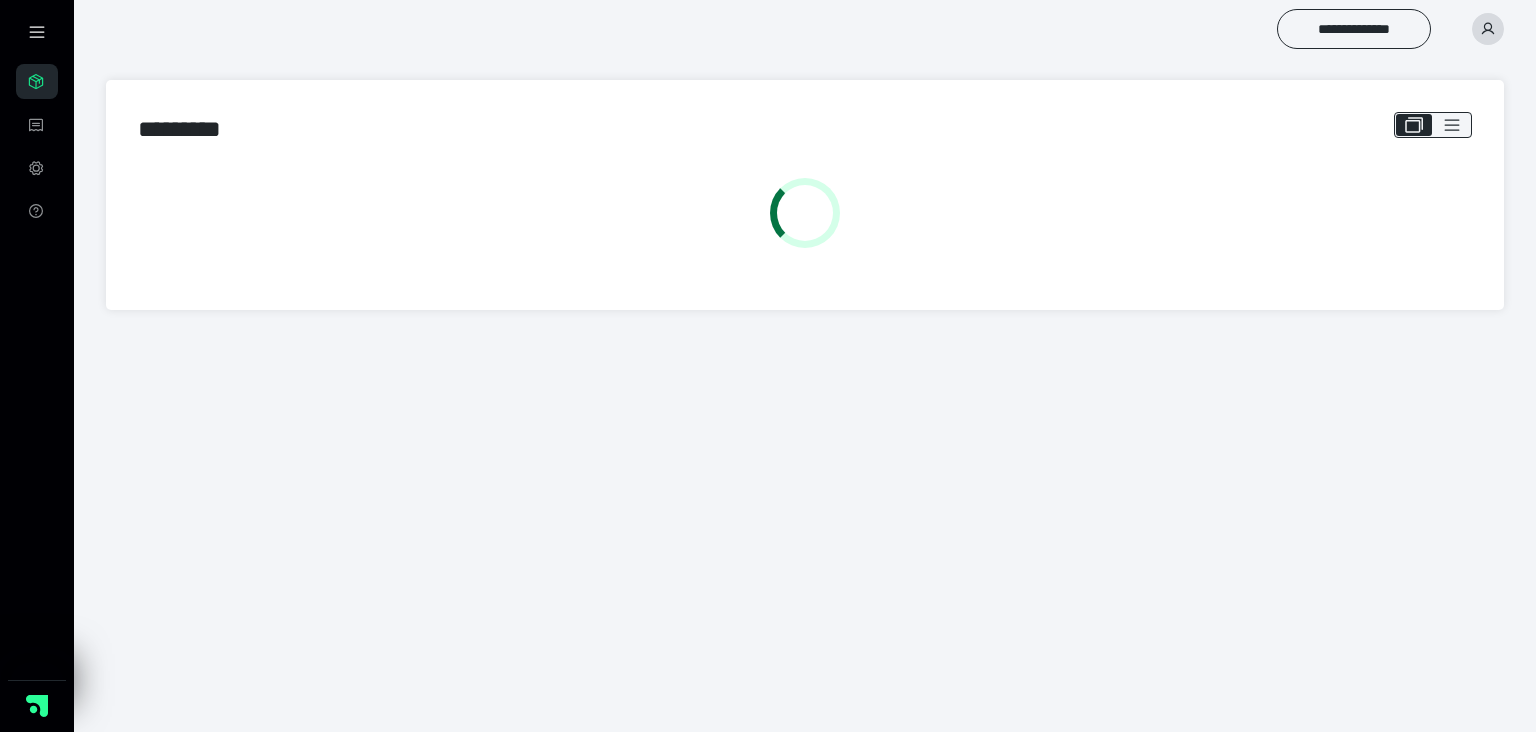 scroll, scrollTop: 0, scrollLeft: 0, axis: both 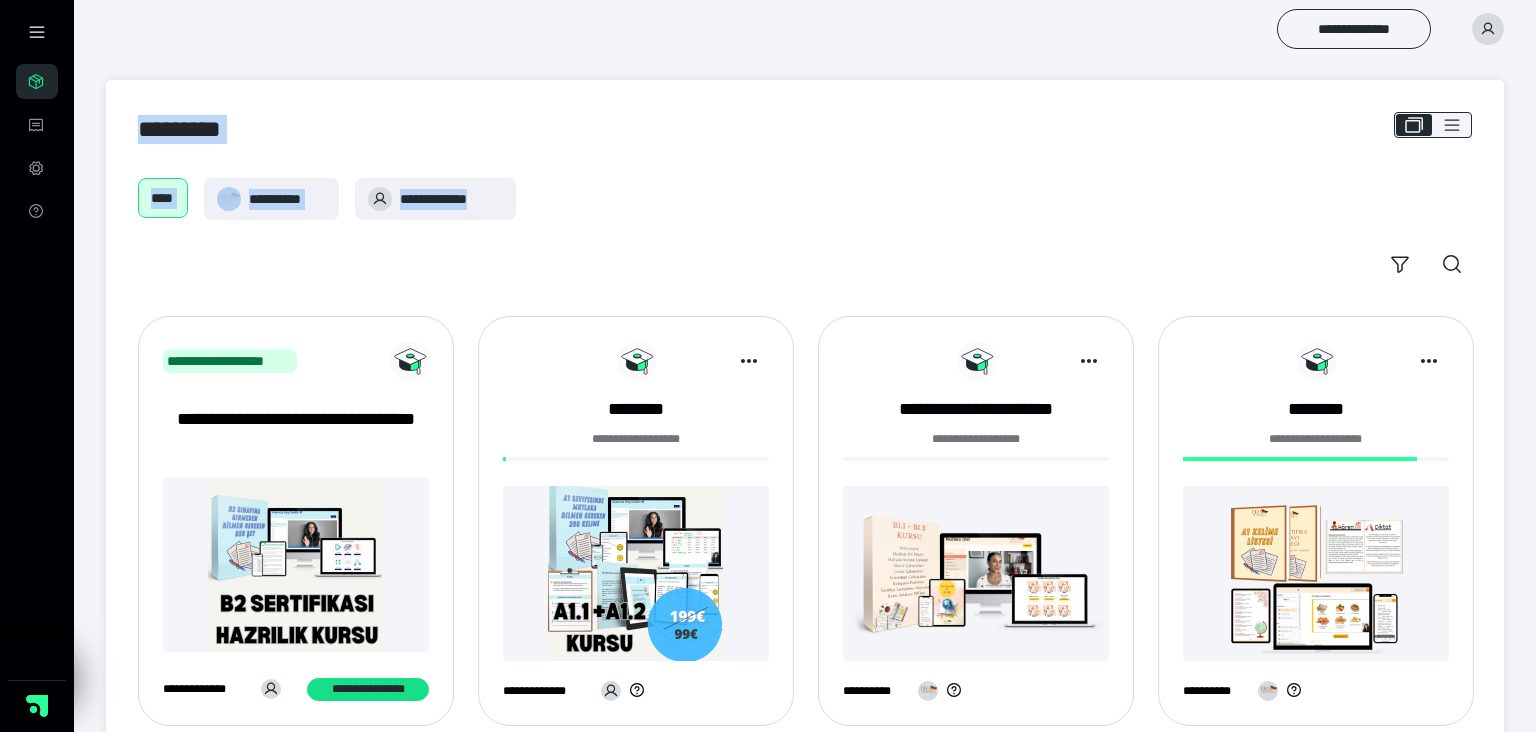 drag, startPoint x: 1535, startPoint y: 43, endPoint x: 1535, endPoint y: 226, distance: 183 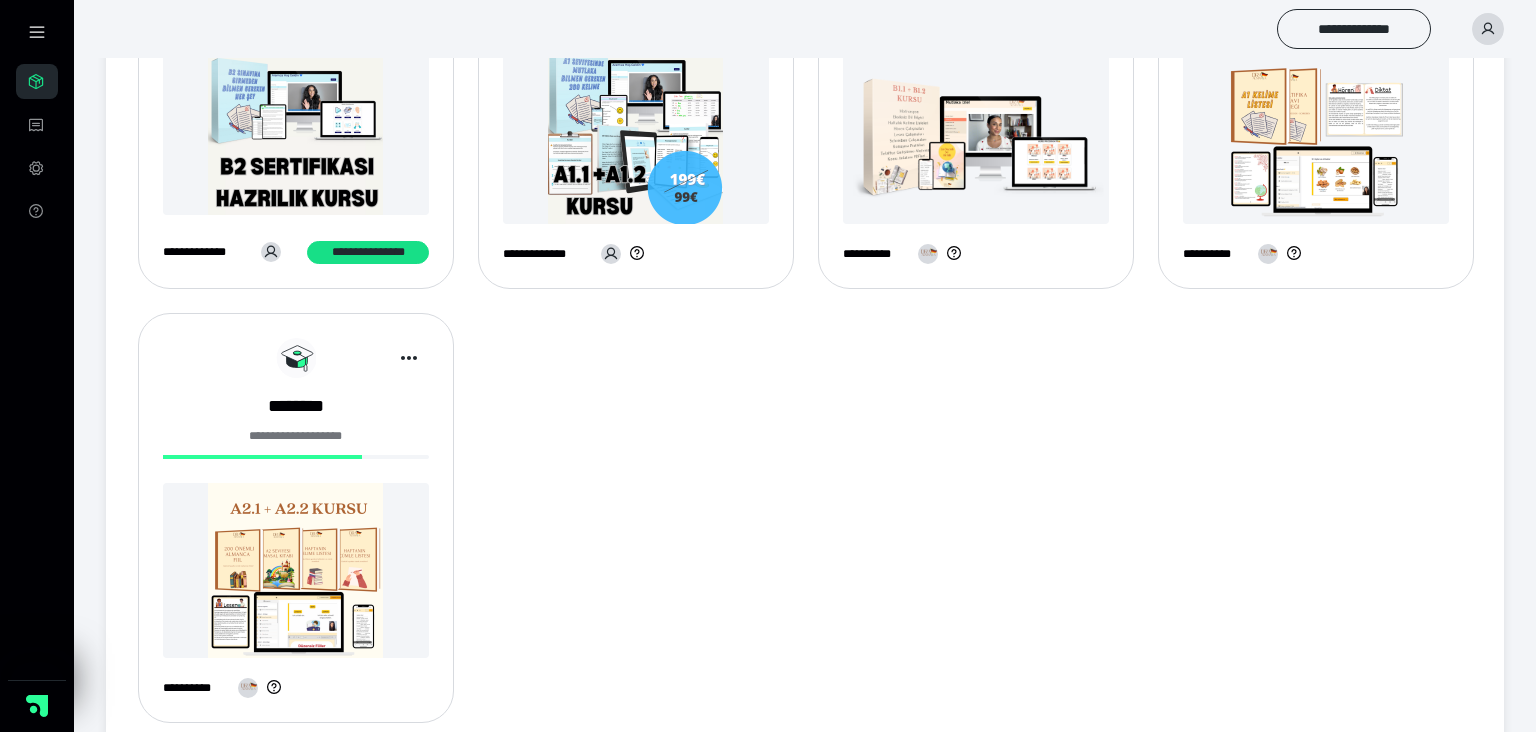 scroll, scrollTop: 472, scrollLeft: 0, axis: vertical 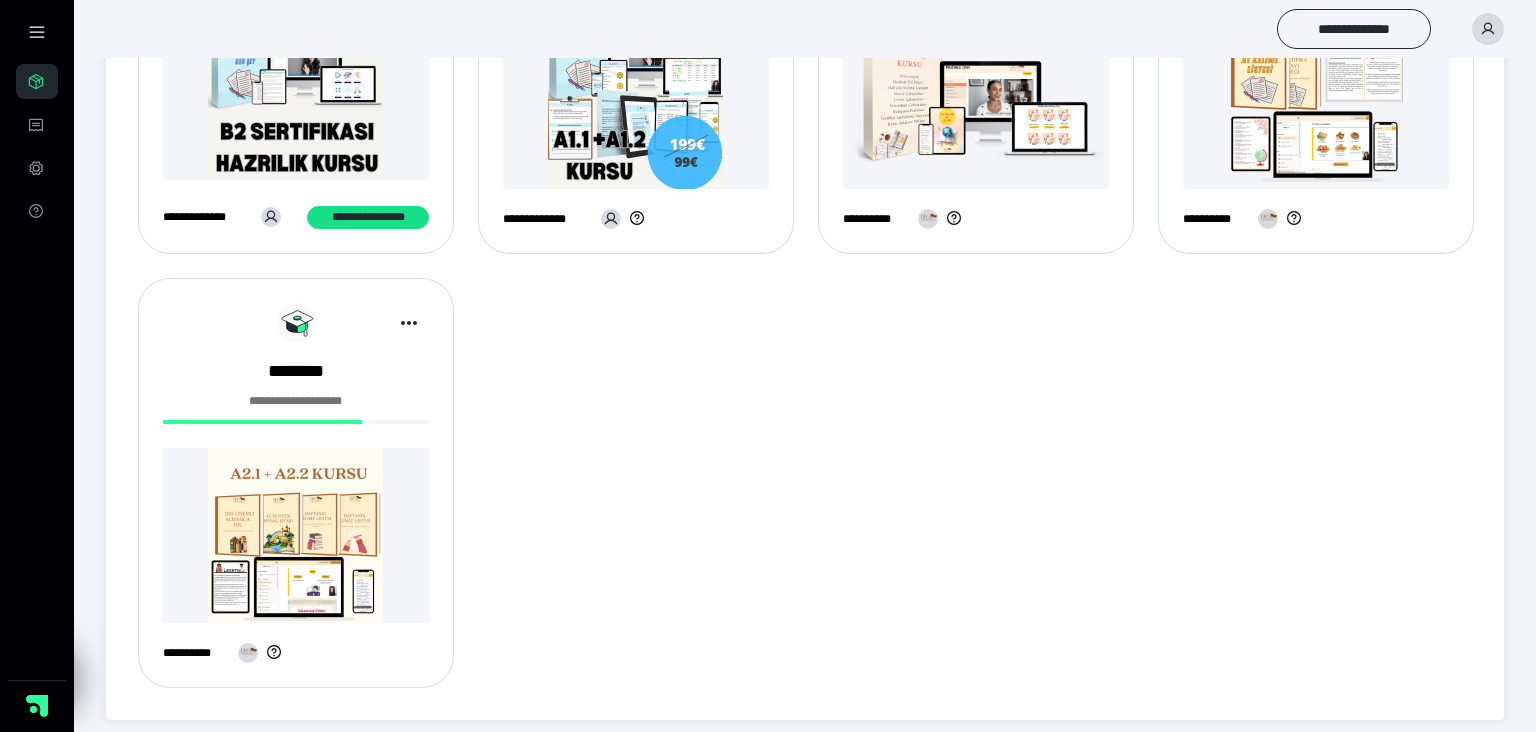 click at bounding box center [296, 535] 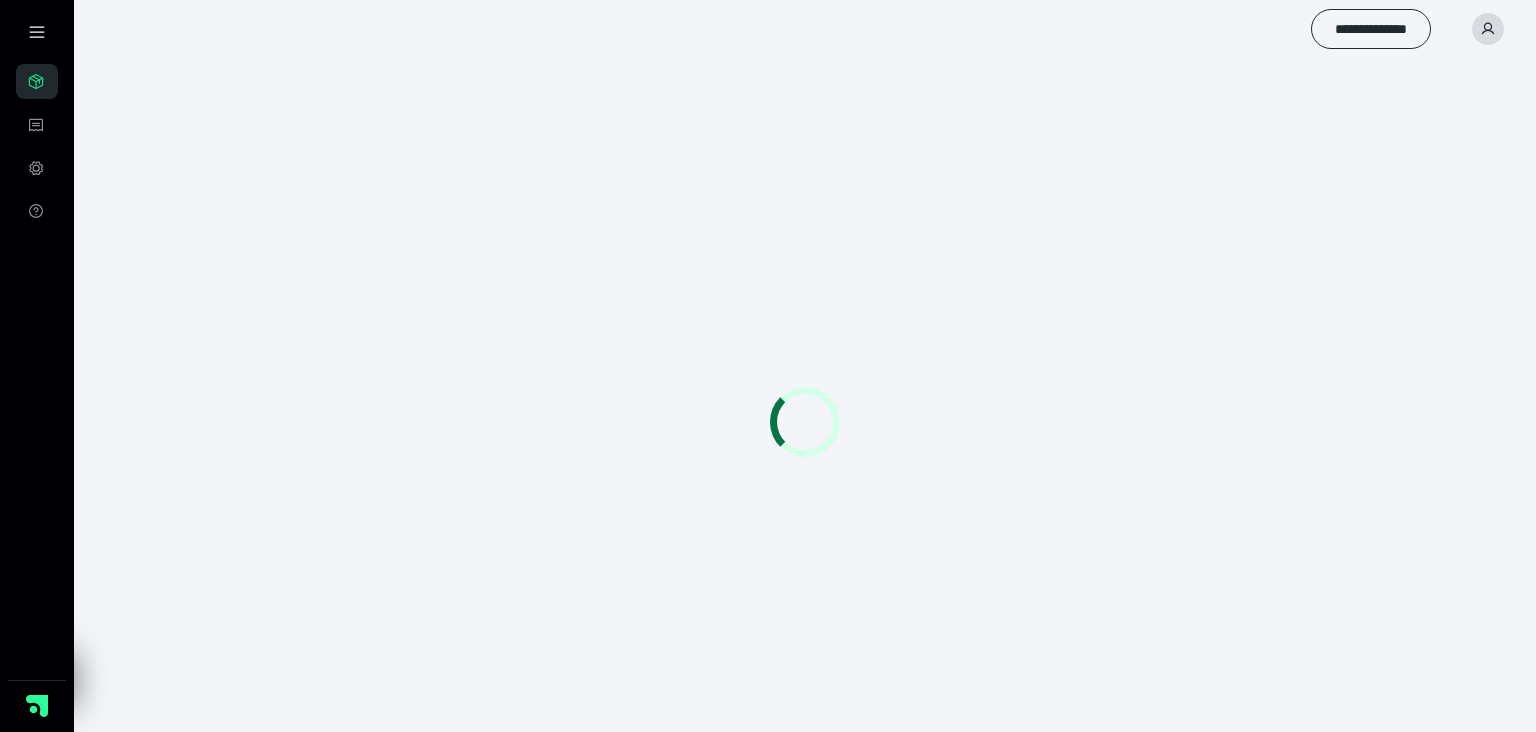 scroll, scrollTop: 0, scrollLeft: 0, axis: both 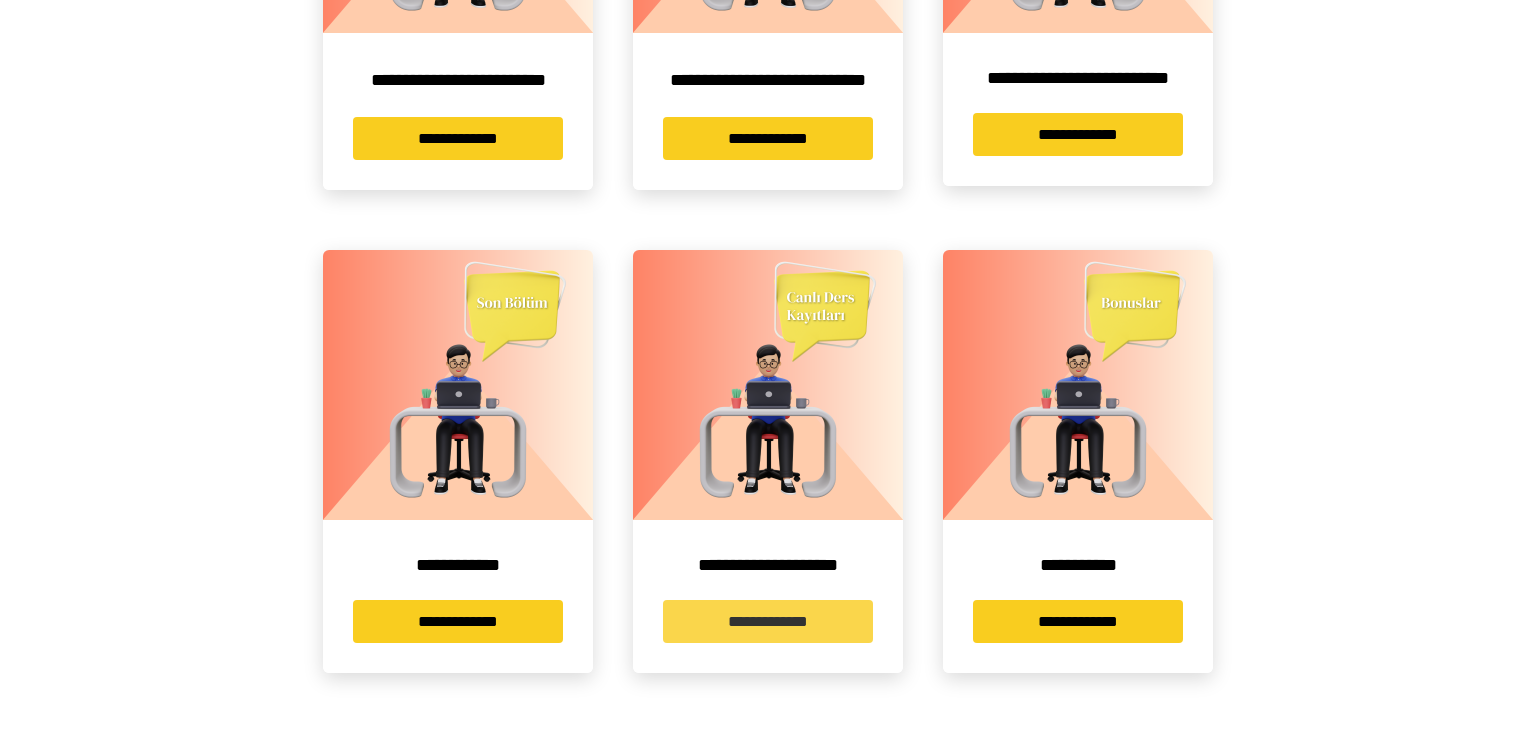 click on "**********" at bounding box center (768, 621) 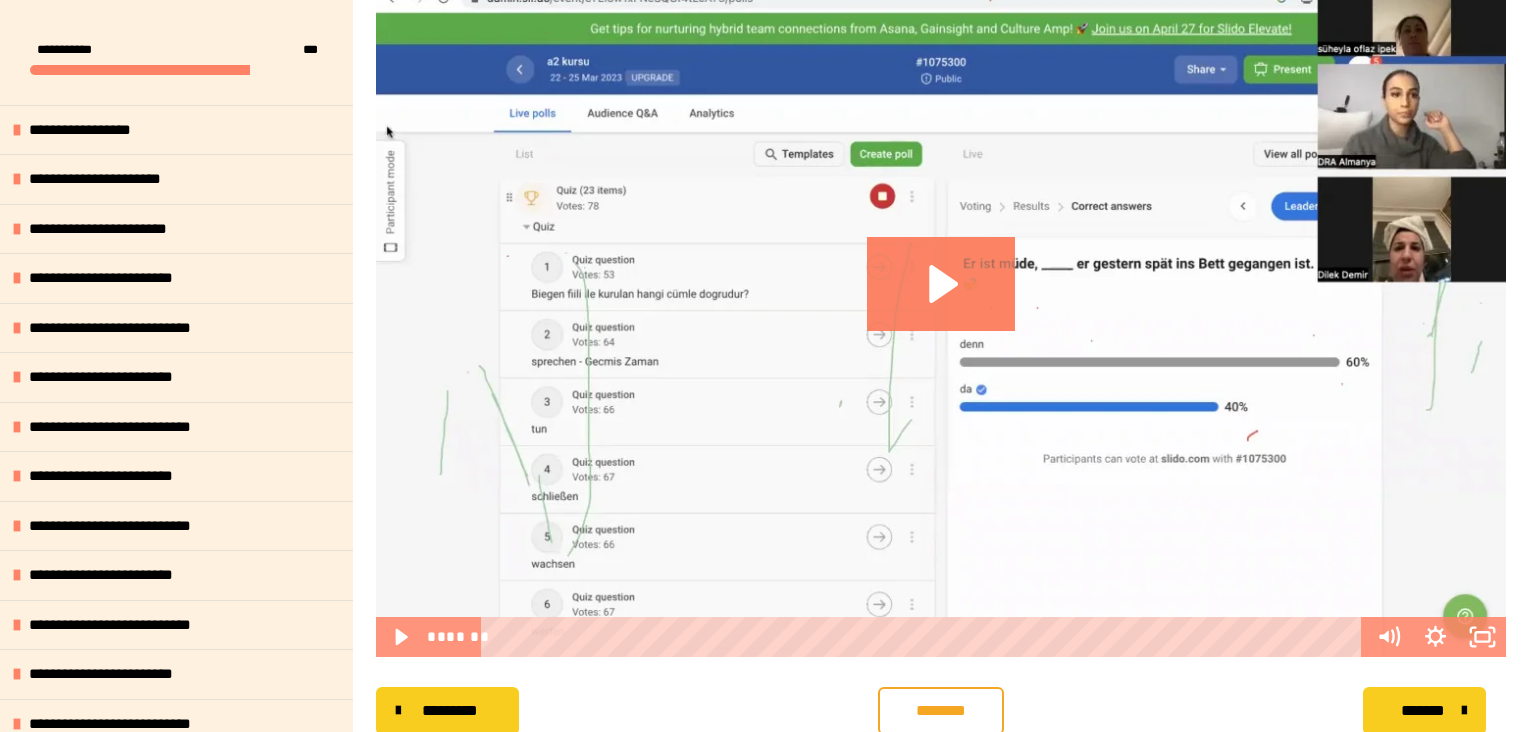 scroll, scrollTop: 439, scrollLeft: 0, axis: vertical 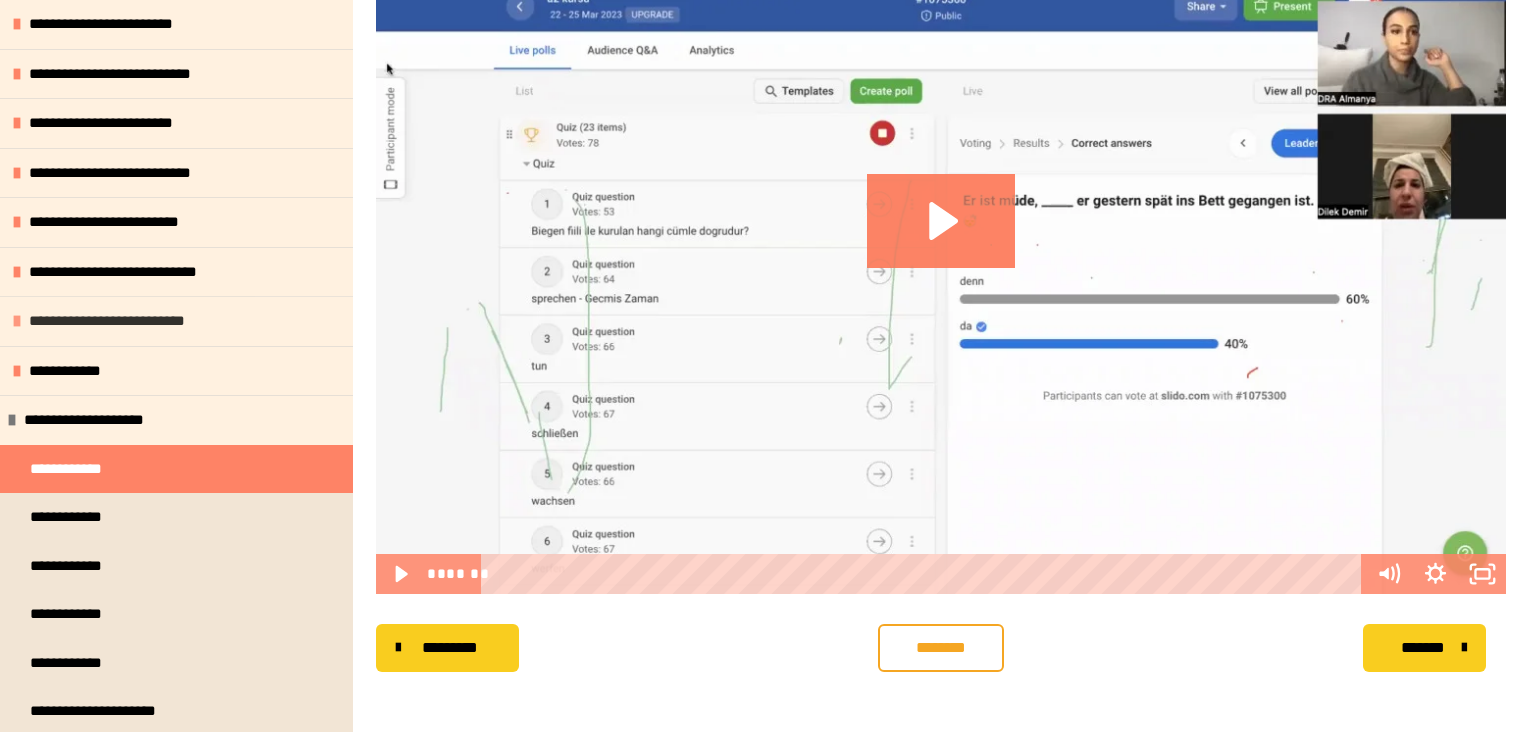 click on "**********" at bounding box center [113, 321] 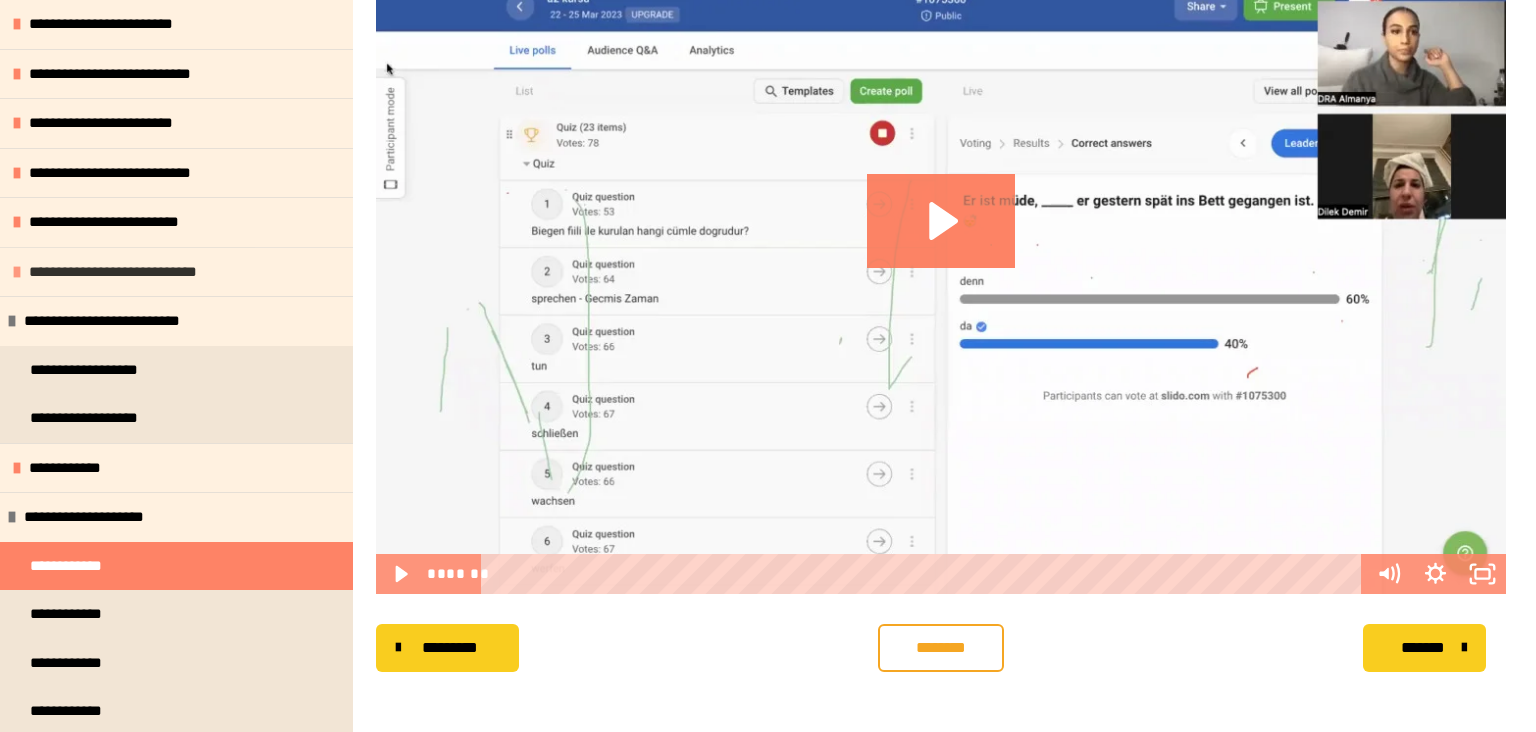 click on "**********" at bounding box center (133, 272) 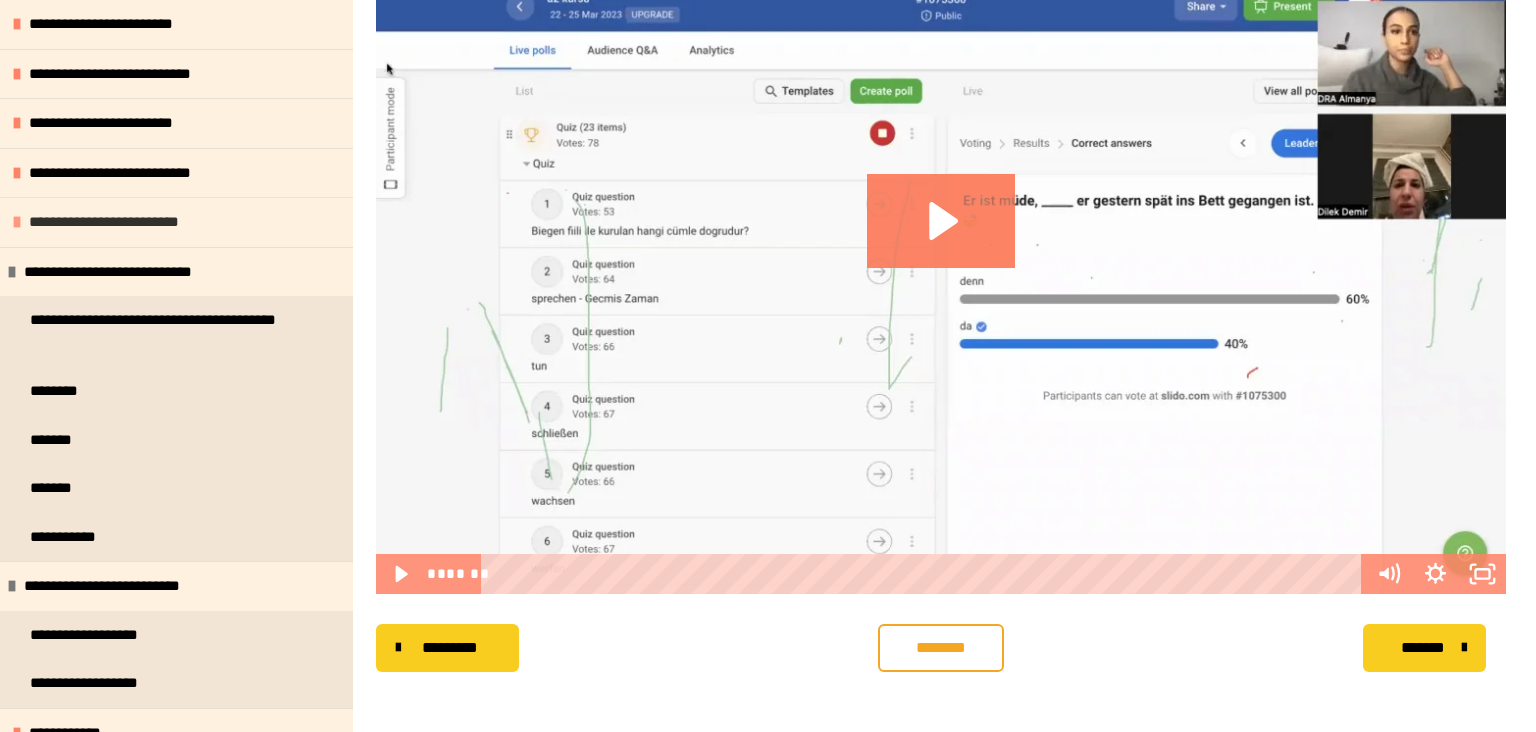 click on "**********" at bounding box center [117, 222] 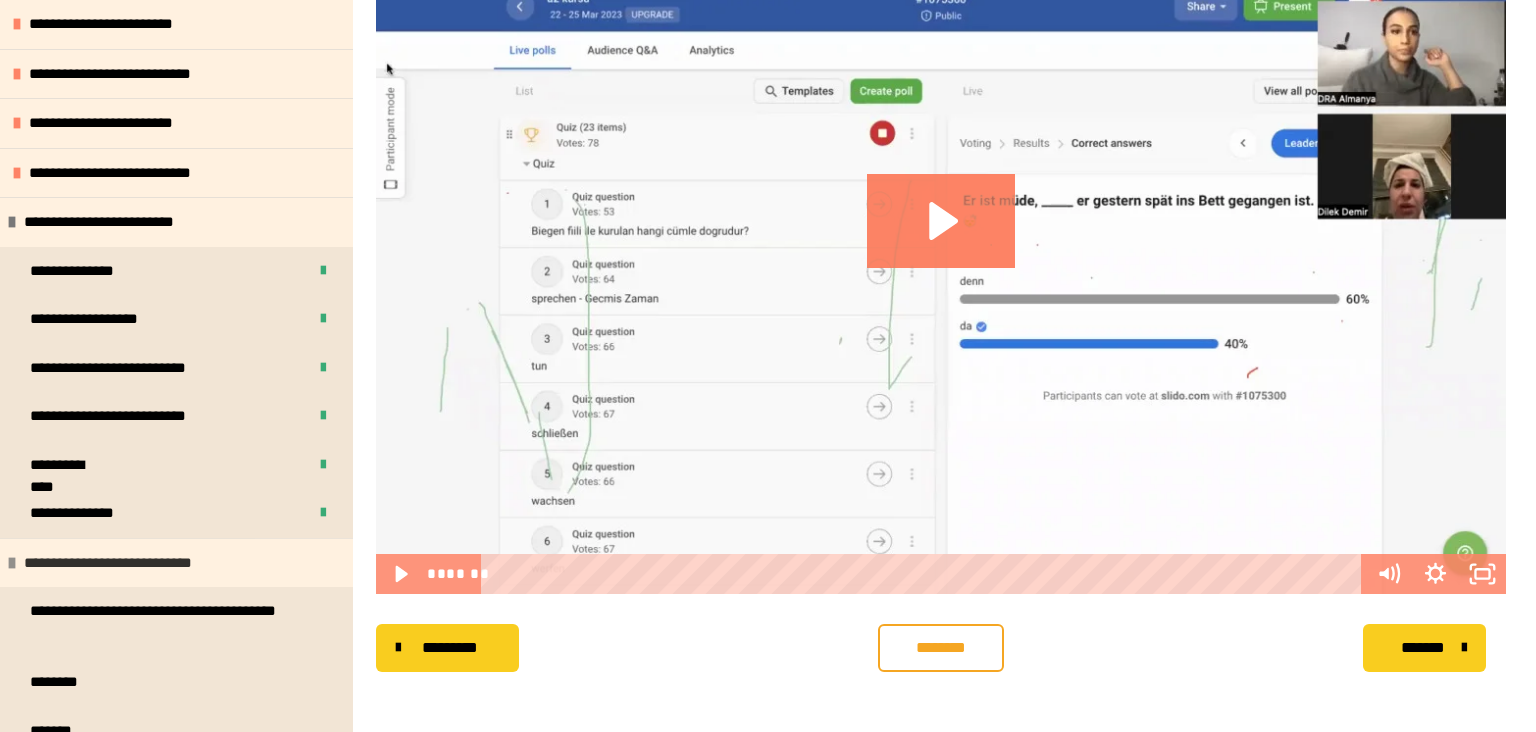 click on "**********" at bounding box center [128, 563] 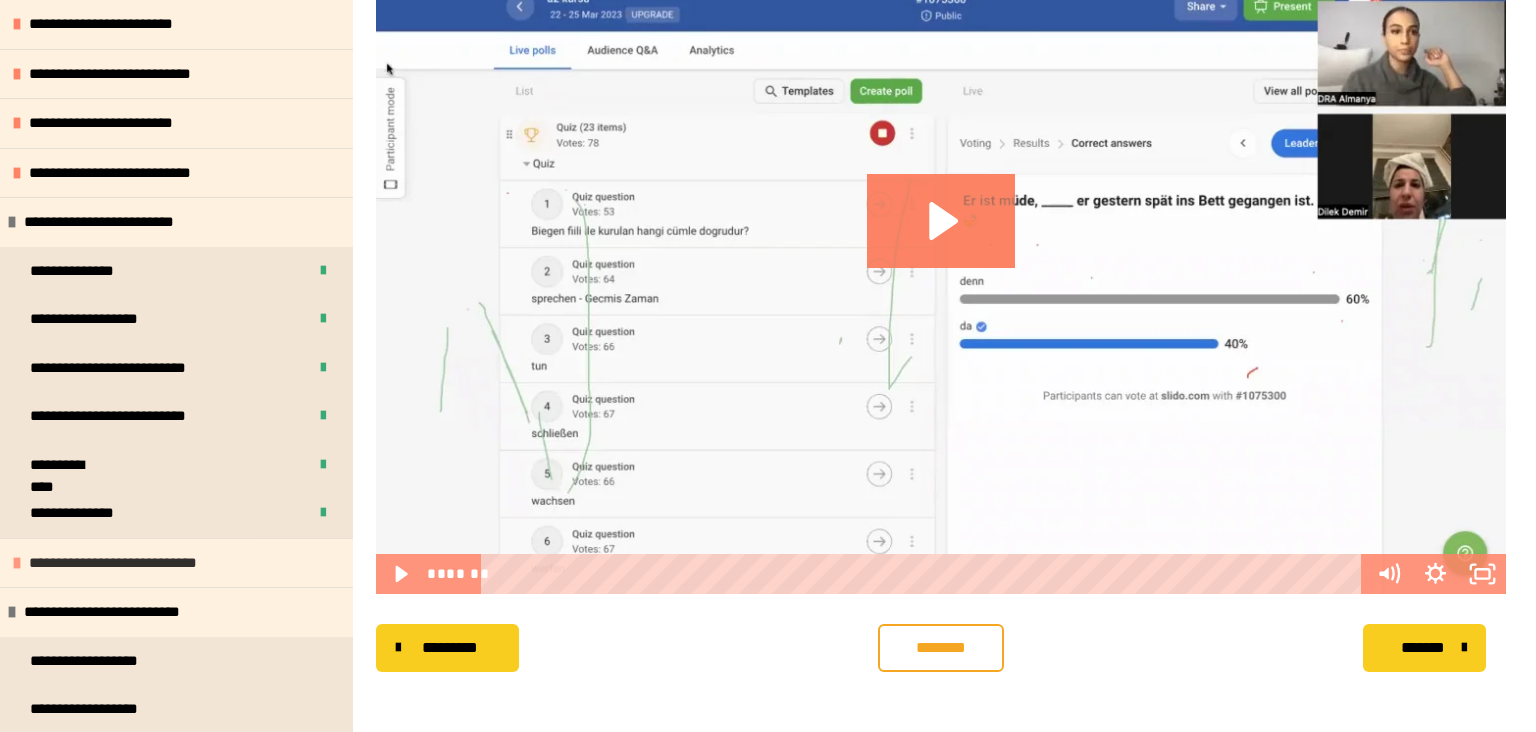 click on "**********" at bounding box center (133, 563) 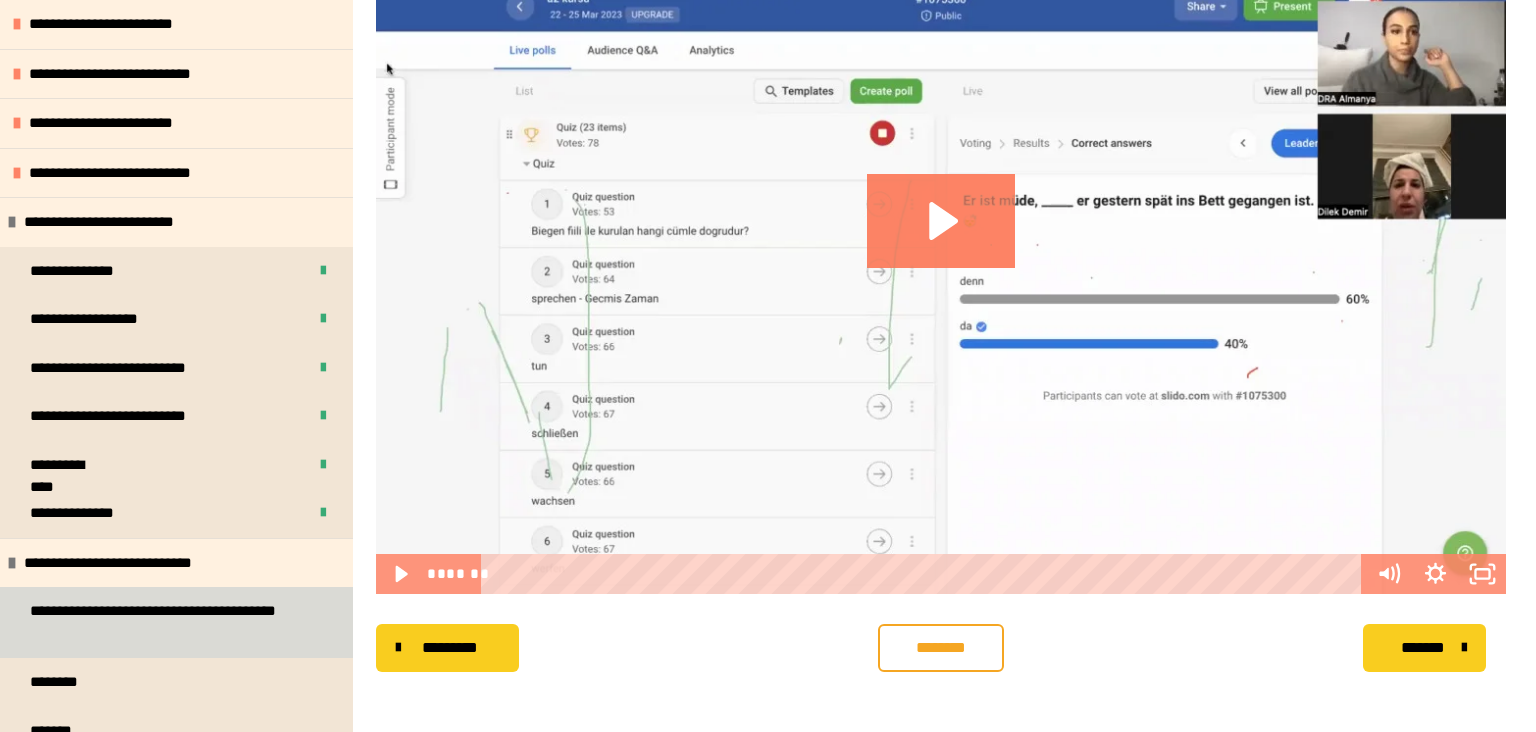 click on "**********" at bounding box center [168, 622] 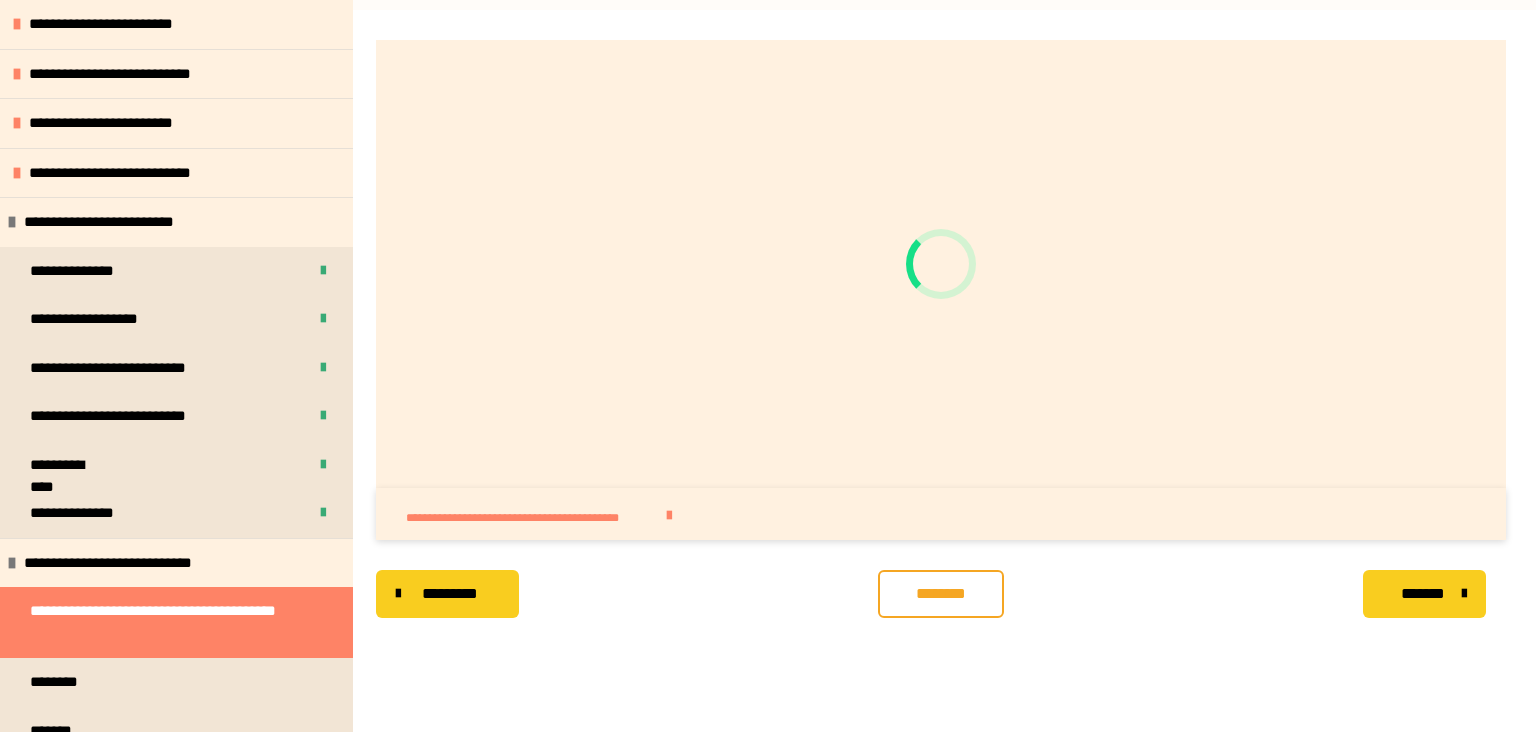 click on "********" at bounding box center (941, 594) 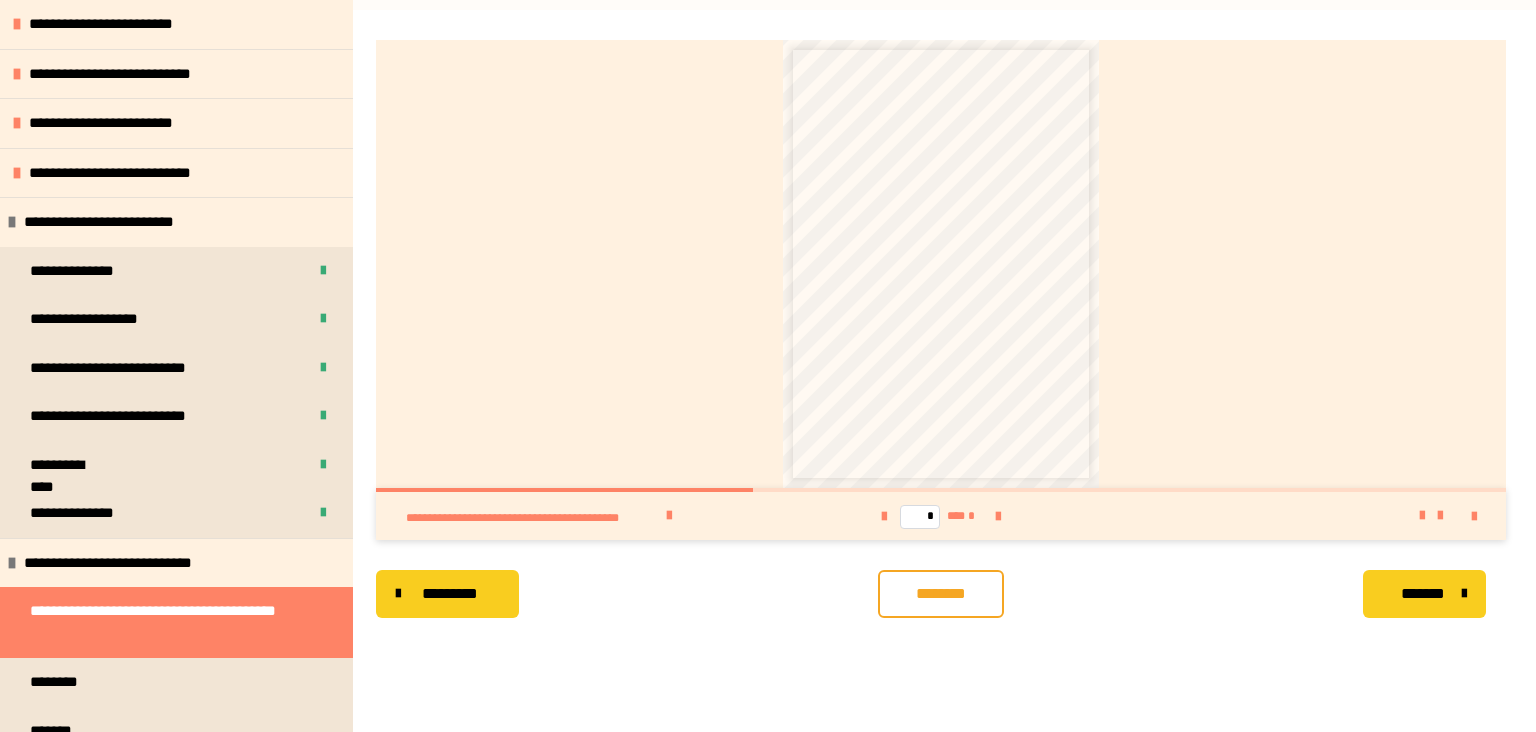 click on "********* ******** *******" at bounding box center (941, 594) 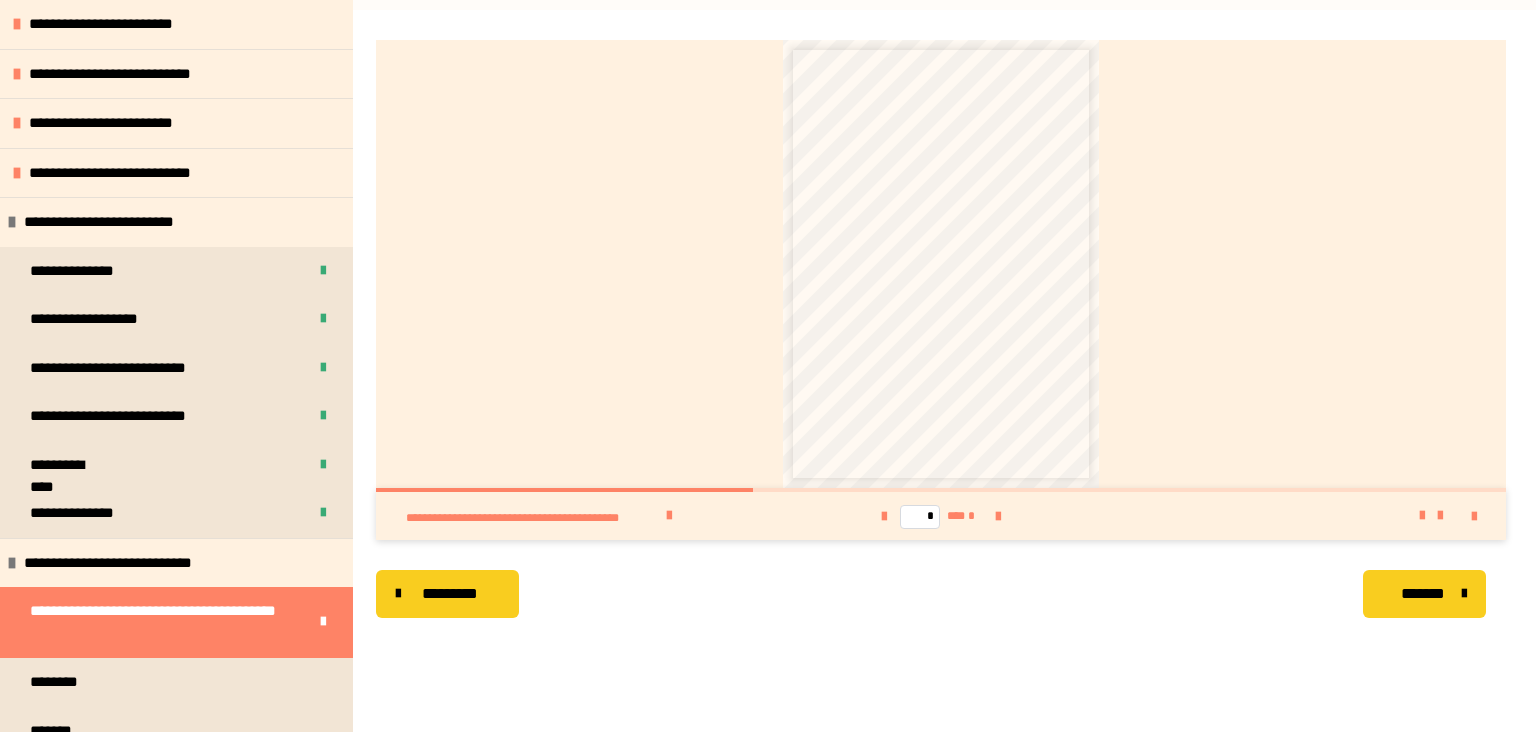 click on "*******" at bounding box center [1422, 594] 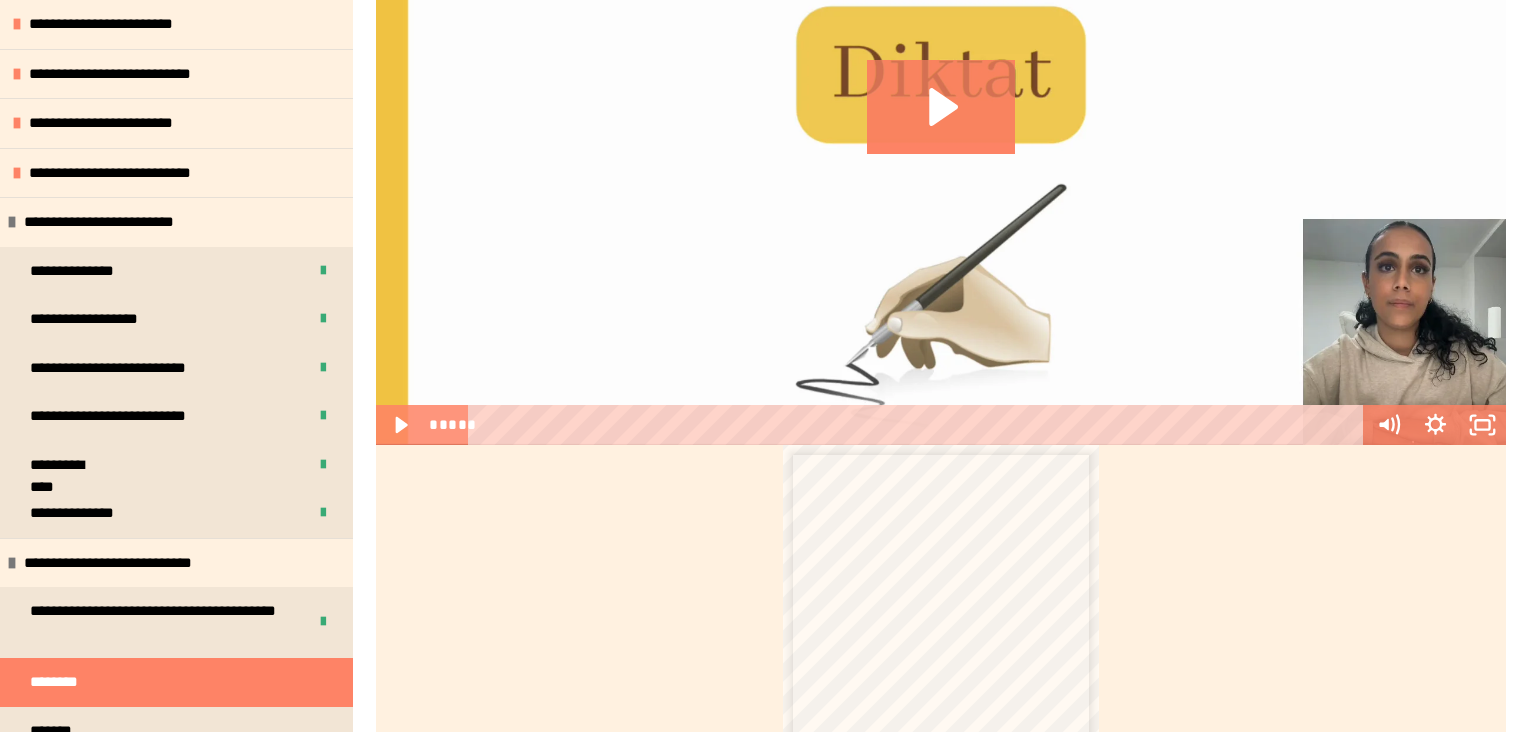 scroll, scrollTop: 528, scrollLeft: 0, axis: vertical 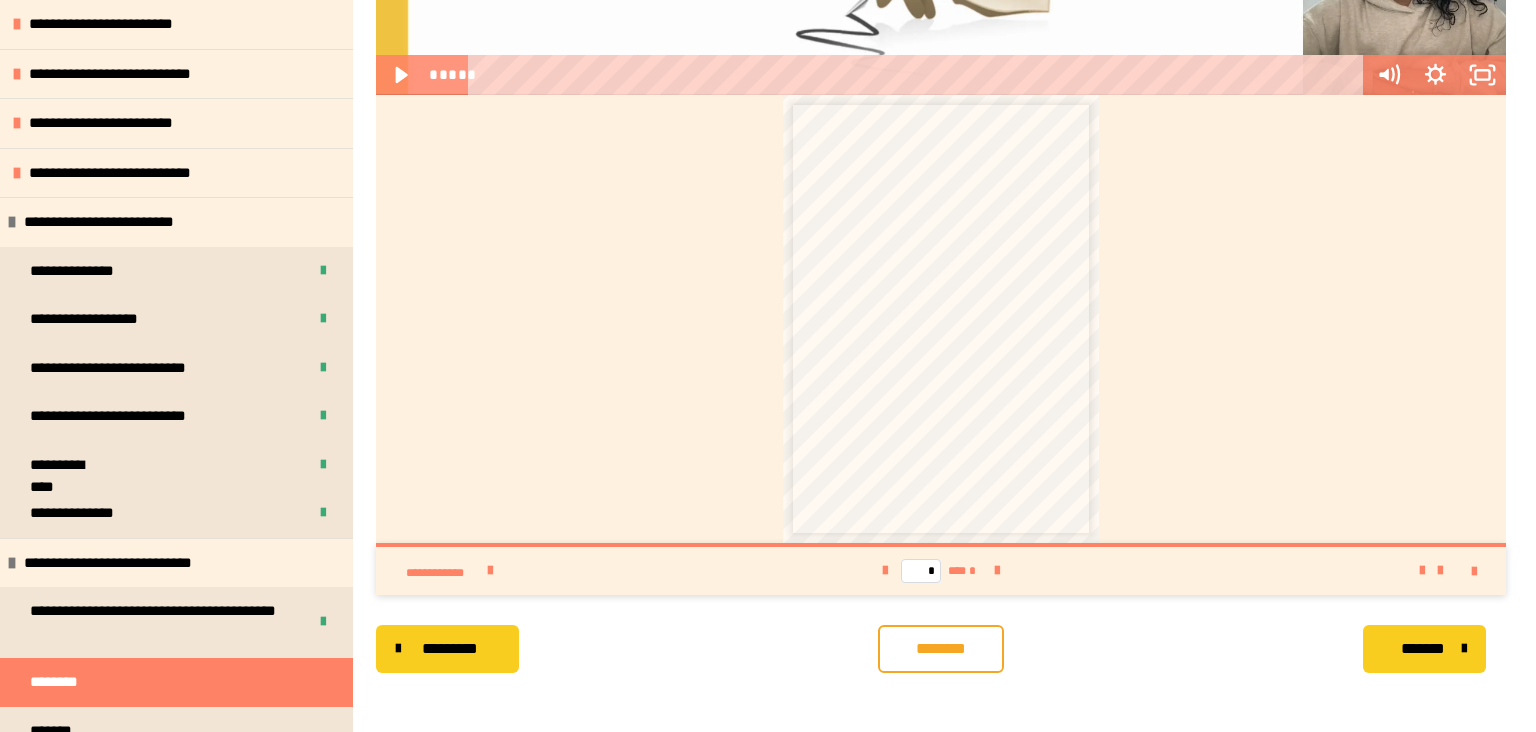 click on "********" at bounding box center (941, 649) 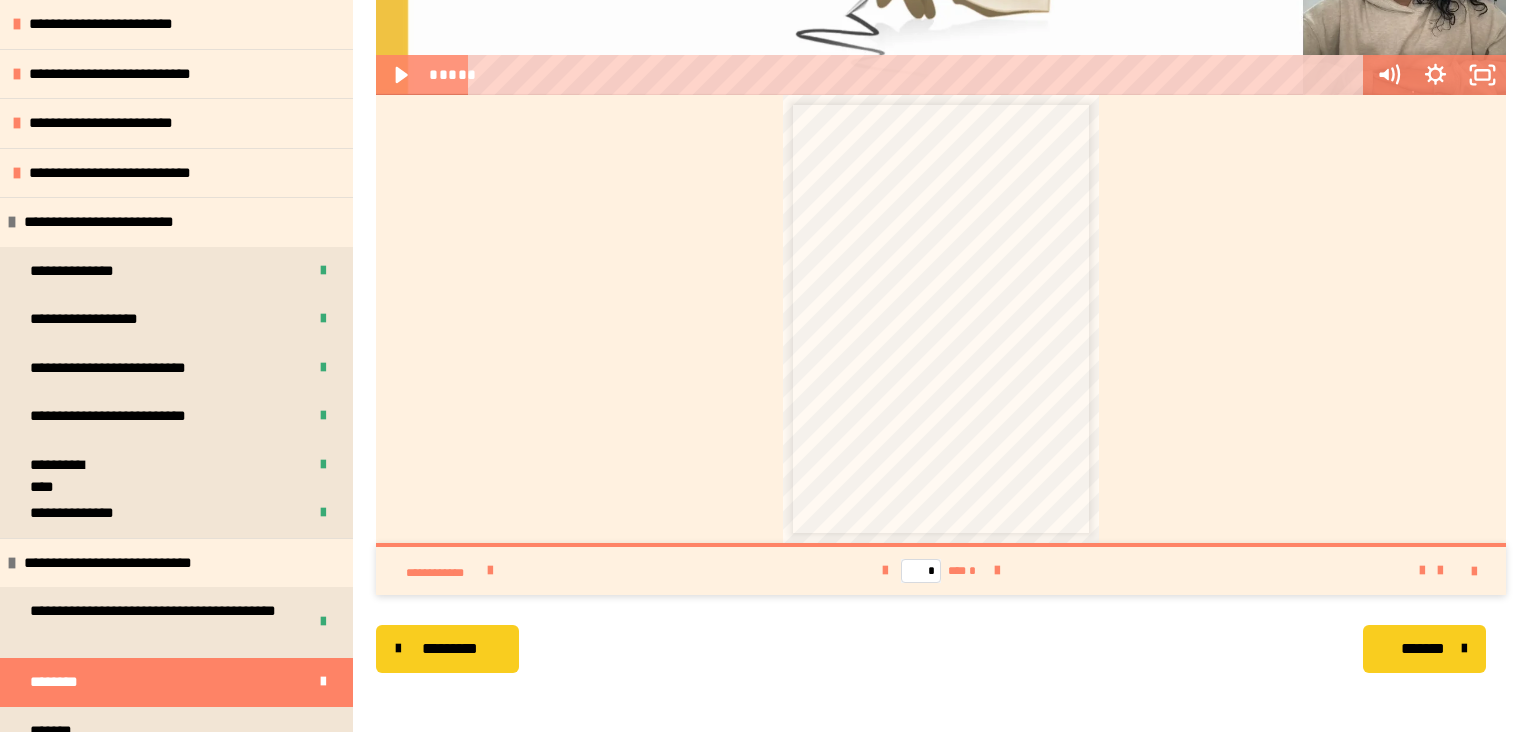 click on "*******" at bounding box center [1422, 649] 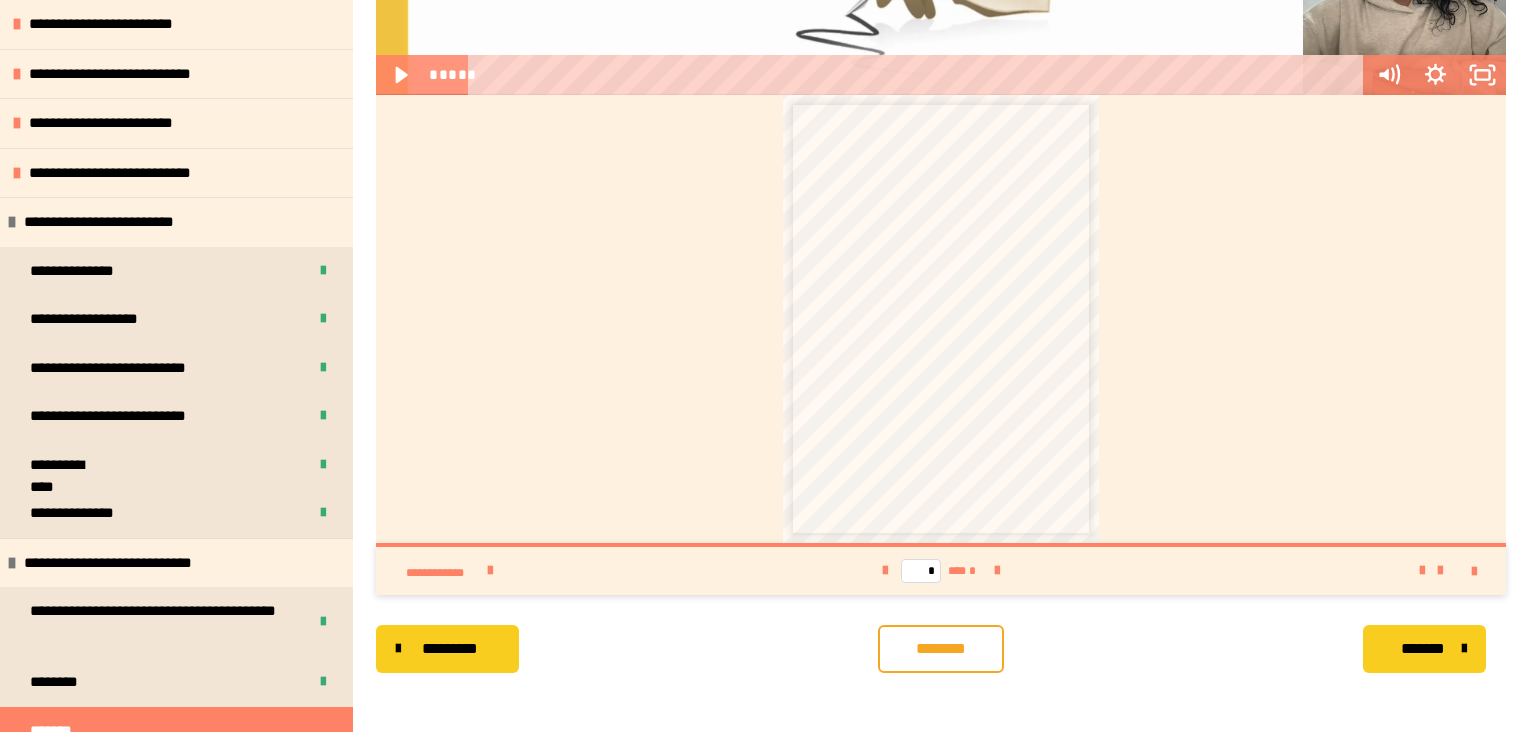 scroll, scrollTop: 356, scrollLeft: 0, axis: vertical 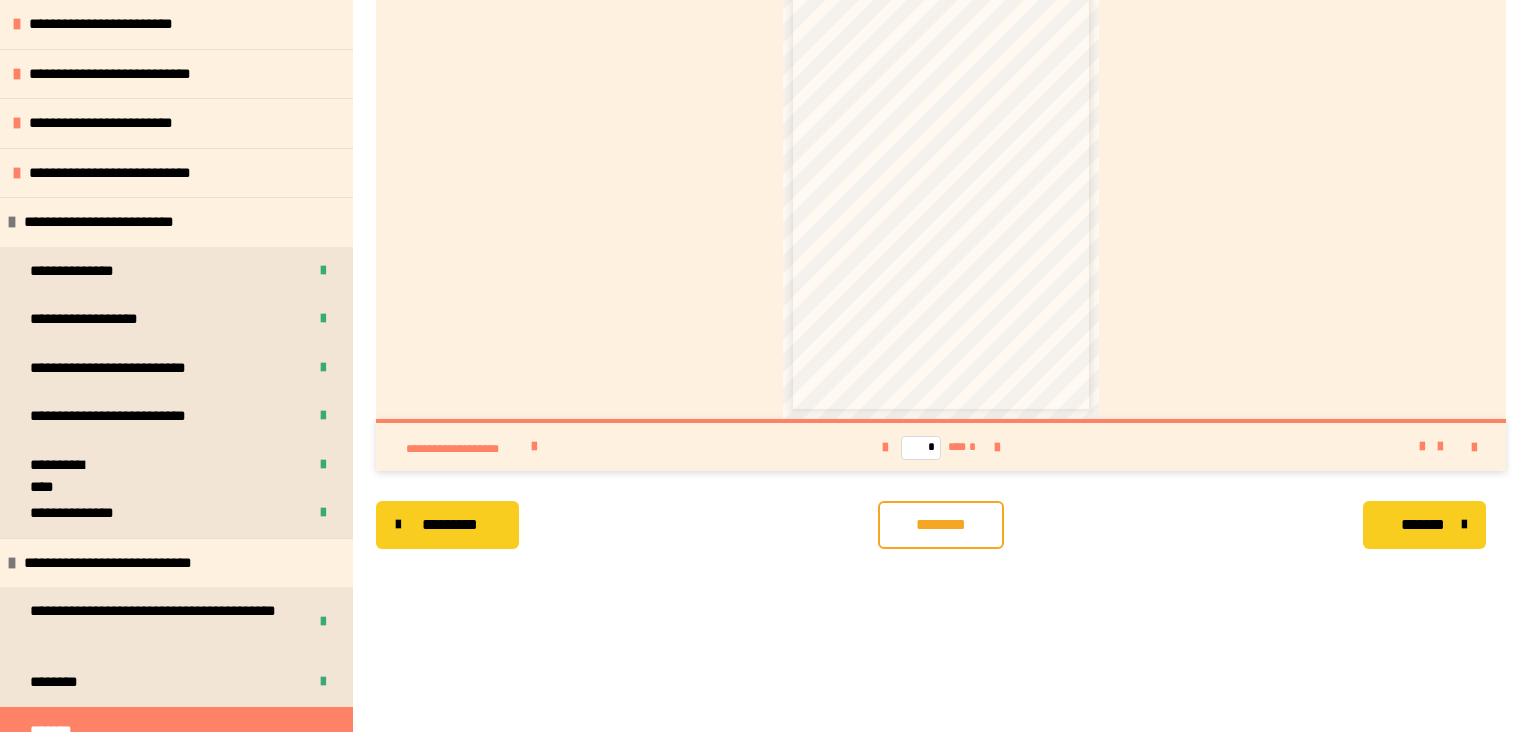 click on "********" at bounding box center [941, 525] 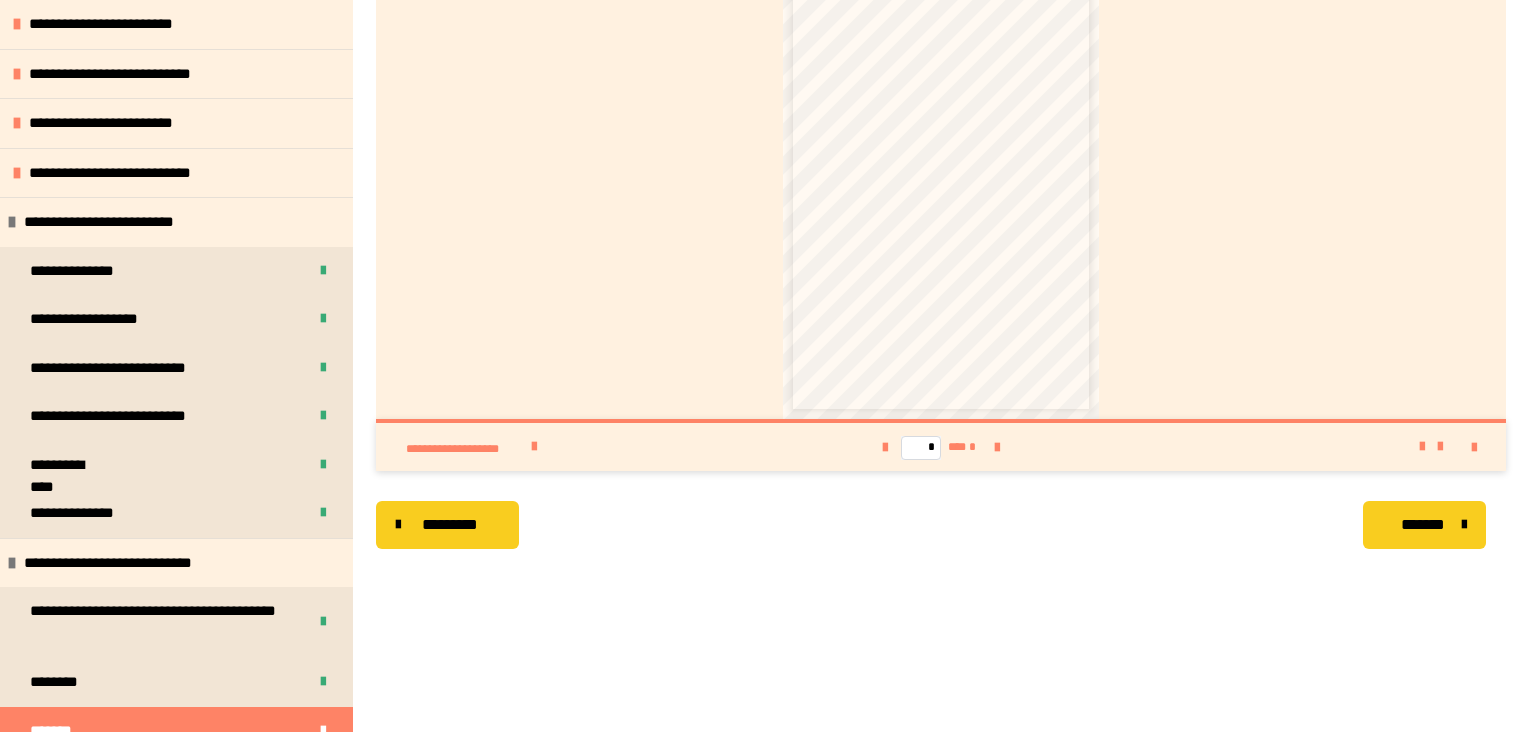 click on "********* ******** *******" at bounding box center [941, 525] 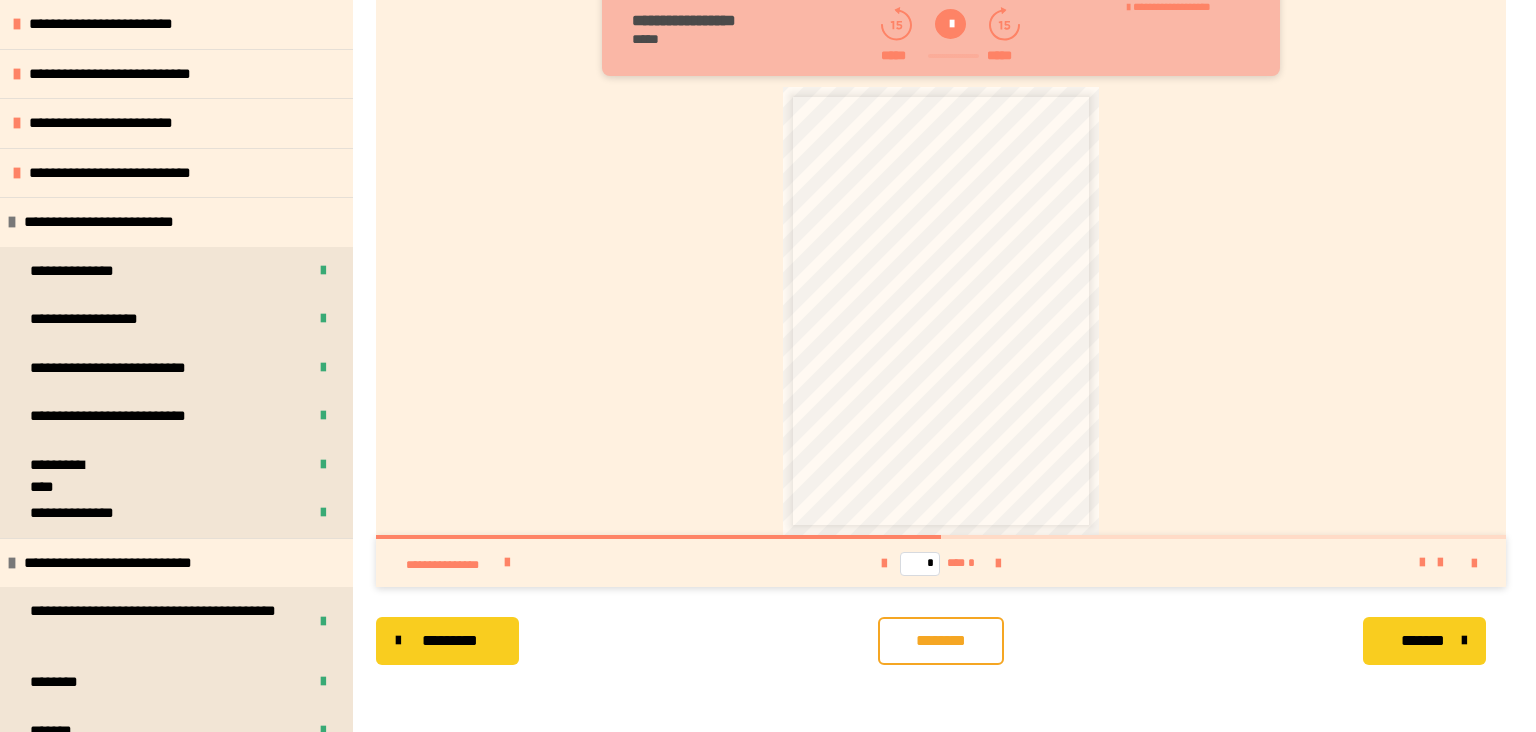 click on "********" at bounding box center [941, 641] 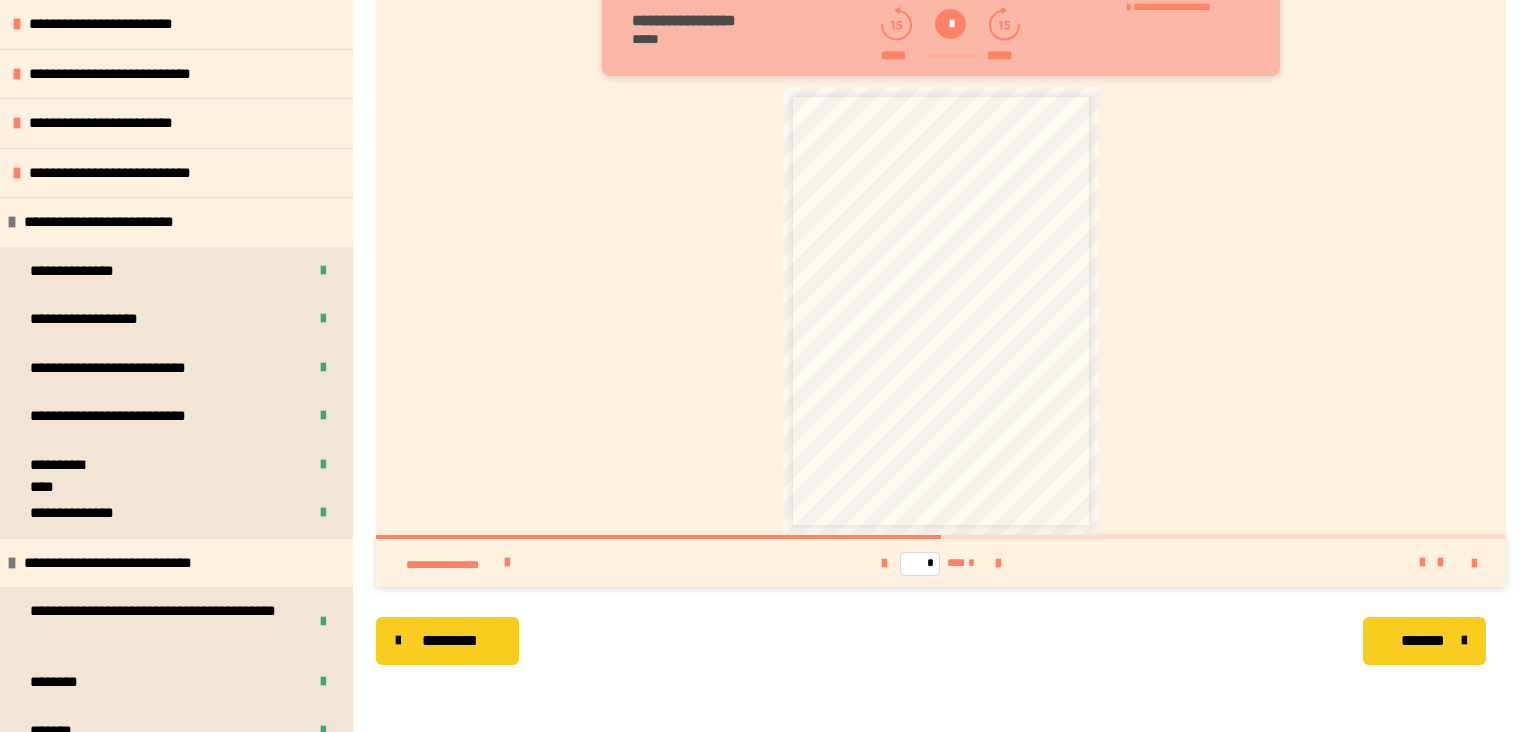 click on "*******" at bounding box center [1422, 641] 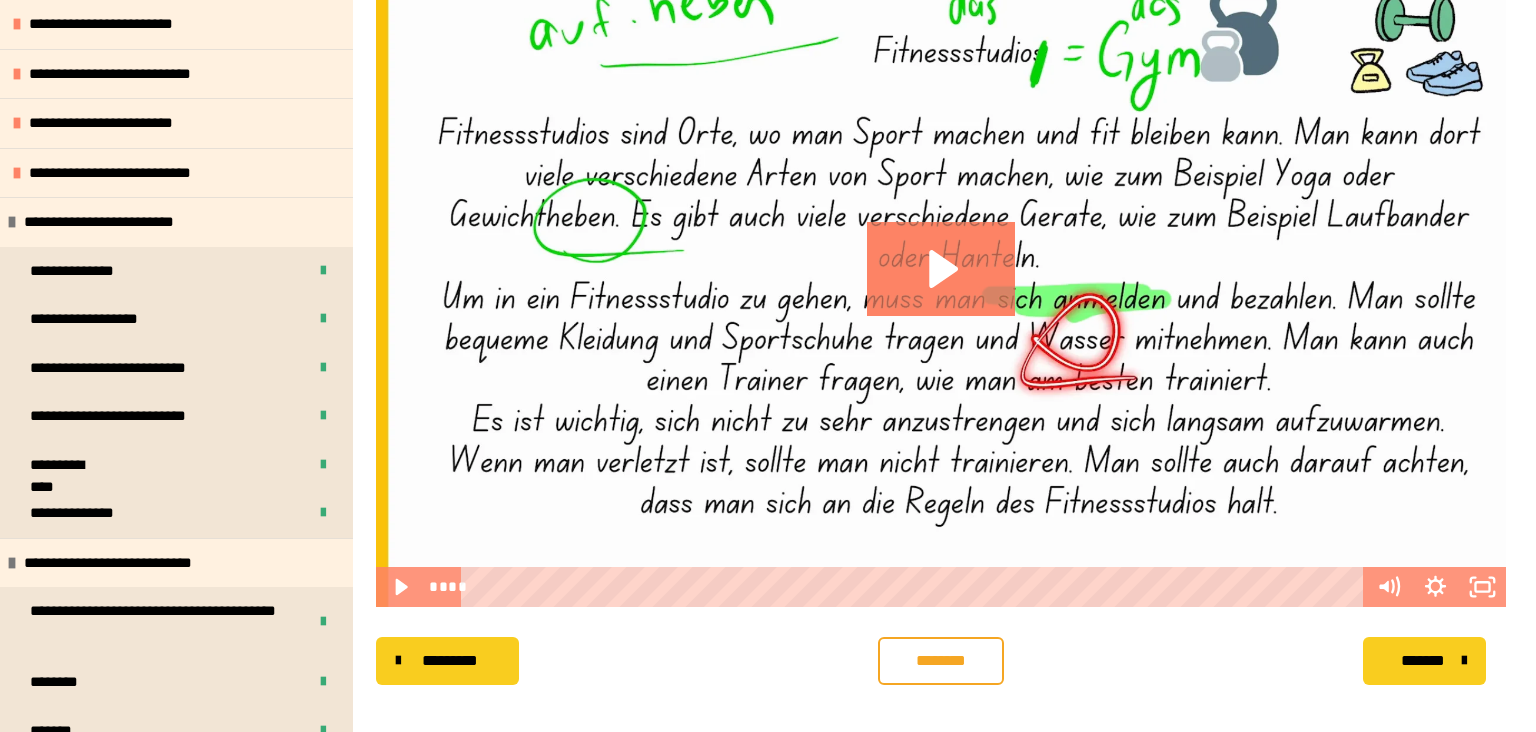 click on "********" at bounding box center (941, 661) 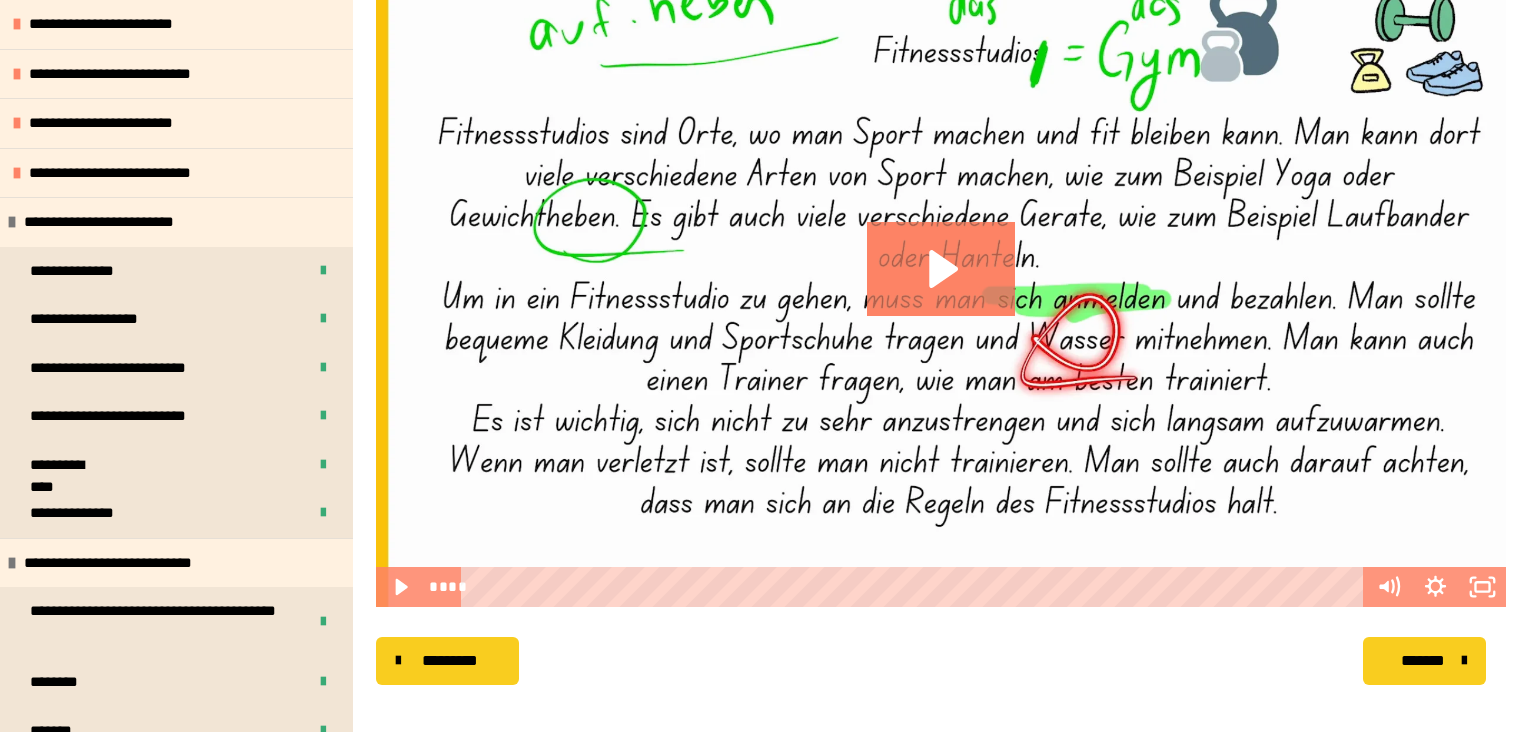 click on "********* ******** *******" at bounding box center (941, 661) 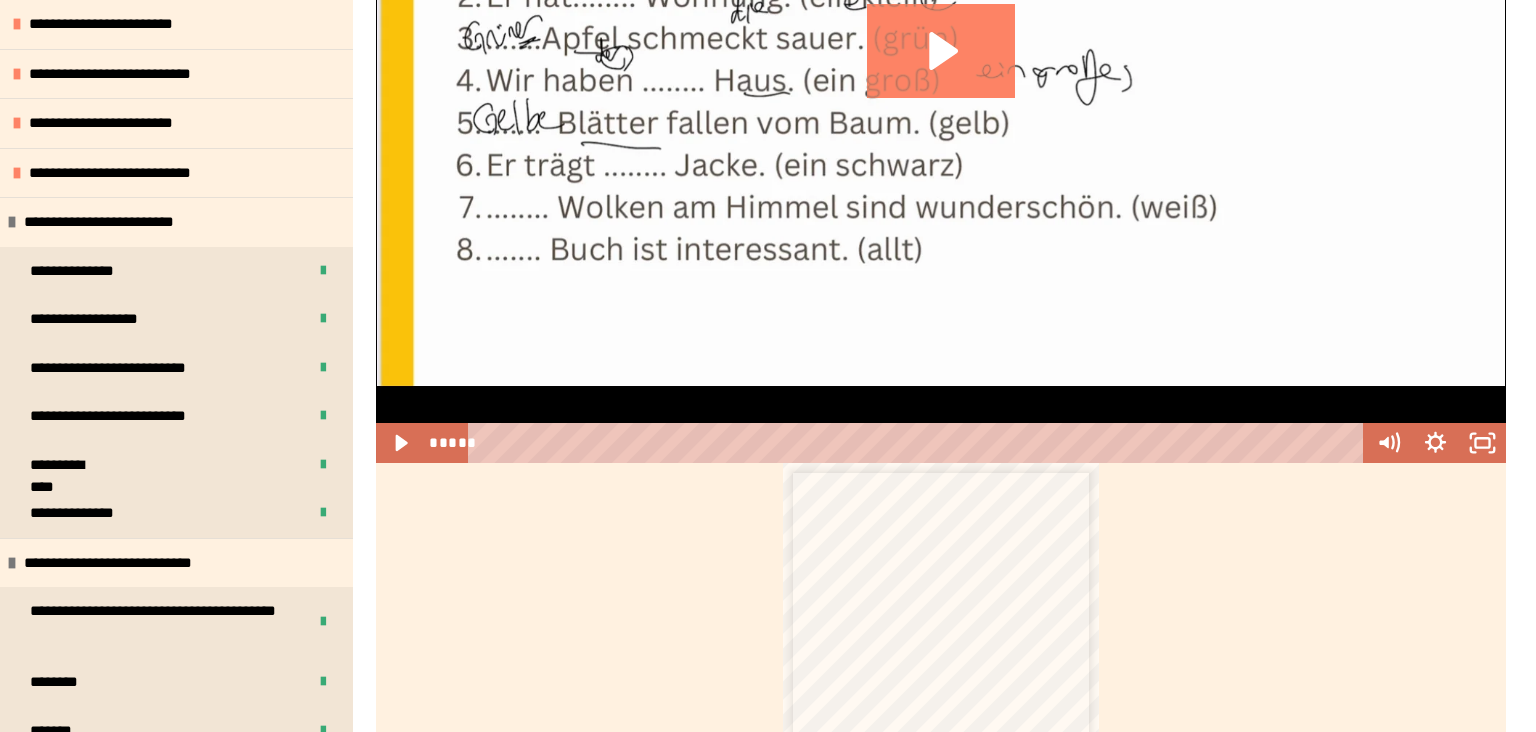 scroll, scrollTop: 683, scrollLeft: 0, axis: vertical 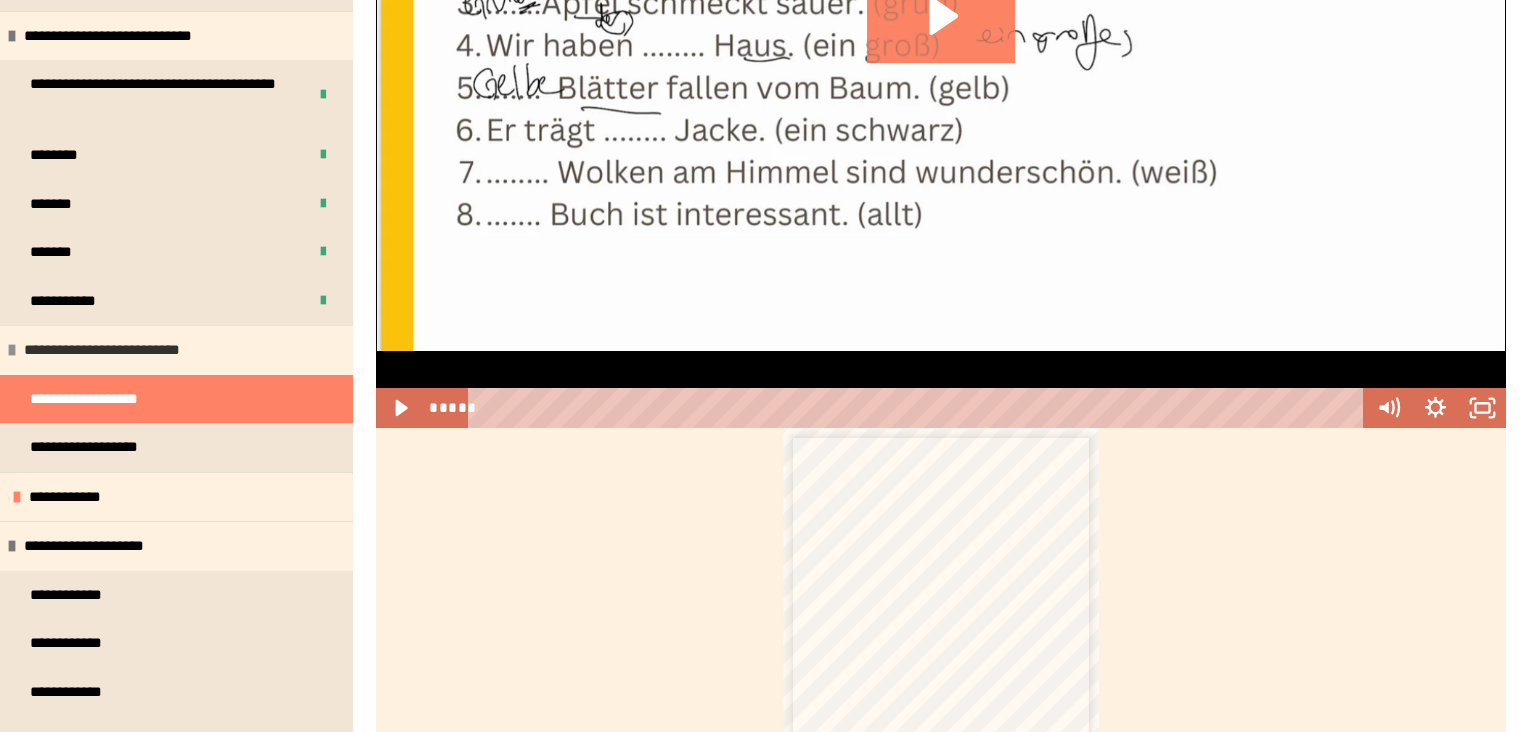 click on "**********" at bounding box center (108, 350) 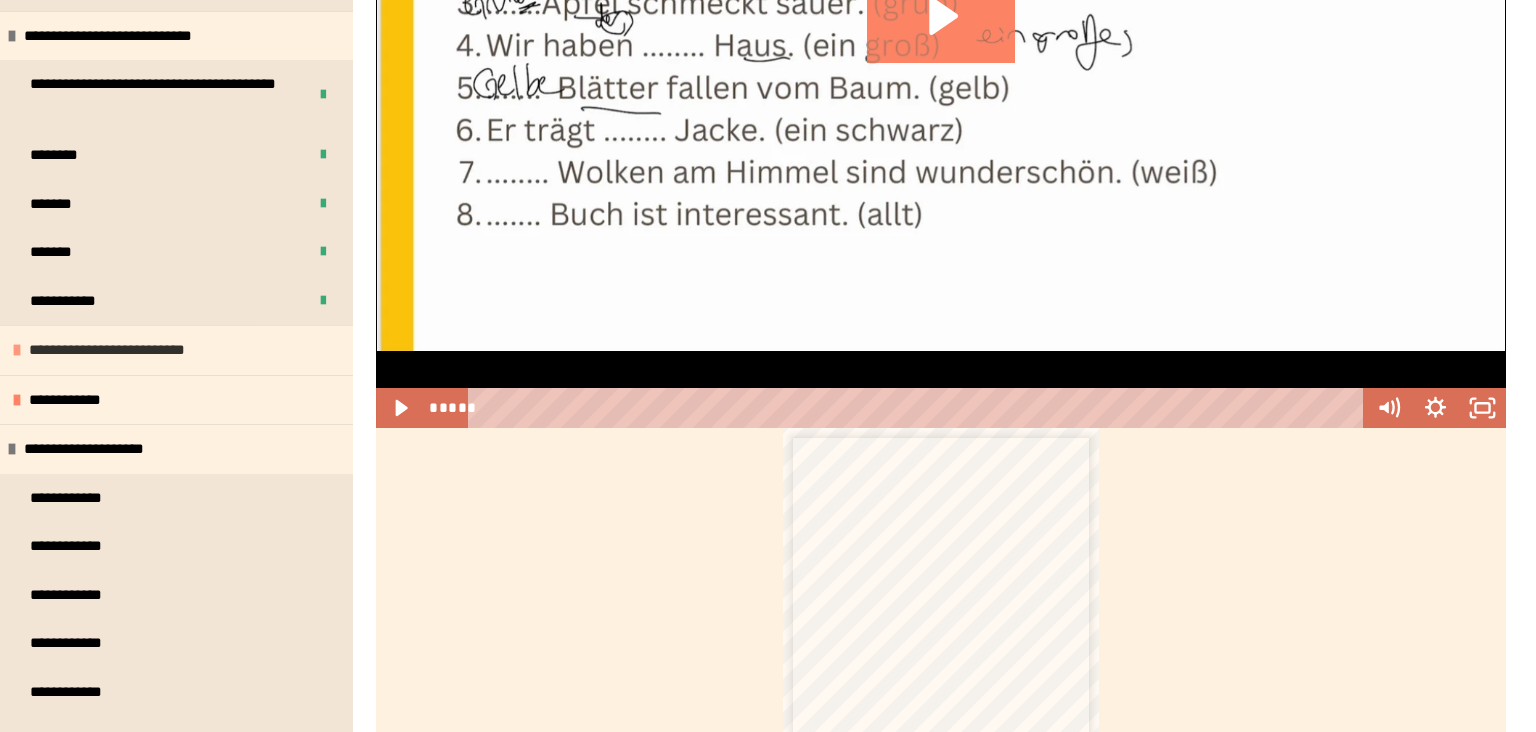 click on "**********" at bounding box center (113, 350) 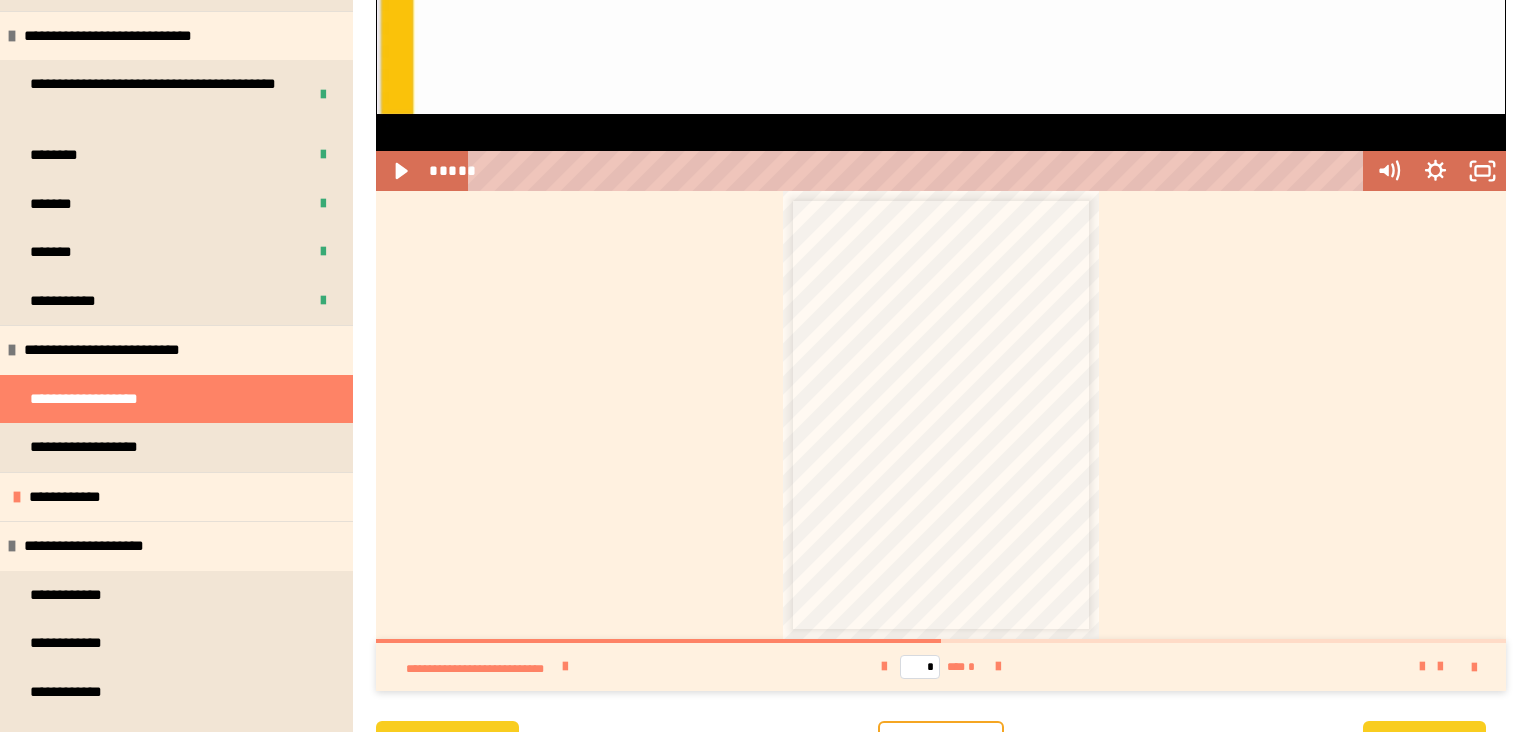 scroll, scrollTop: 1016, scrollLeft: 0, axis: vertical 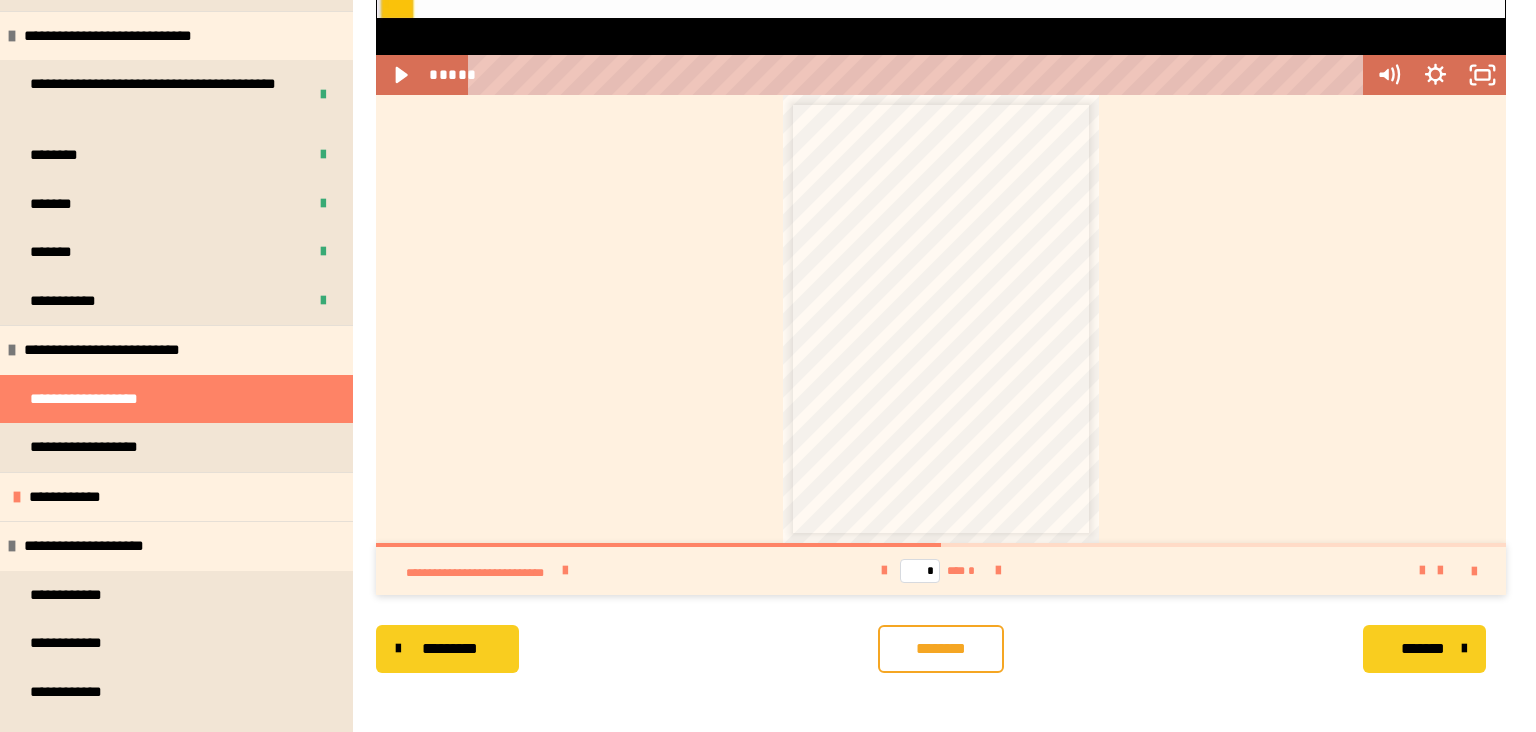 click on "*********" at bounding box center (450, 649) 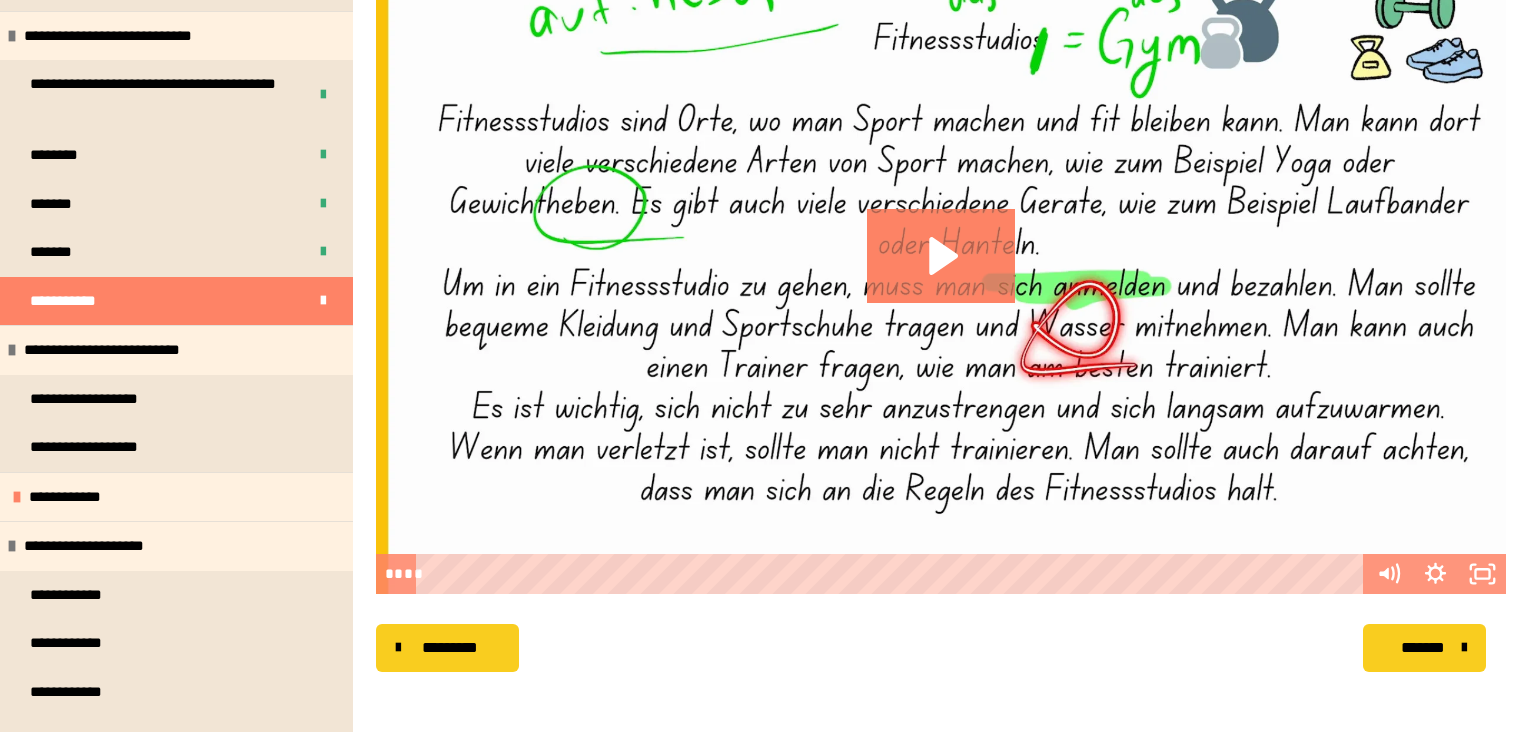 scroll, scrollTop: 356, scrollLeft: 0, axis: vertical 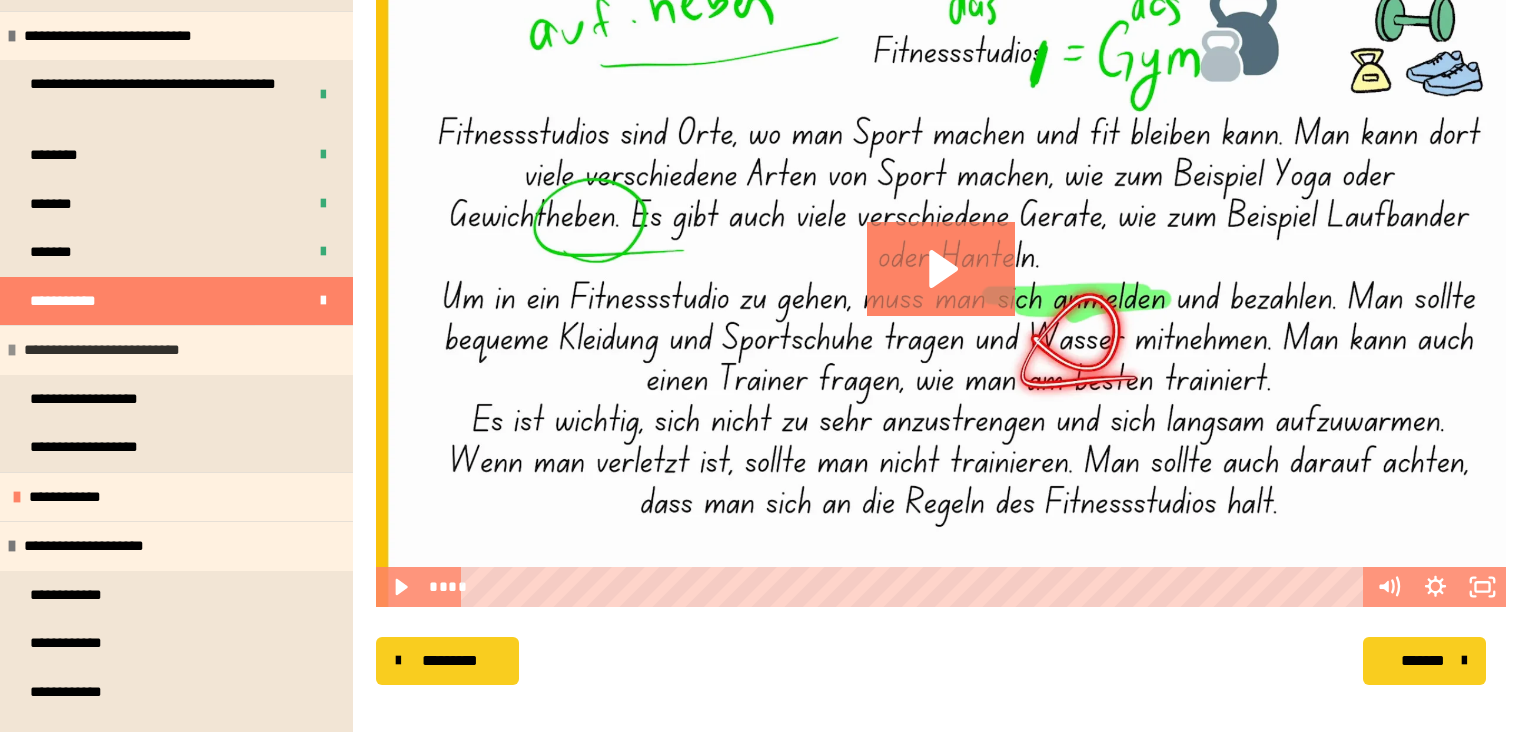 click on "**********" at bounding box center [108, 350] 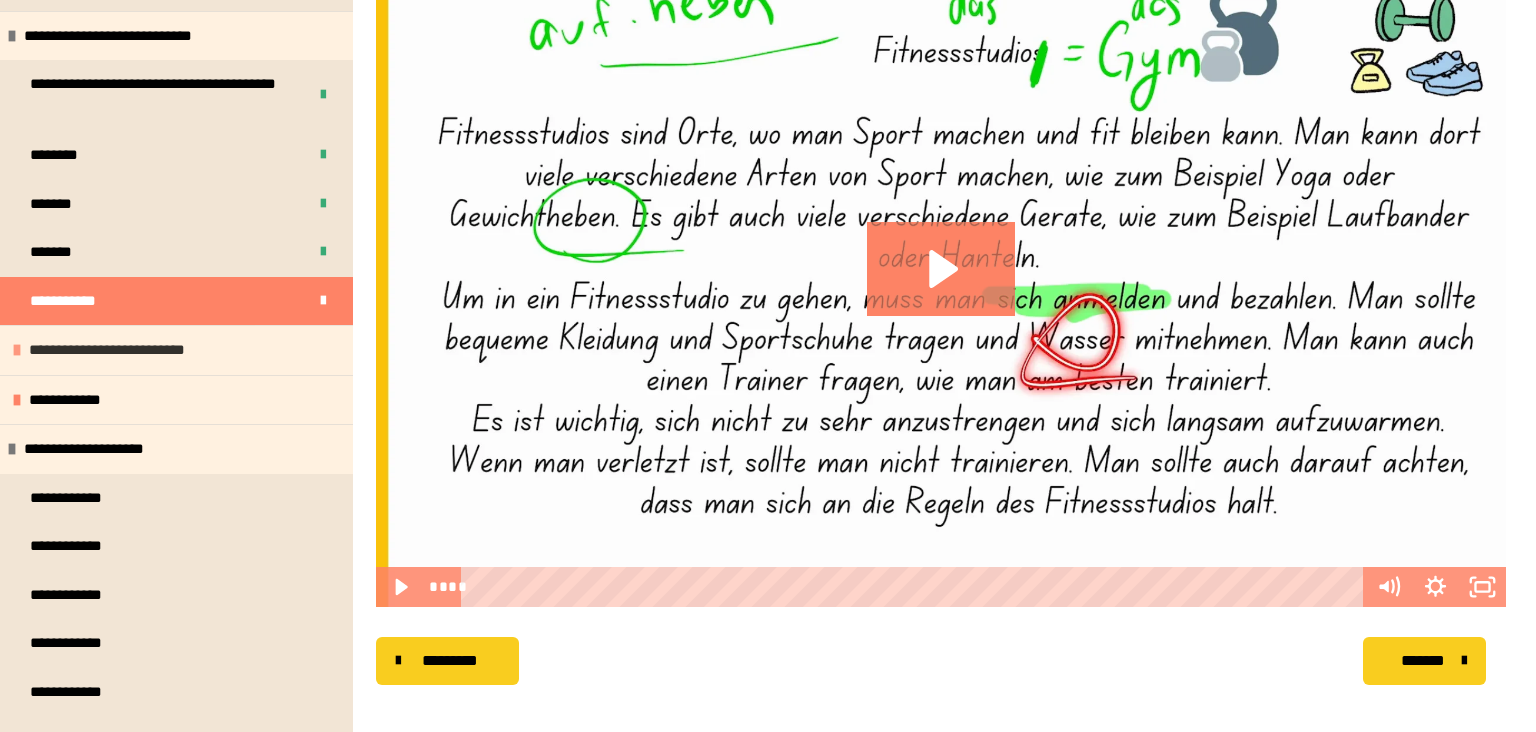 click on "**********" at bounding box center [113, 350] 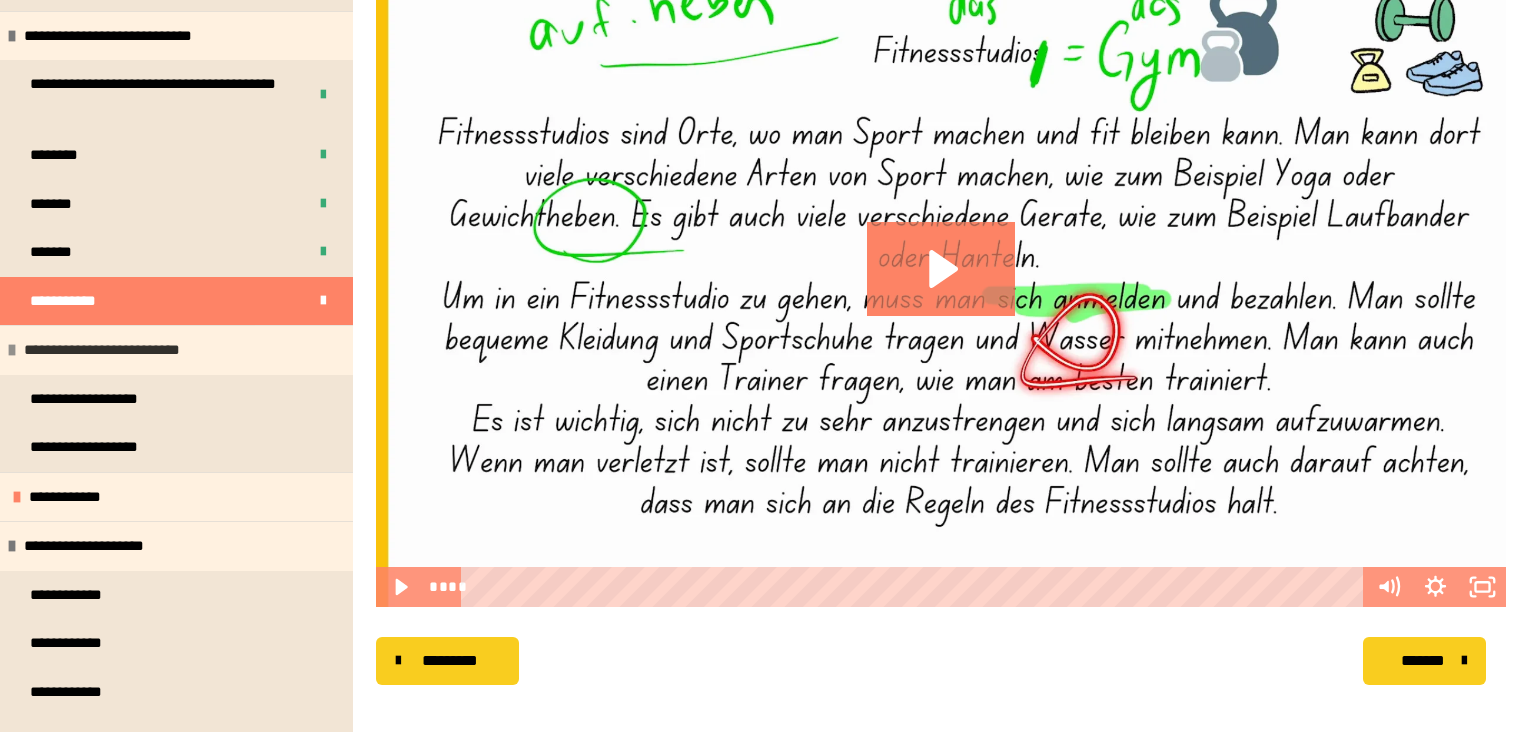 click on "**********" at bounding box center [108, 350] 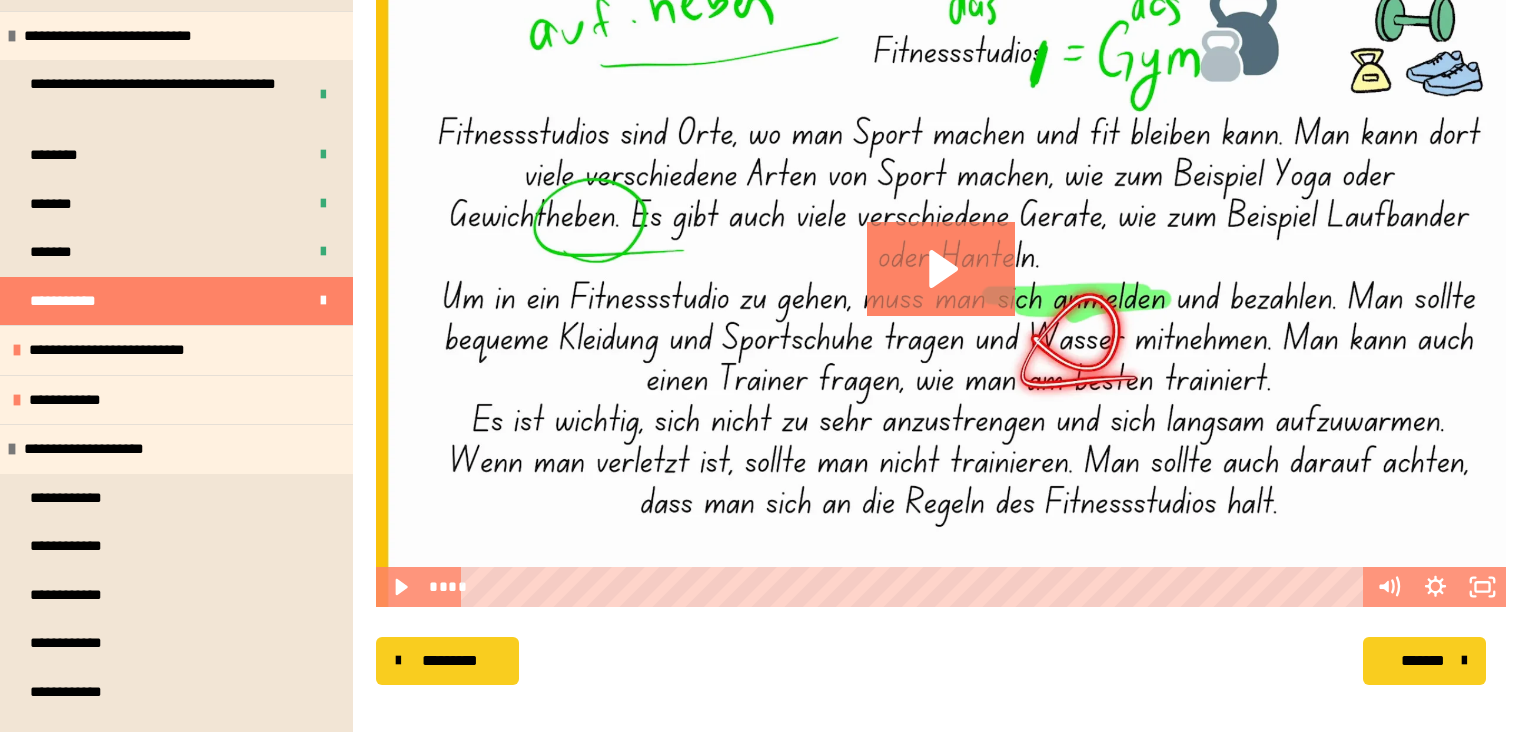 click on "*******" at bounding box center [1422, 661] 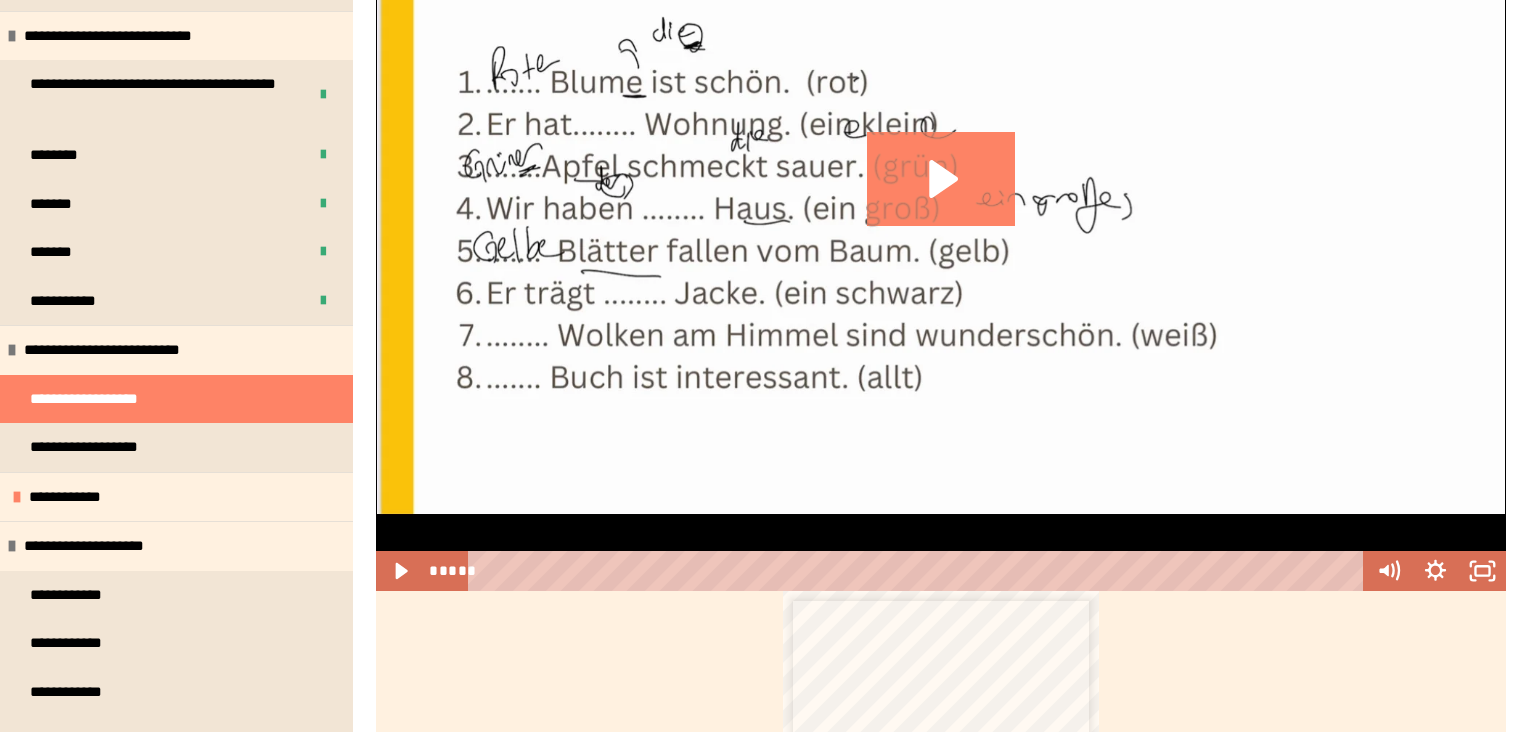 scroll, scrollTop: 763, scrollLeft: 0, axis: vertical 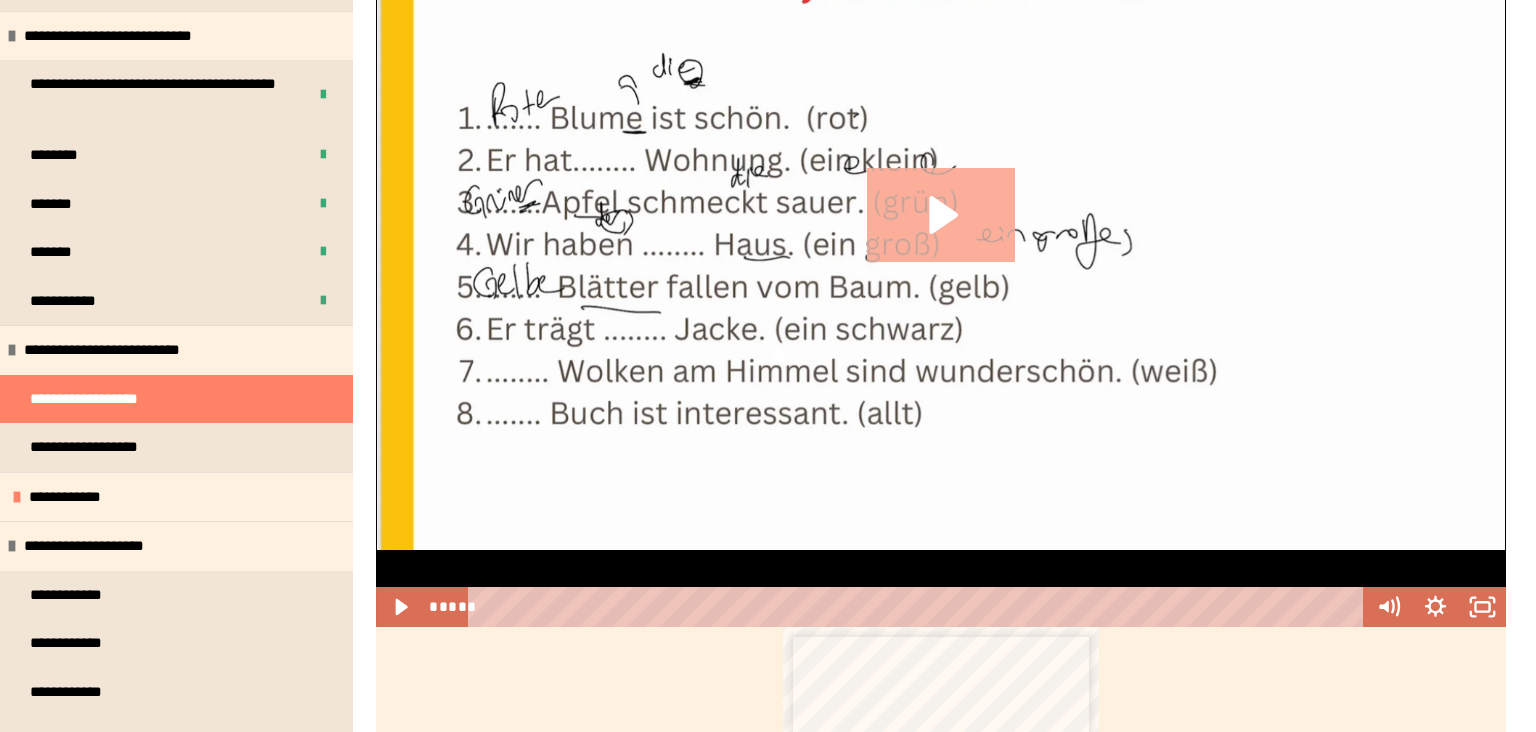 click 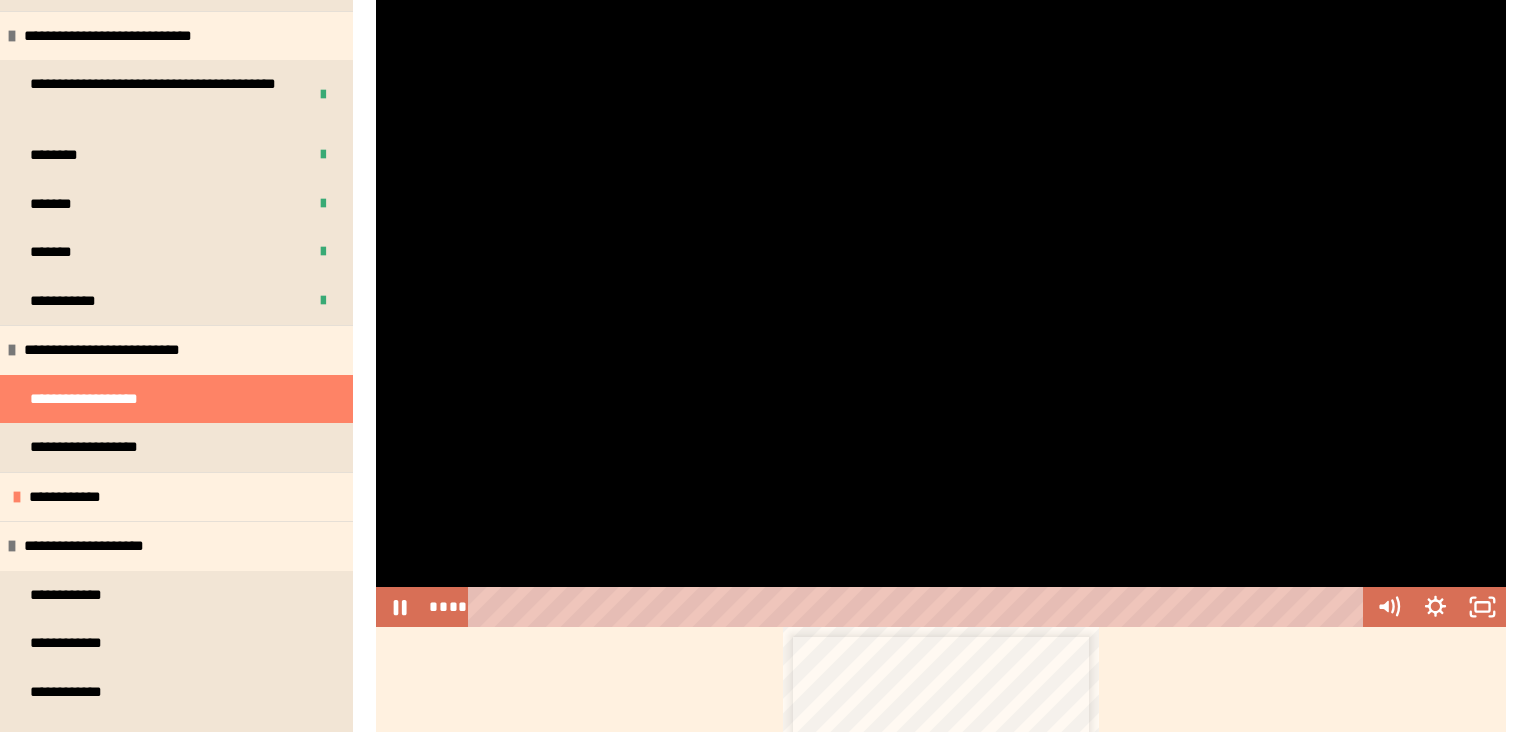 click at bounding box center (941, 235) 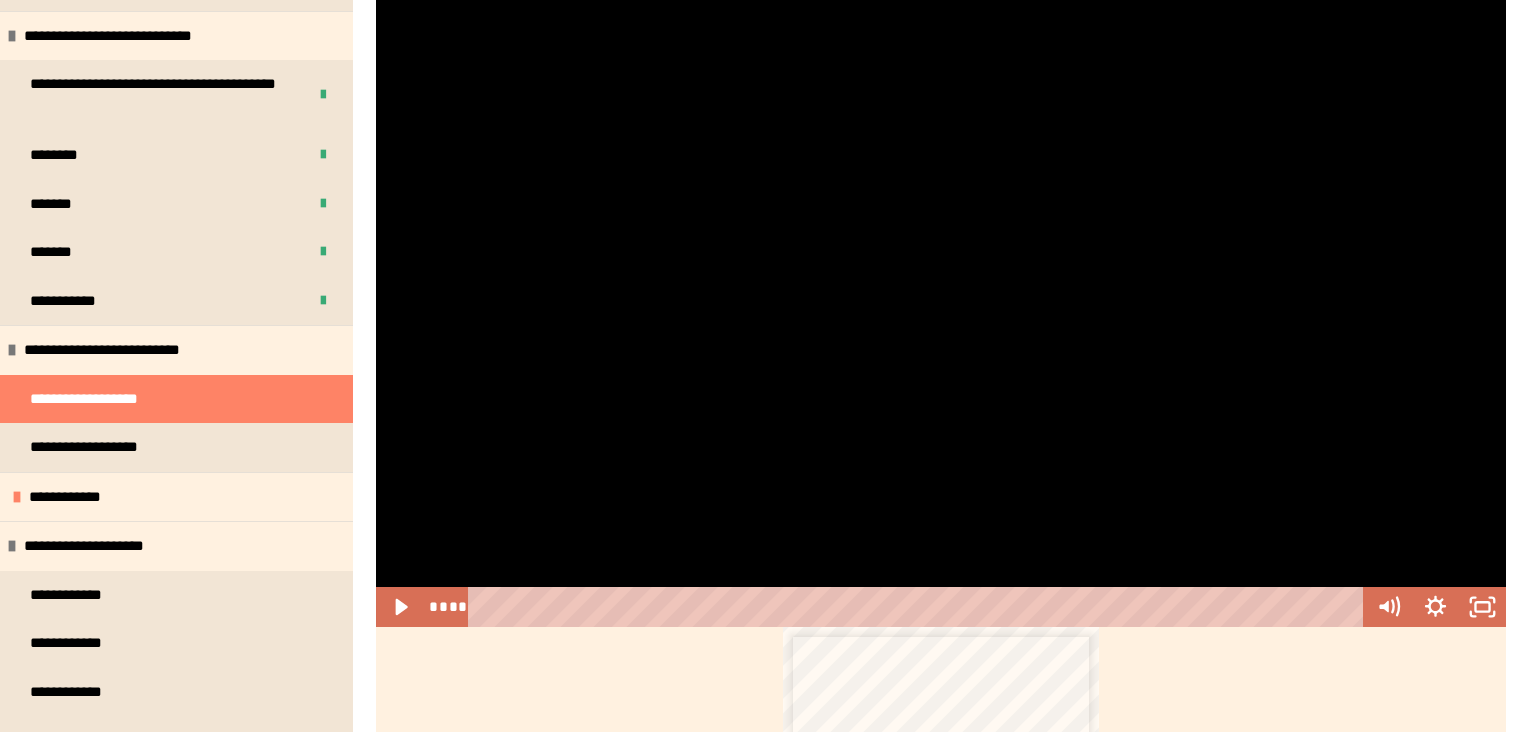 click at bounding box center (941, 235) 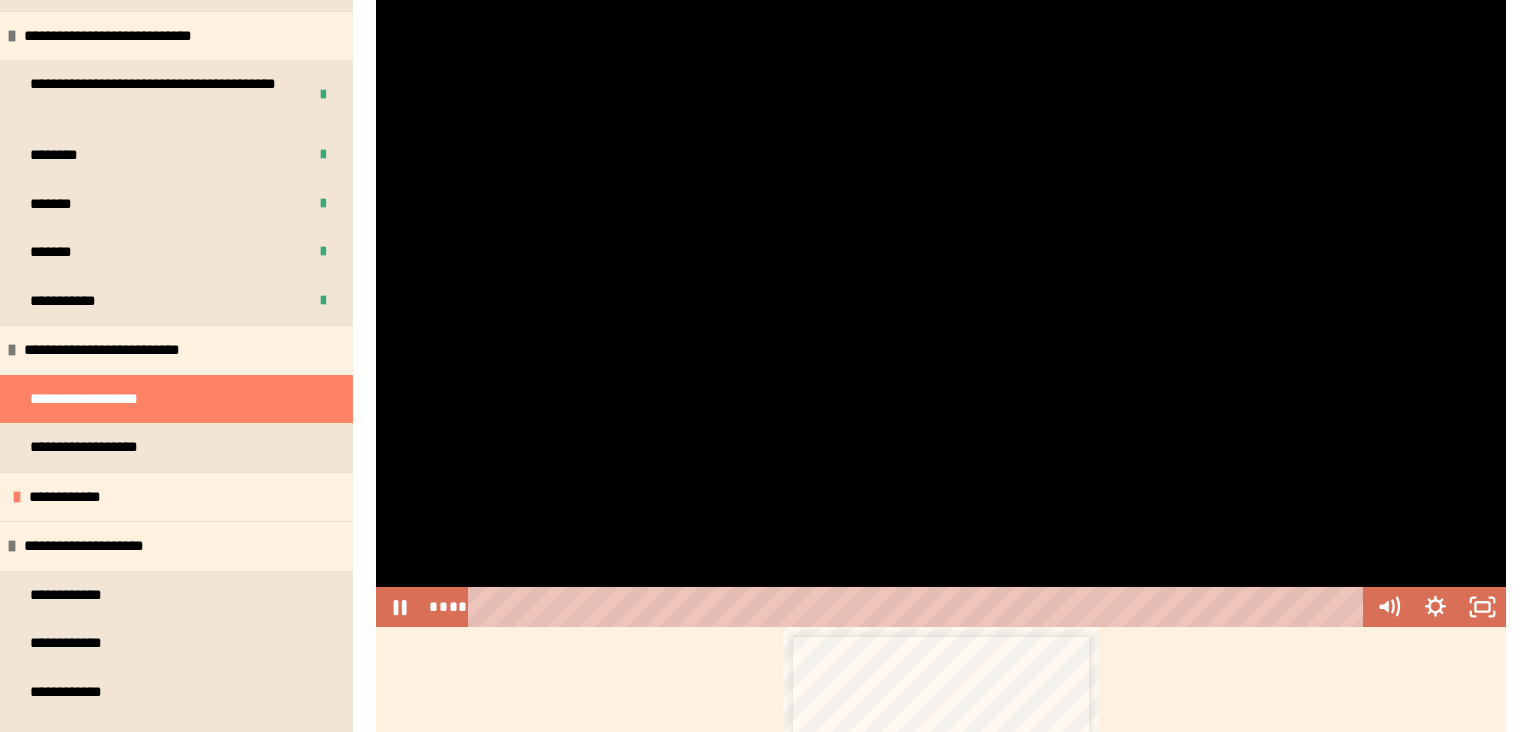 click at bounding box center [941, 235] 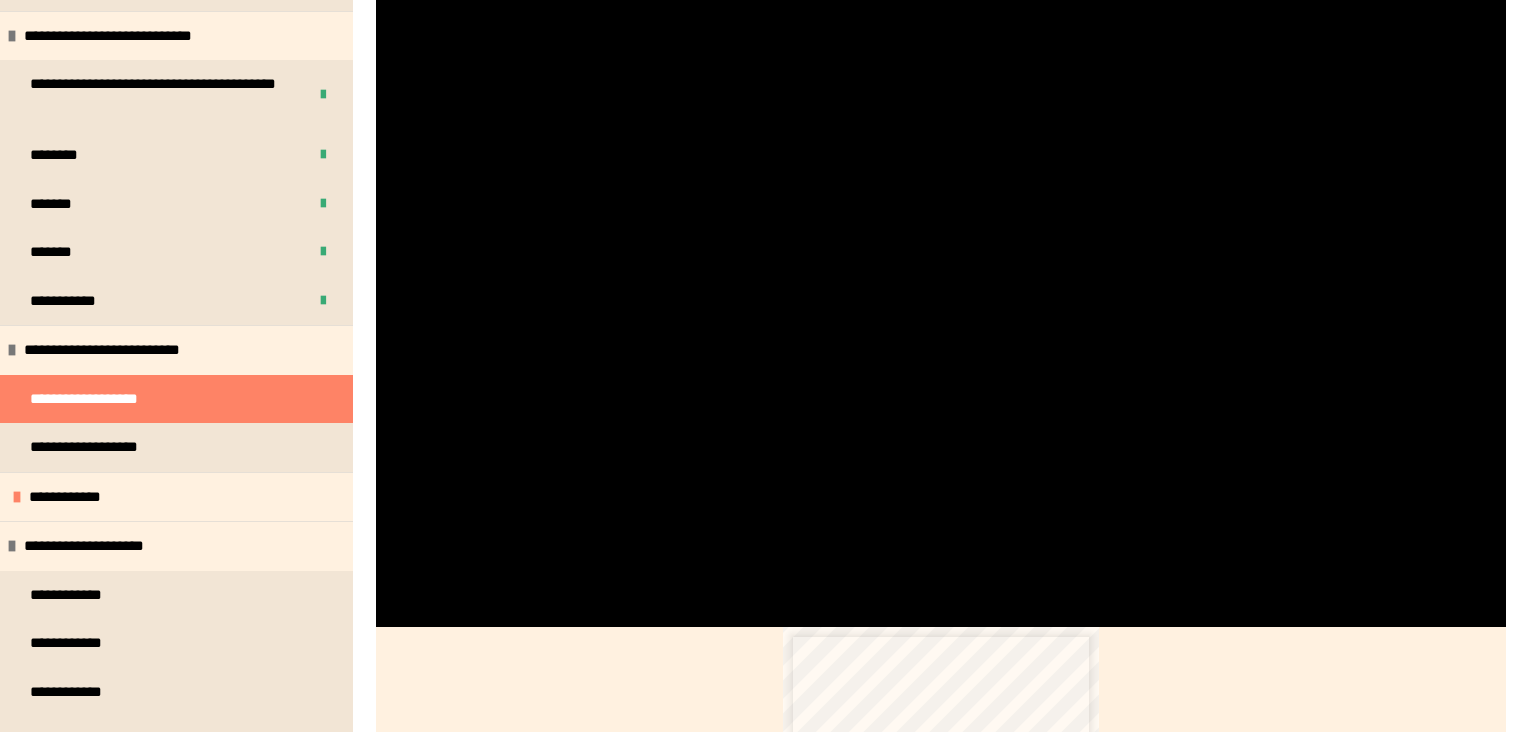 click at bounding box center (941, 235) 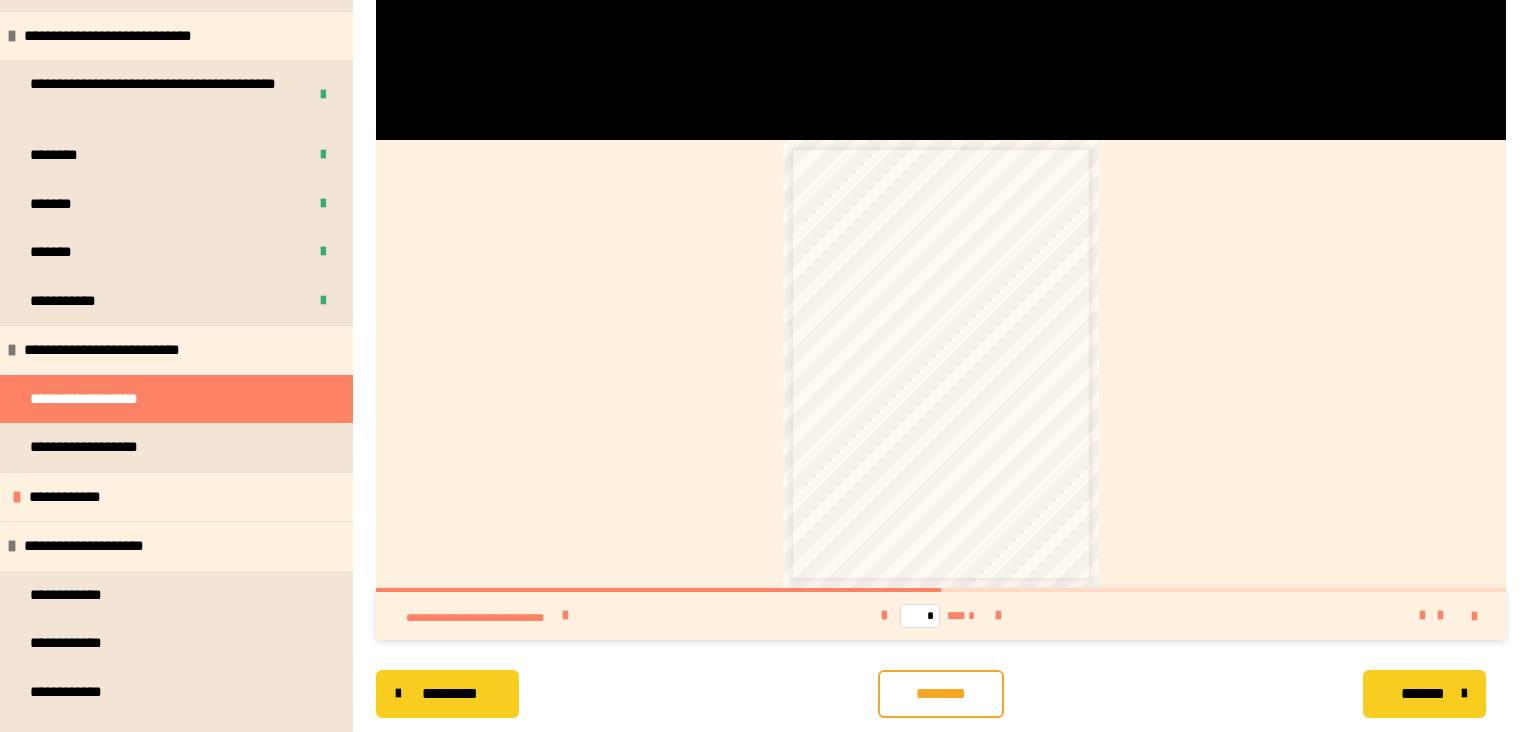 scroll, scrollTop: 975, scrollLeft: 0, axis: vertical 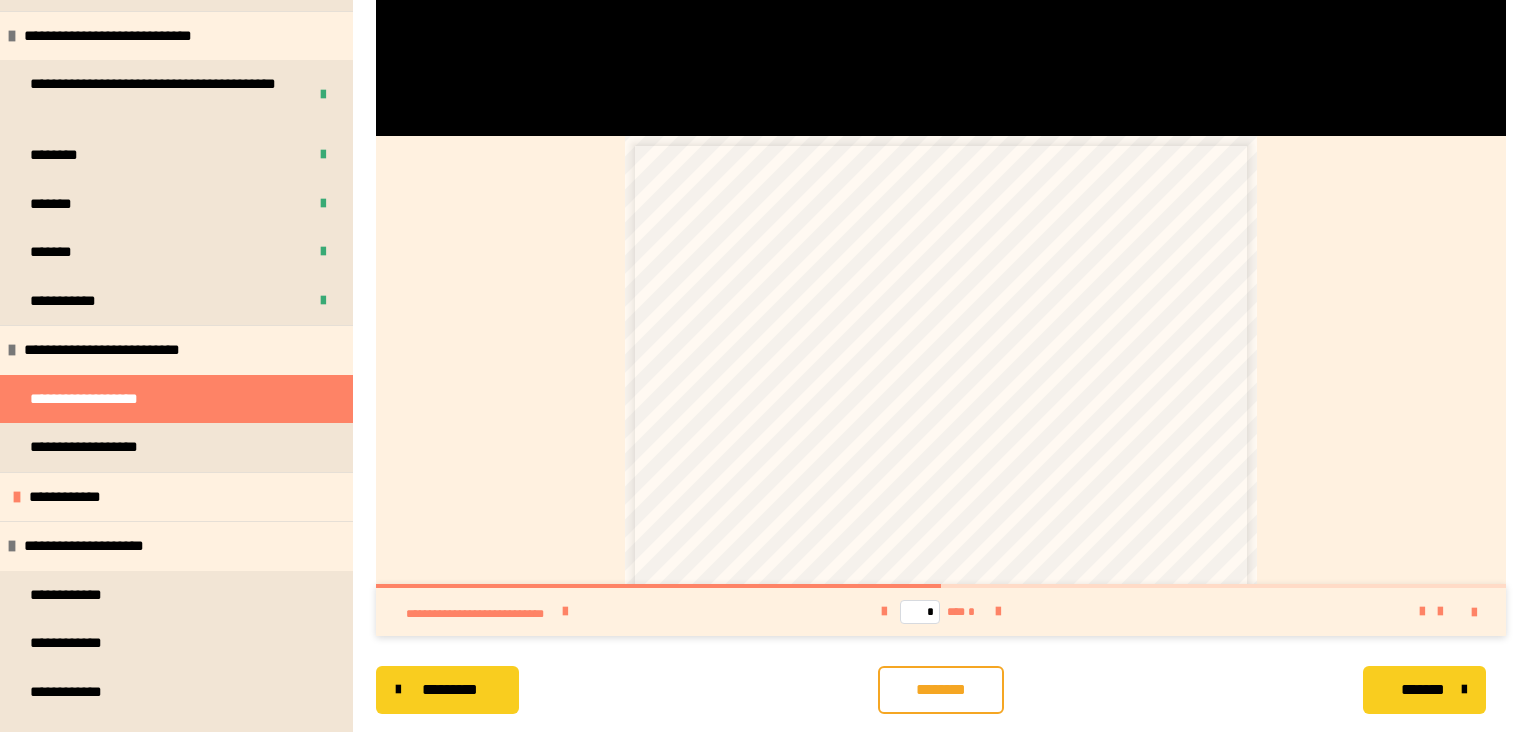 click on "**********" at bounding box center [858, 452] 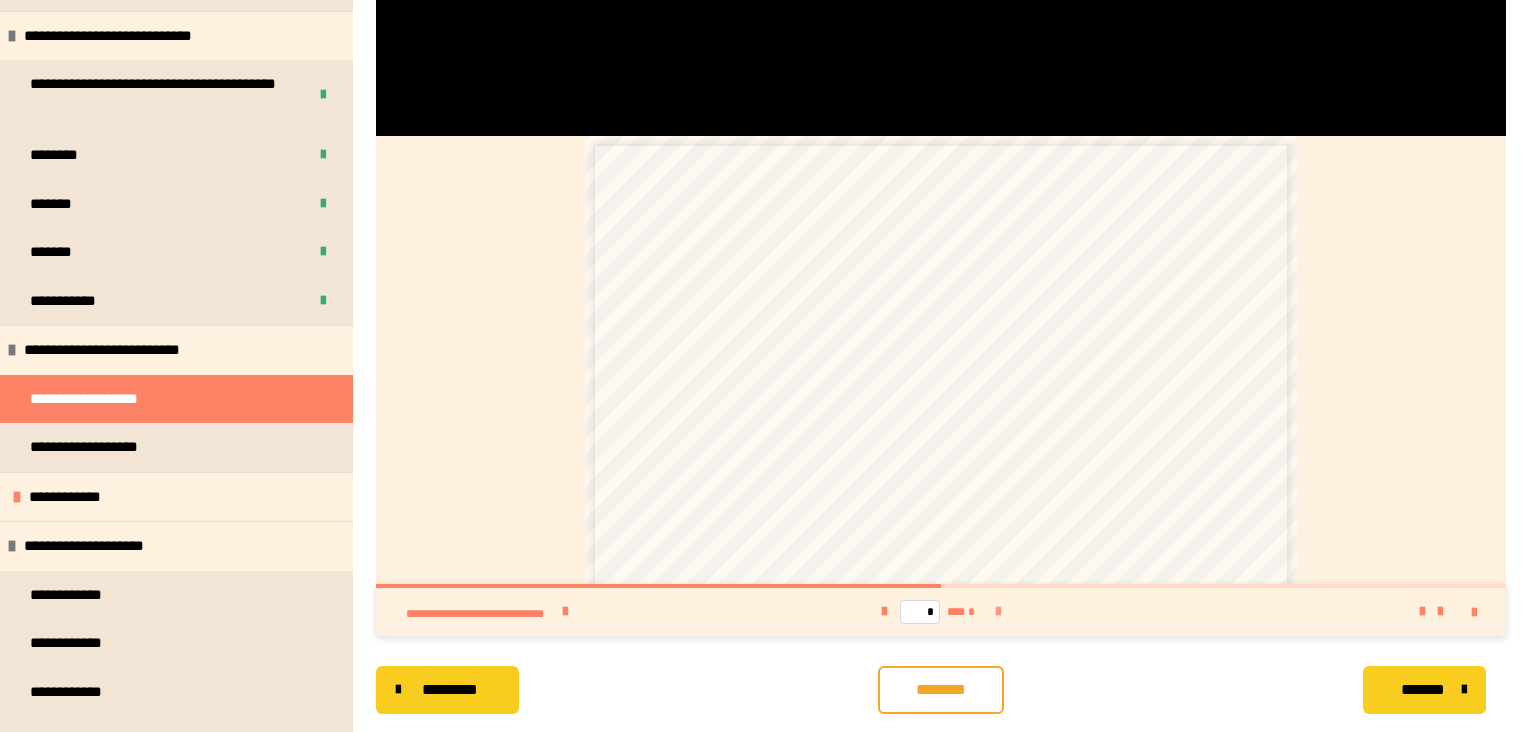 click at bounding box center [998, 612] 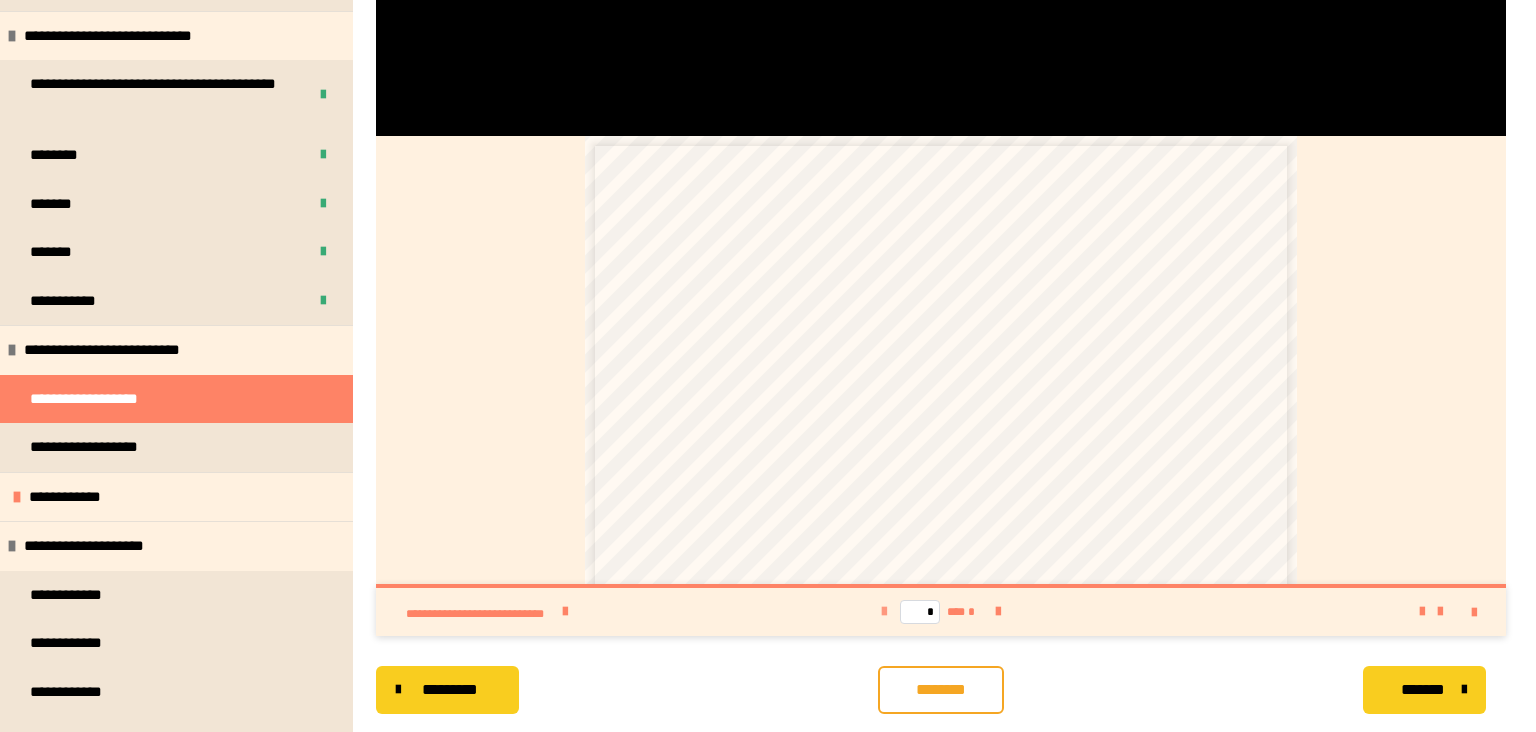 click at bounding box center (884, 612) 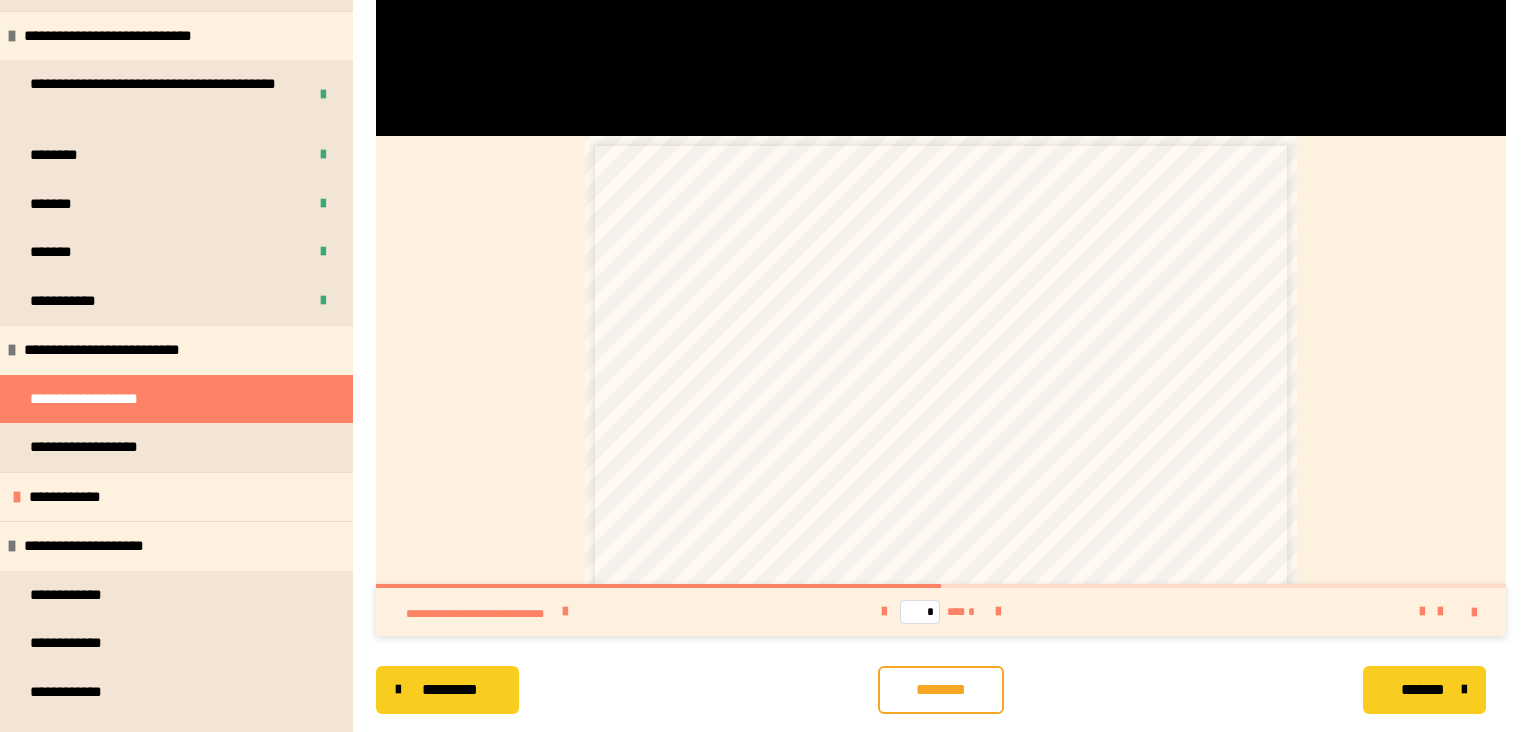 scroll, scrollTop: 544, scrollLeft: 0, axis: vertical 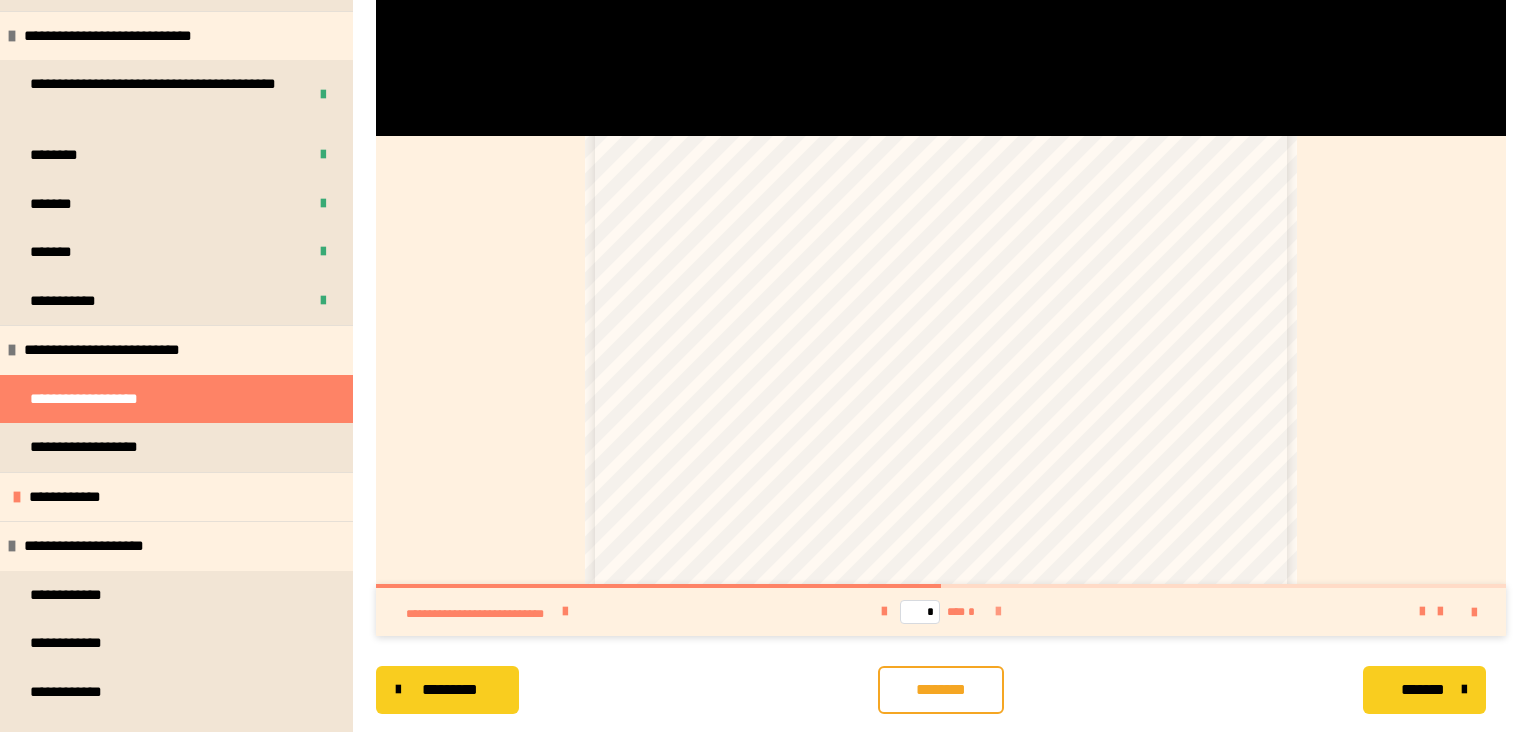 click at bounding box center [998, 612] 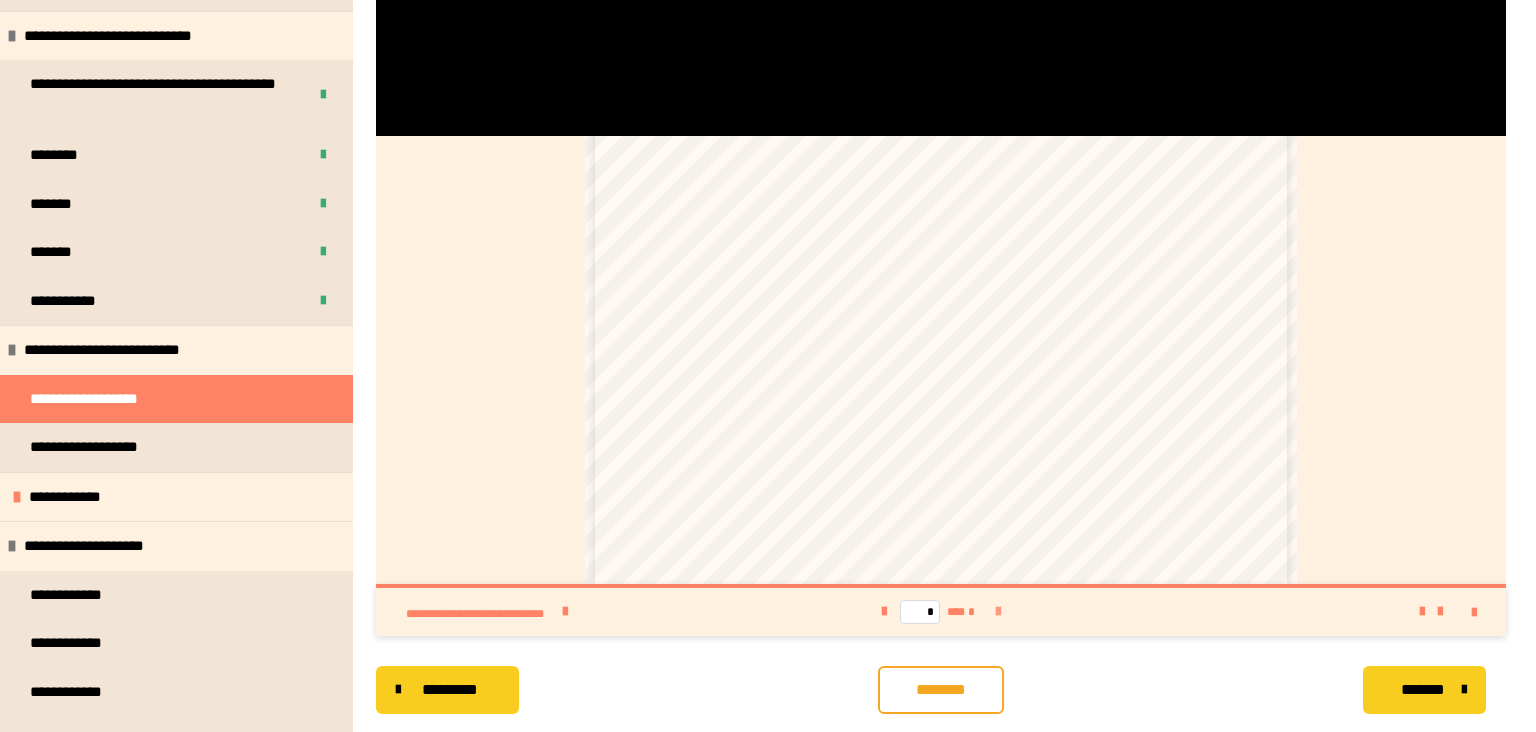 click on "* *** *" at bounding box center [941, 612] 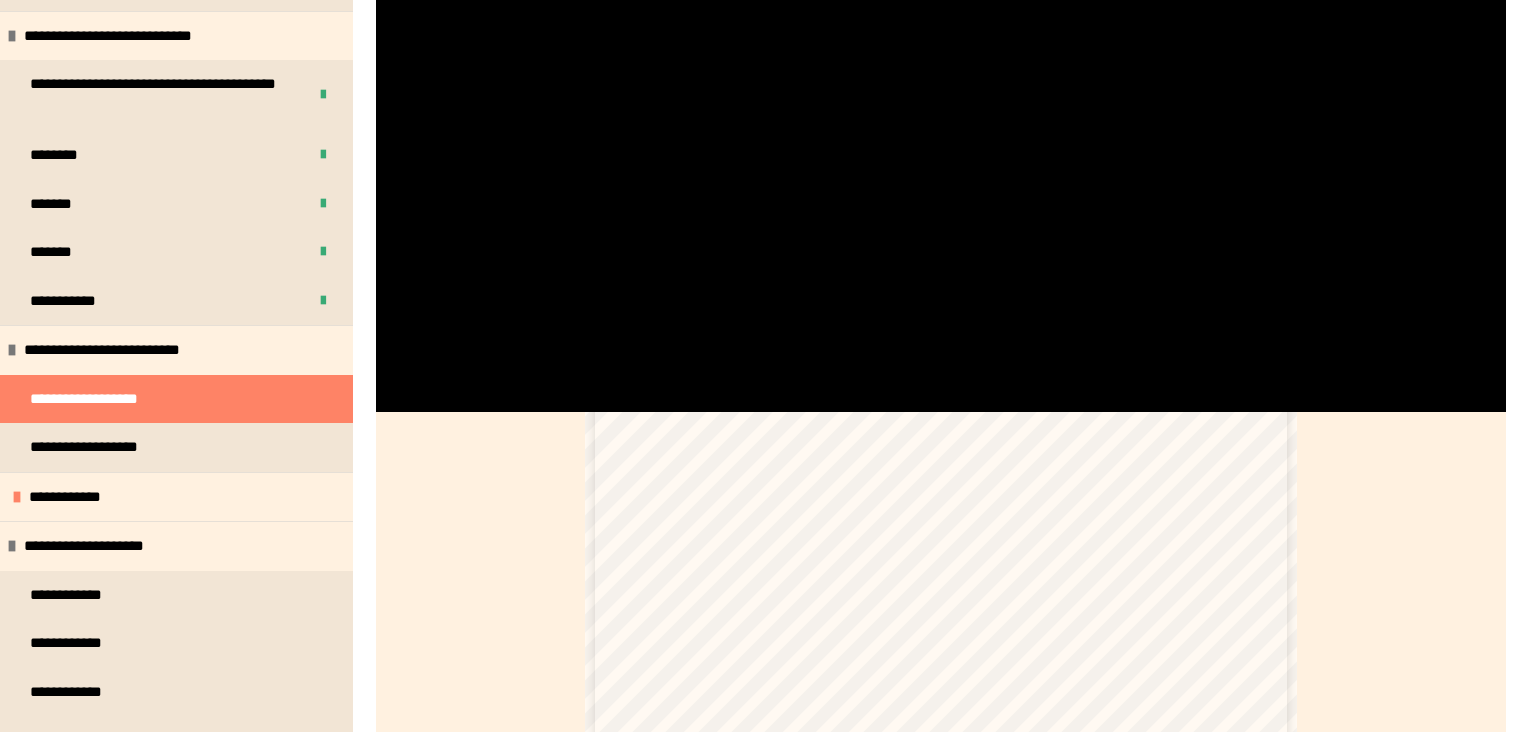 scroll, scrollTop: 1016, scrollLeft: 0, axis: vertical 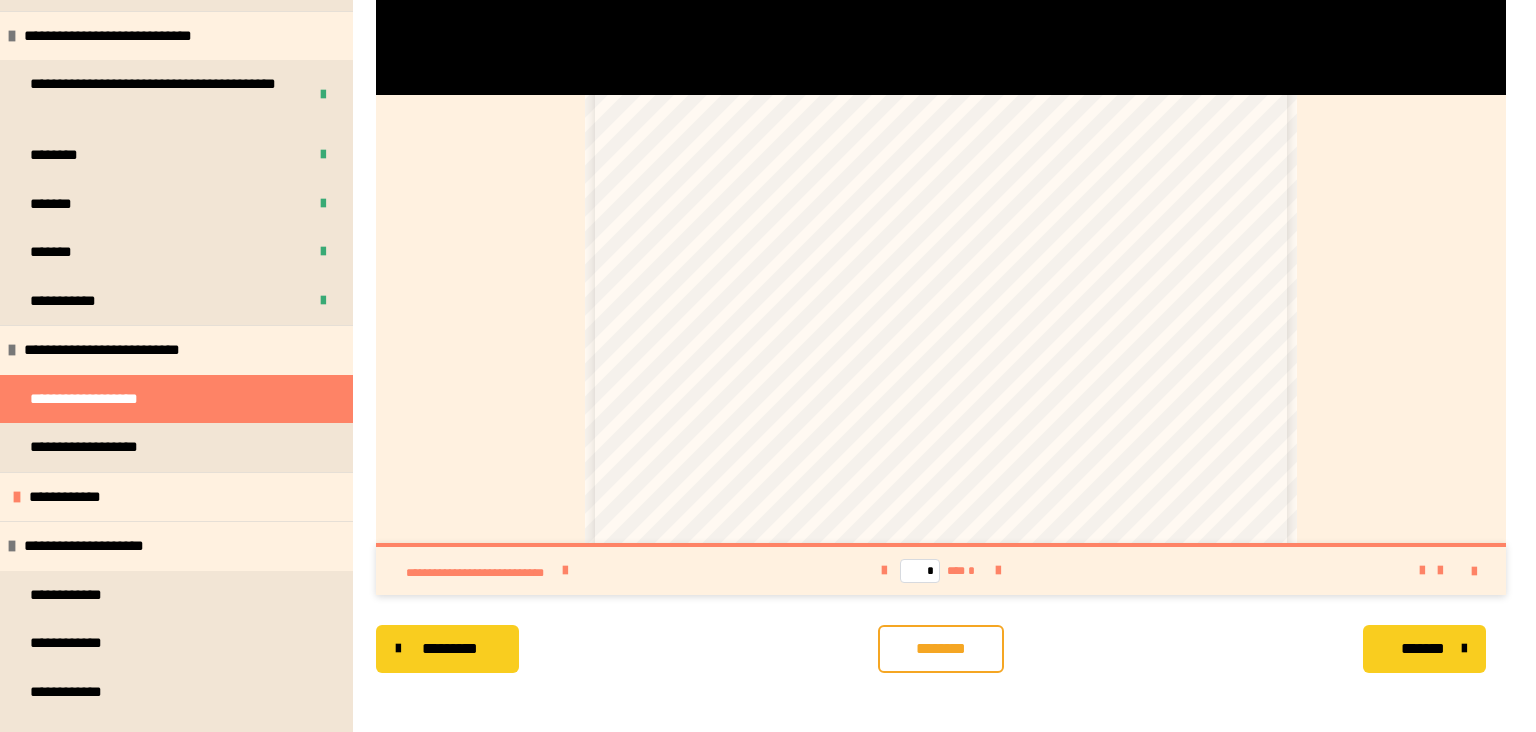 click on "**********" at bounding box center (948, 195) 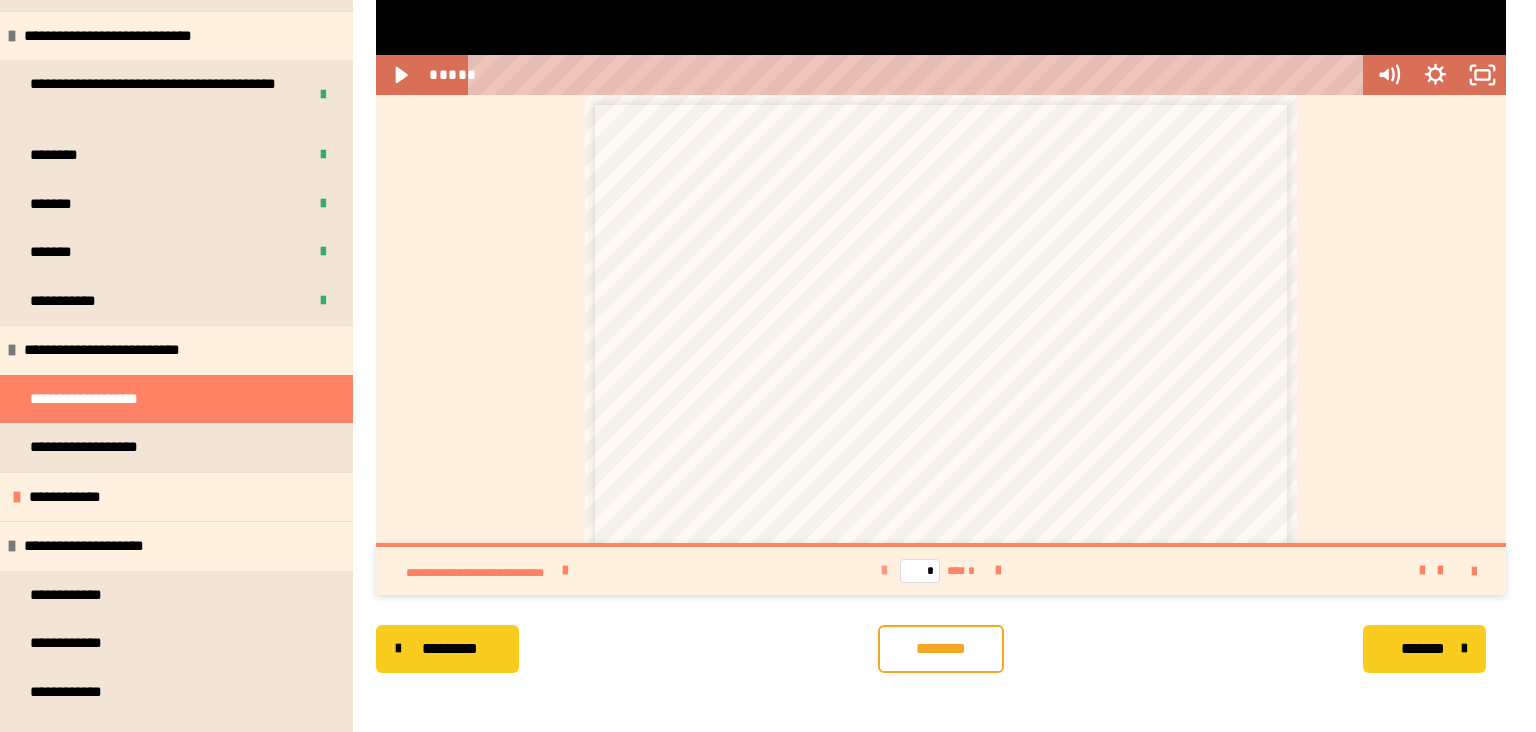 click at bounding box center [884, 571] 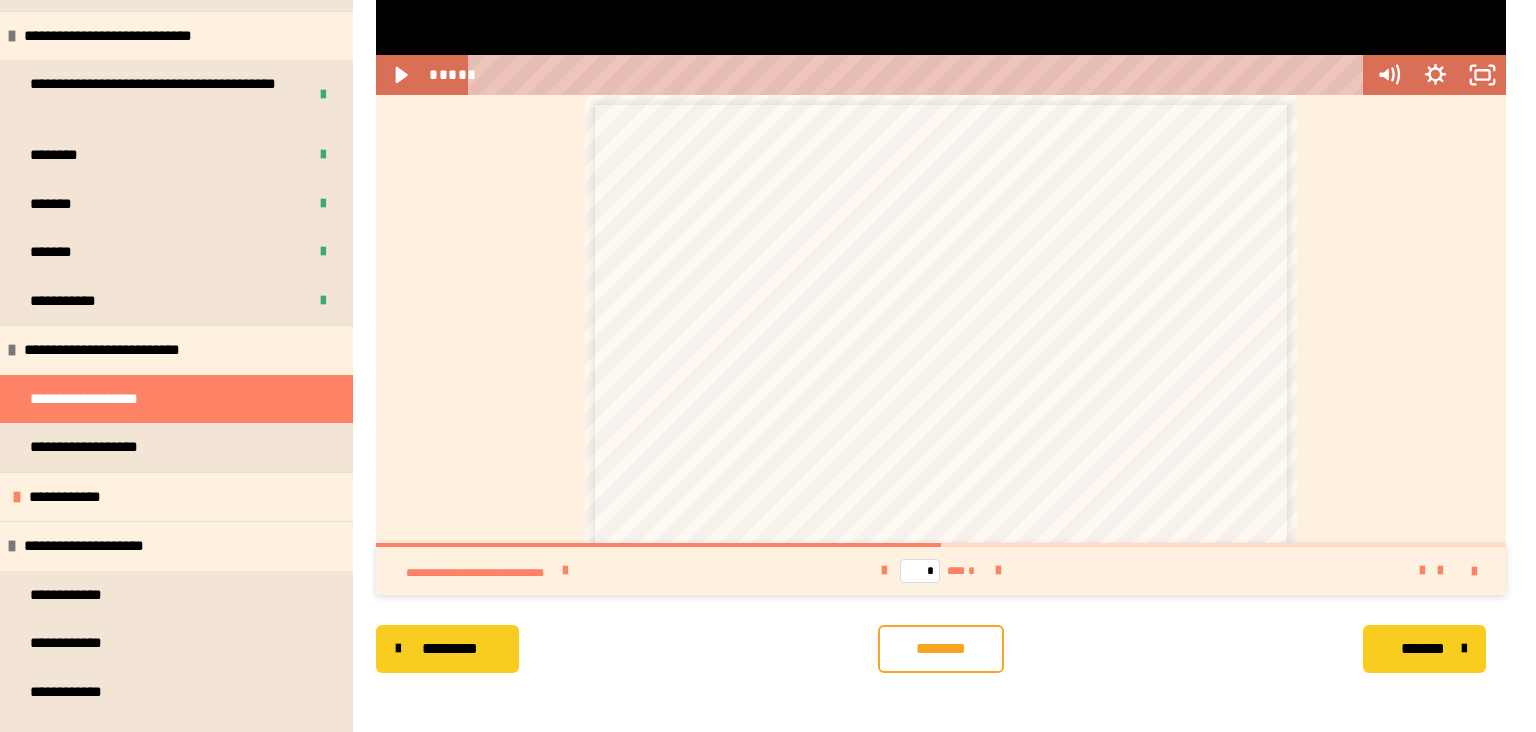 drag, startPoint x: 883, startPoint y: 392, endPoint x: 881, endPoint y: 322, distance: 70.028564 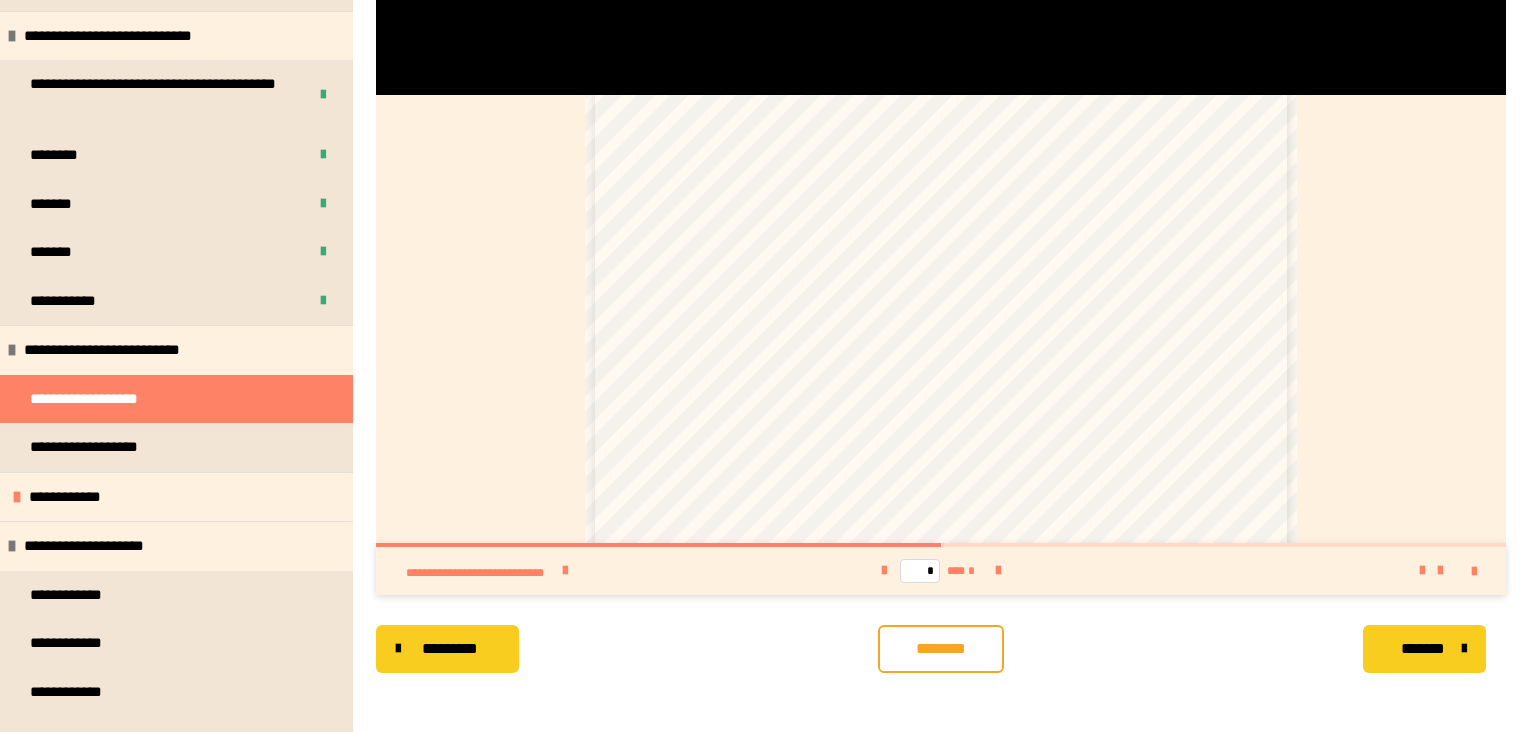 drag, startPoint x: 1310, startPoint y: 342, endPoint x: 1303, endPoint y: 143, distance: 199.12308 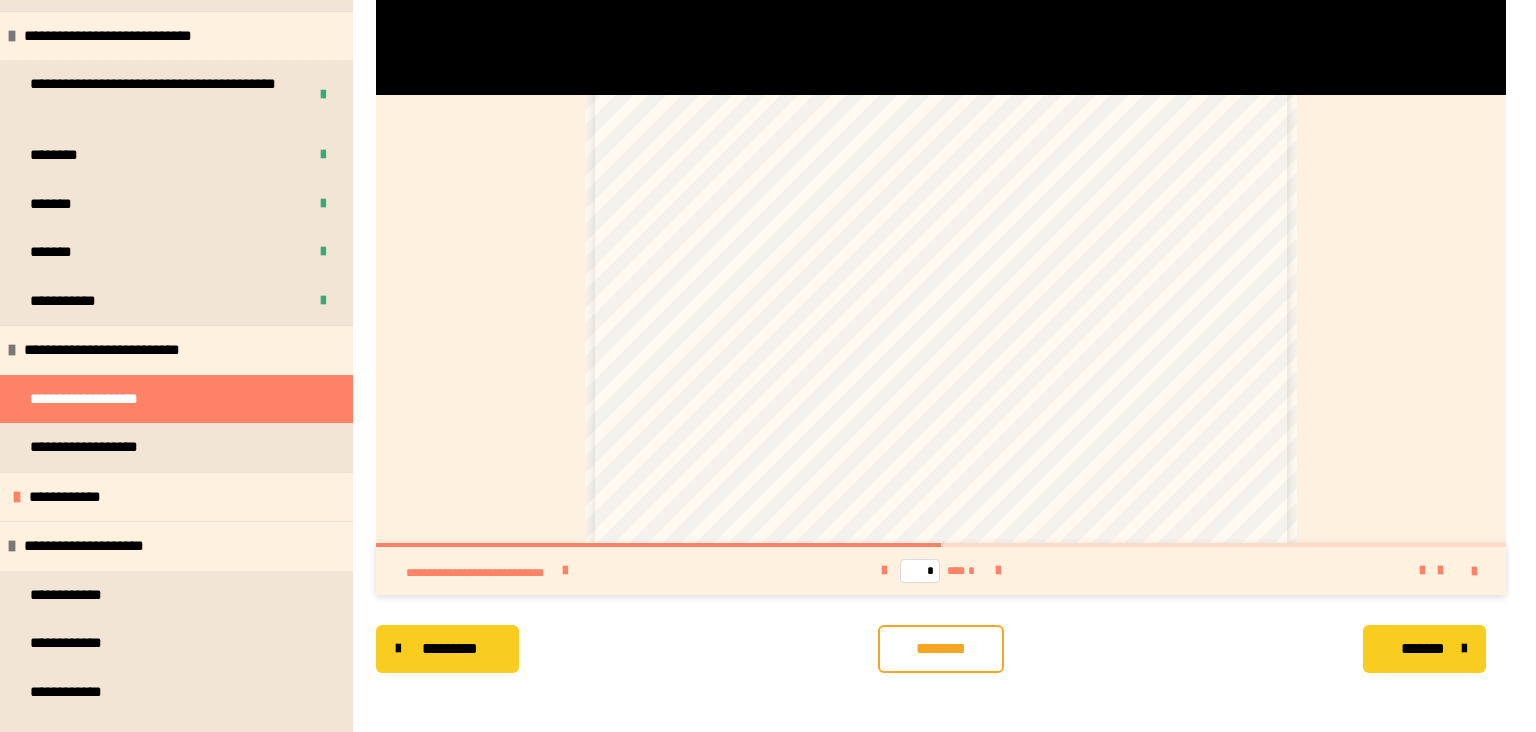 scroll, scrollTop: 164, scrollLeft: 0, axis: vertical 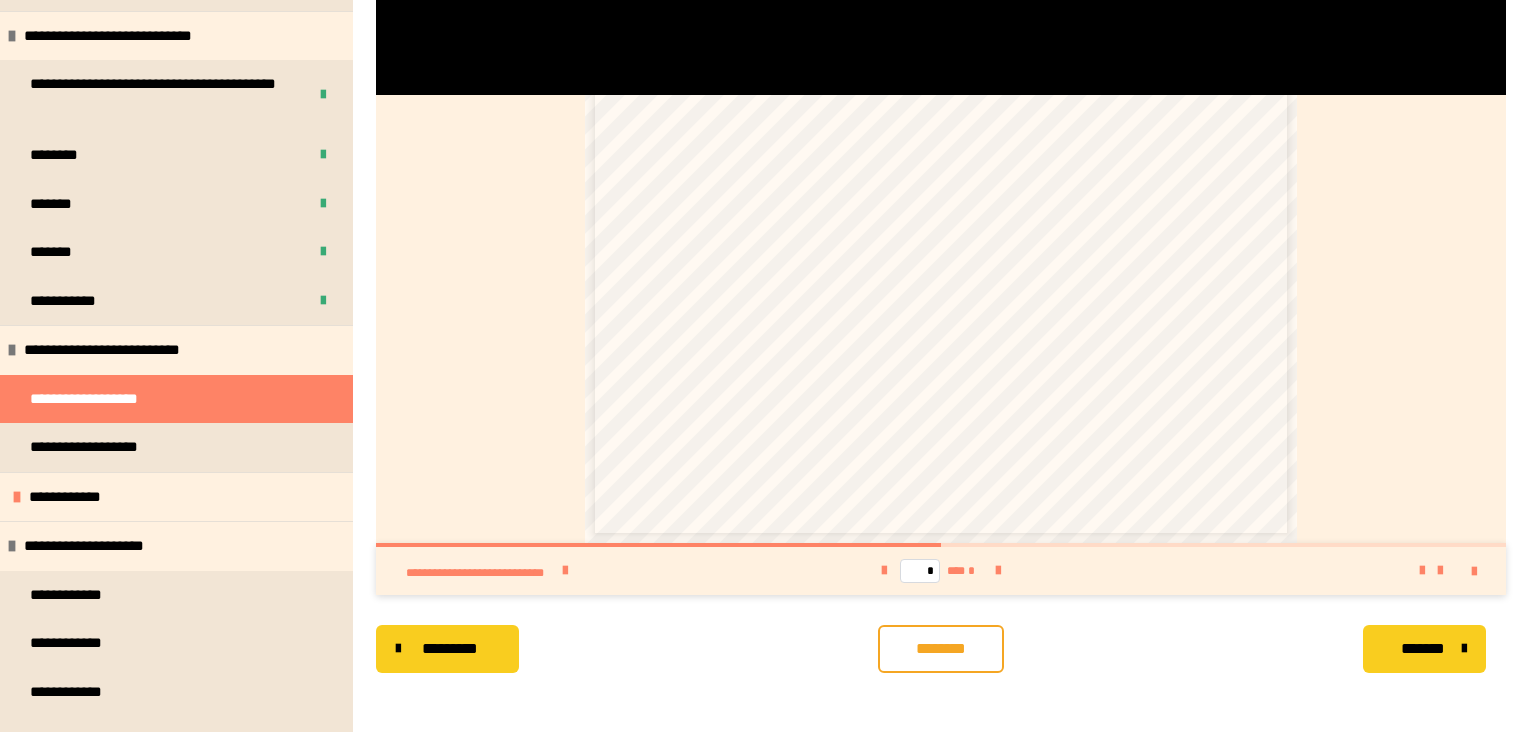 click on "**********" at bounding box center [768, 7] 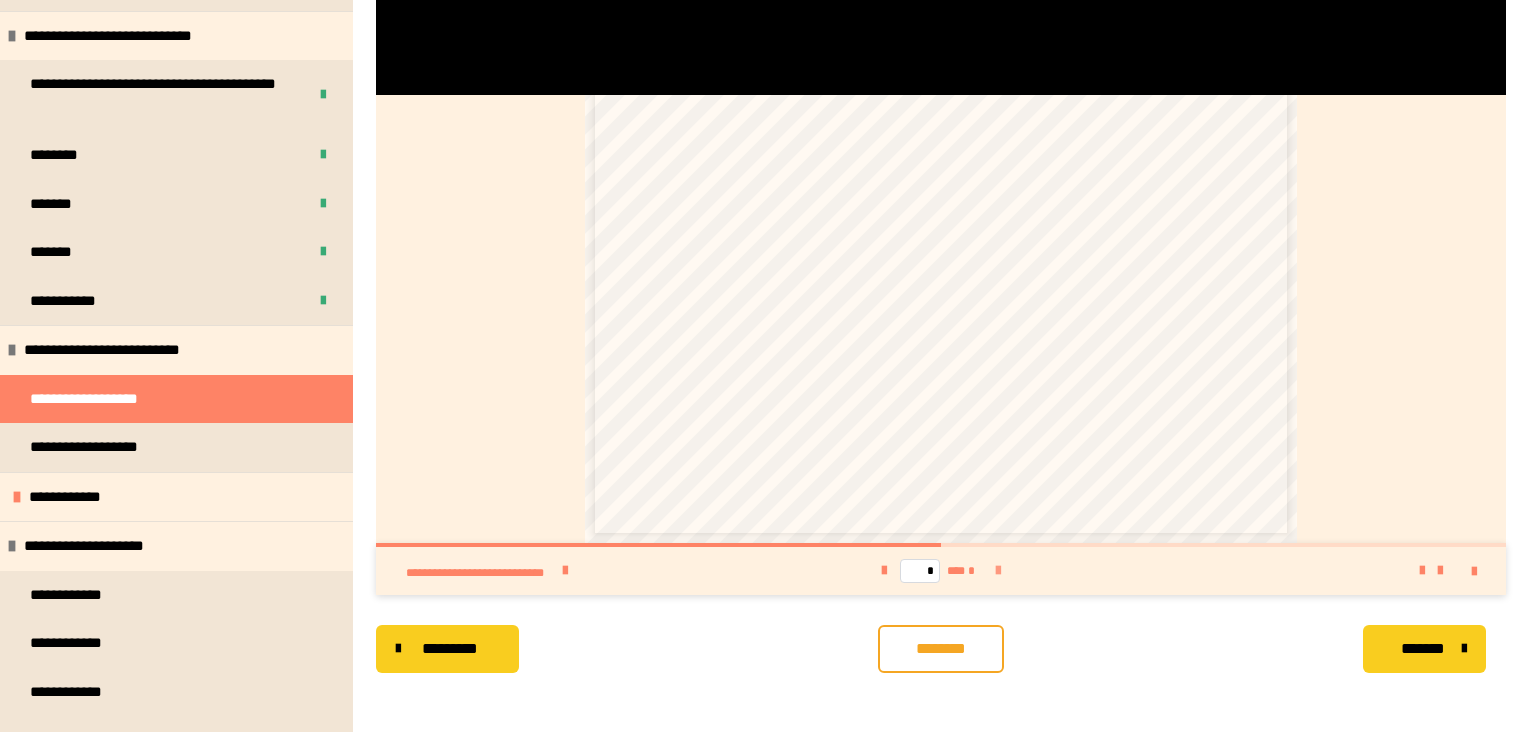 click at bounding box center [998, 571] 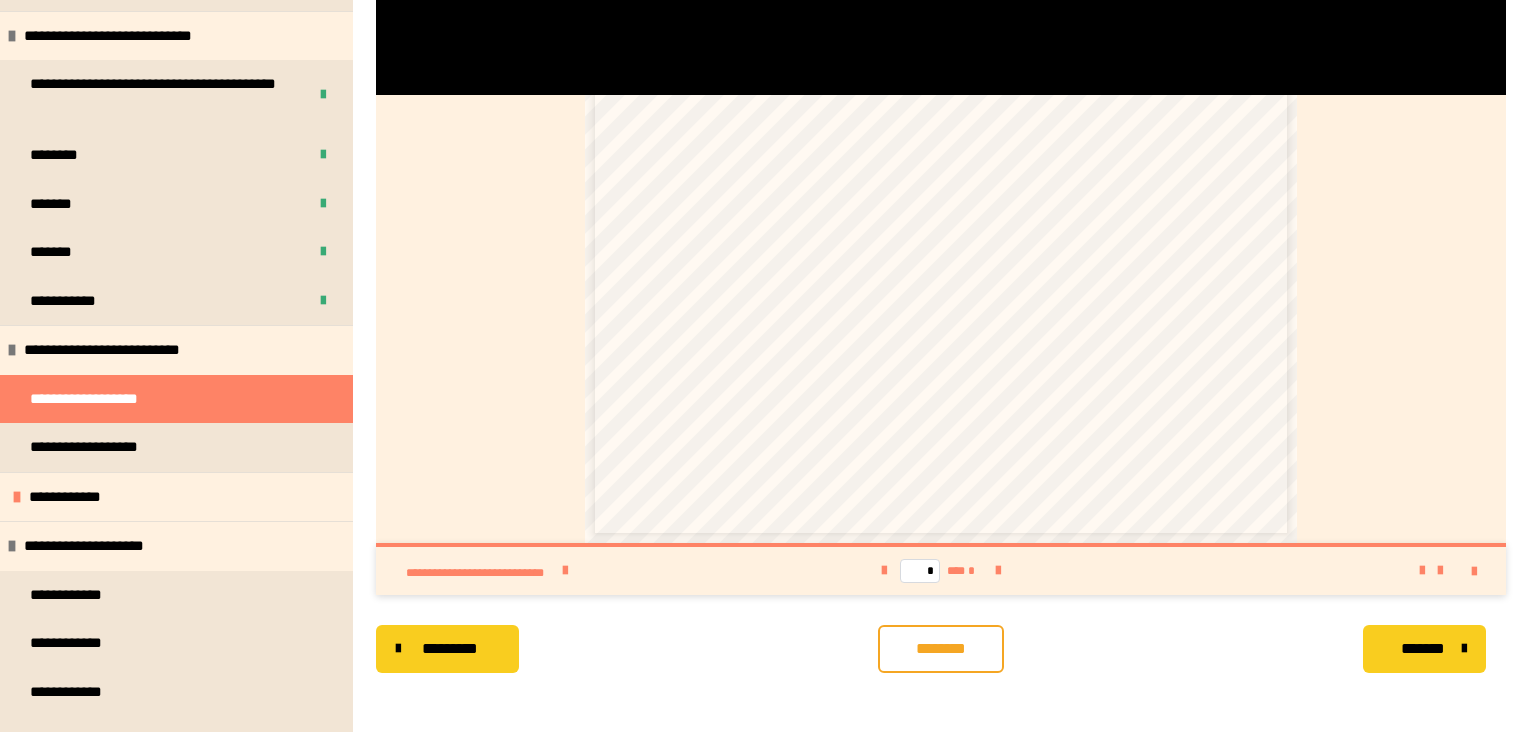 click on "**********" at bounding box center (941, 345) 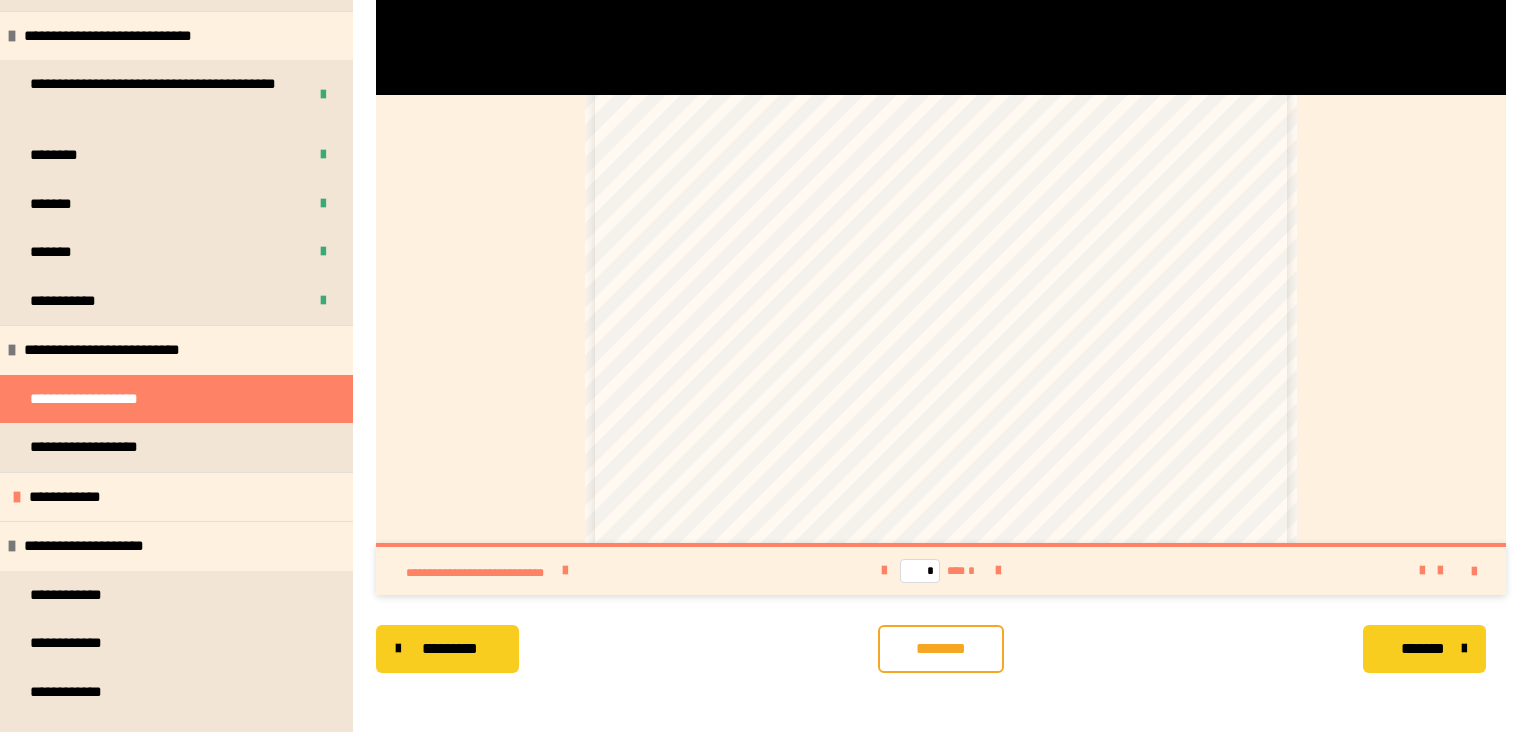 scroll, scrollTop: 0, scrollLeft: 0, axis: both 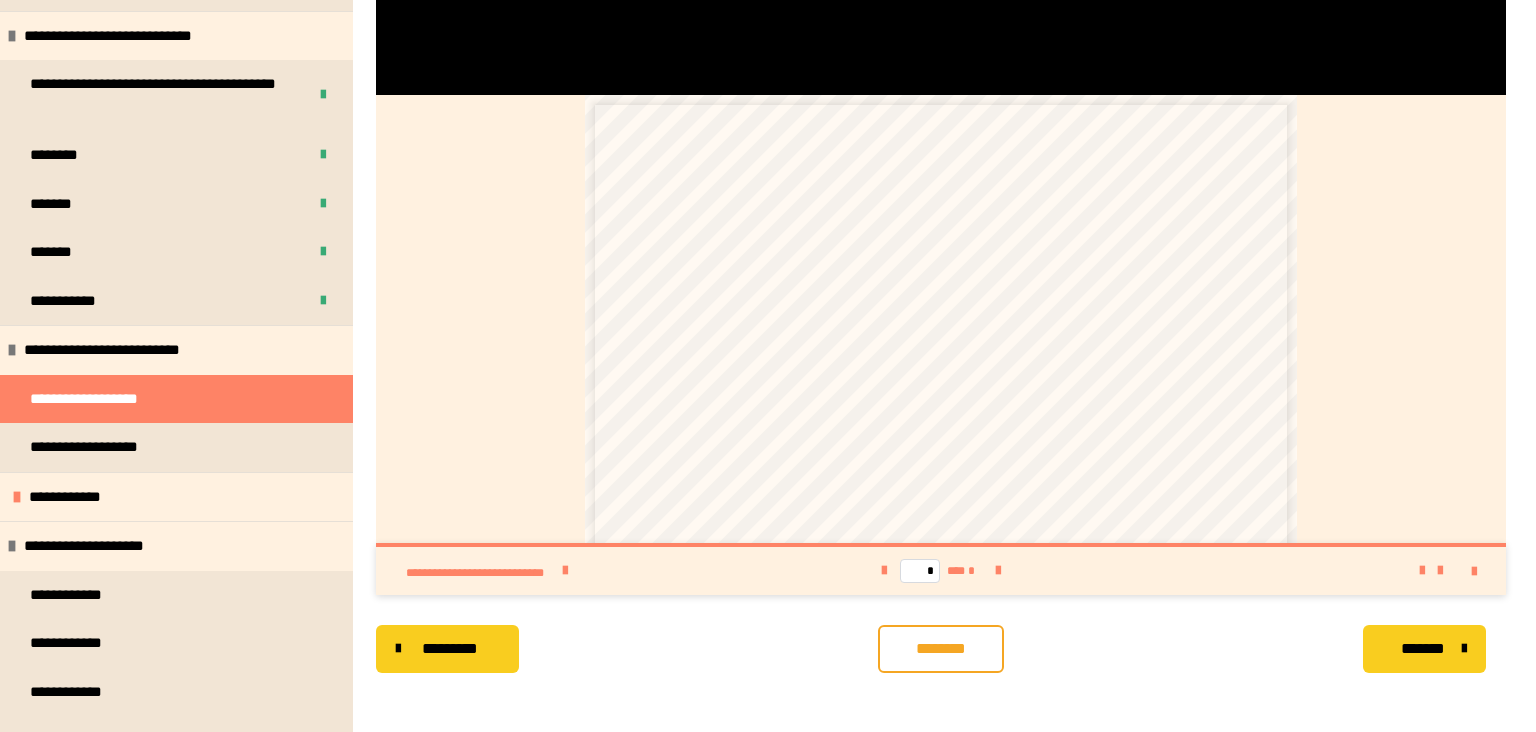 click on "**********" at bounding box center (768, 7) 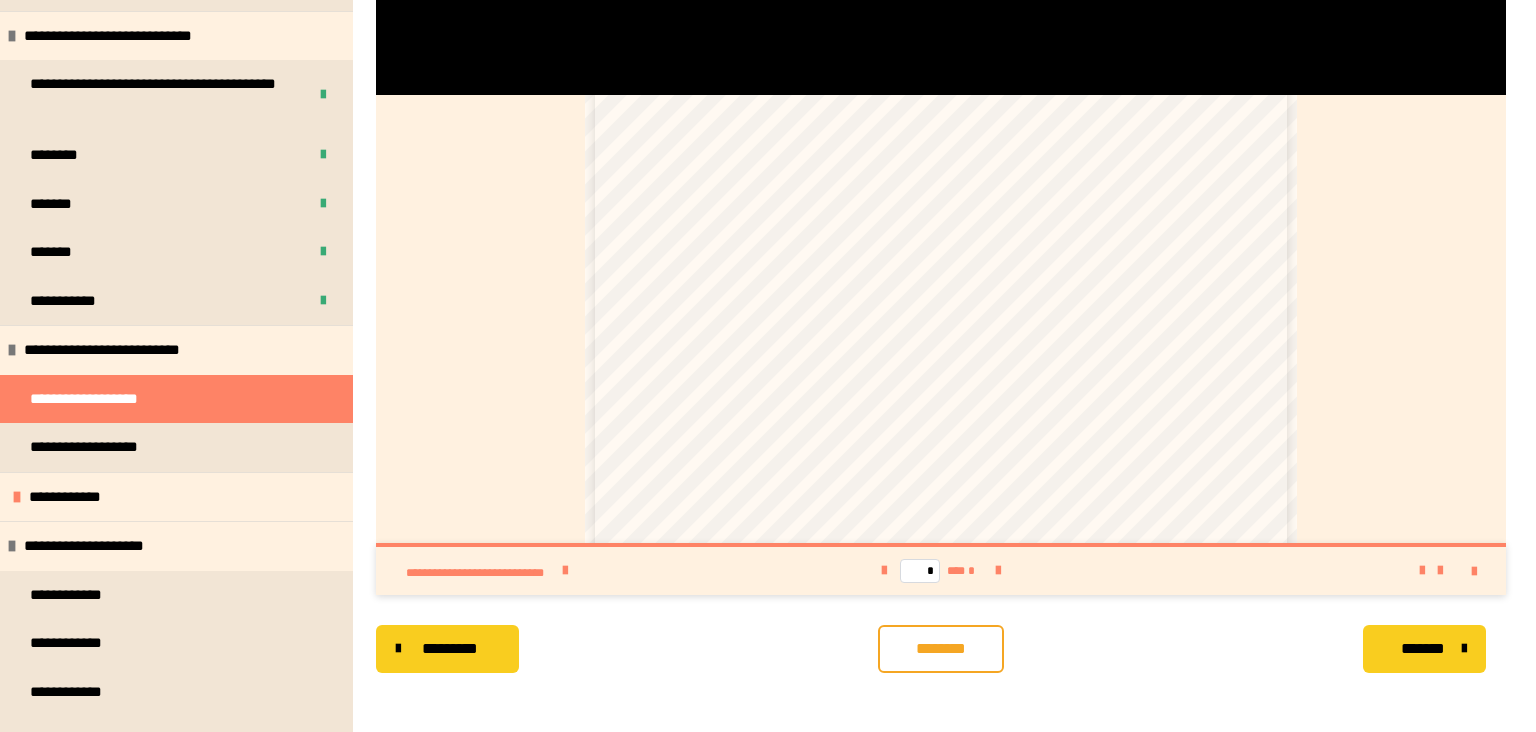 scroll, scrollTop: 324, scrollLeft: 0, axis: vertical 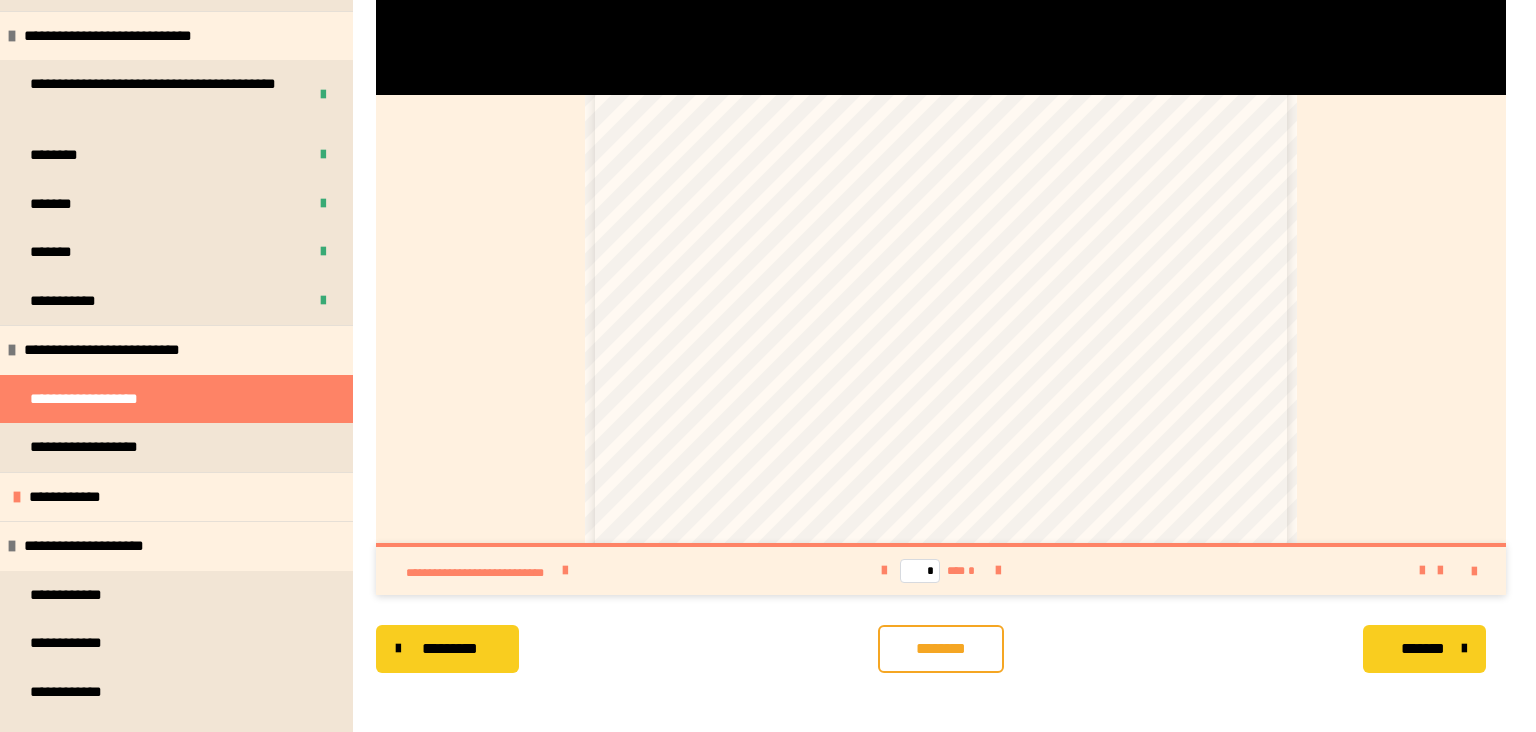 click on "********" at bounding box center [941, 649] 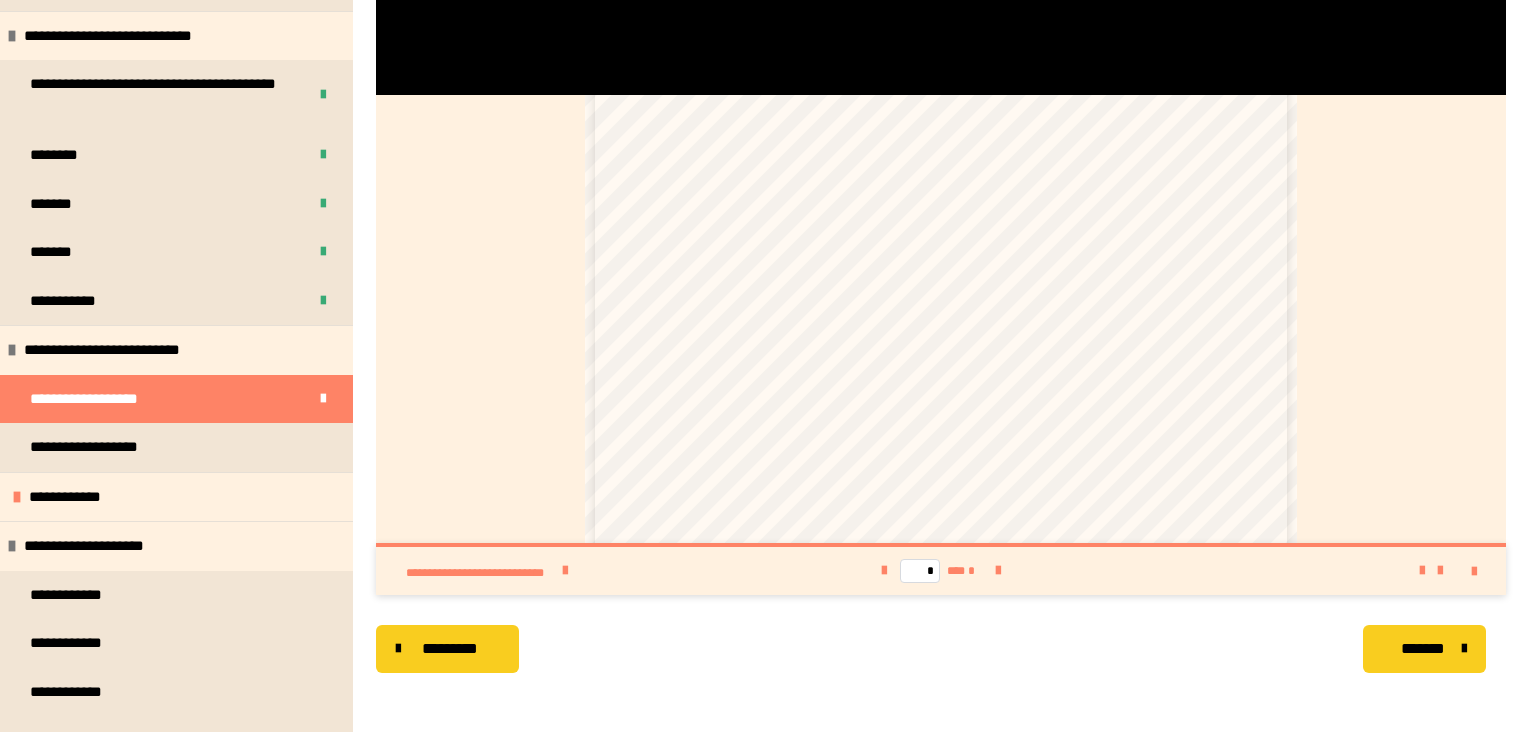 click on "********* ******** *******" at bounding box center (941, 649) 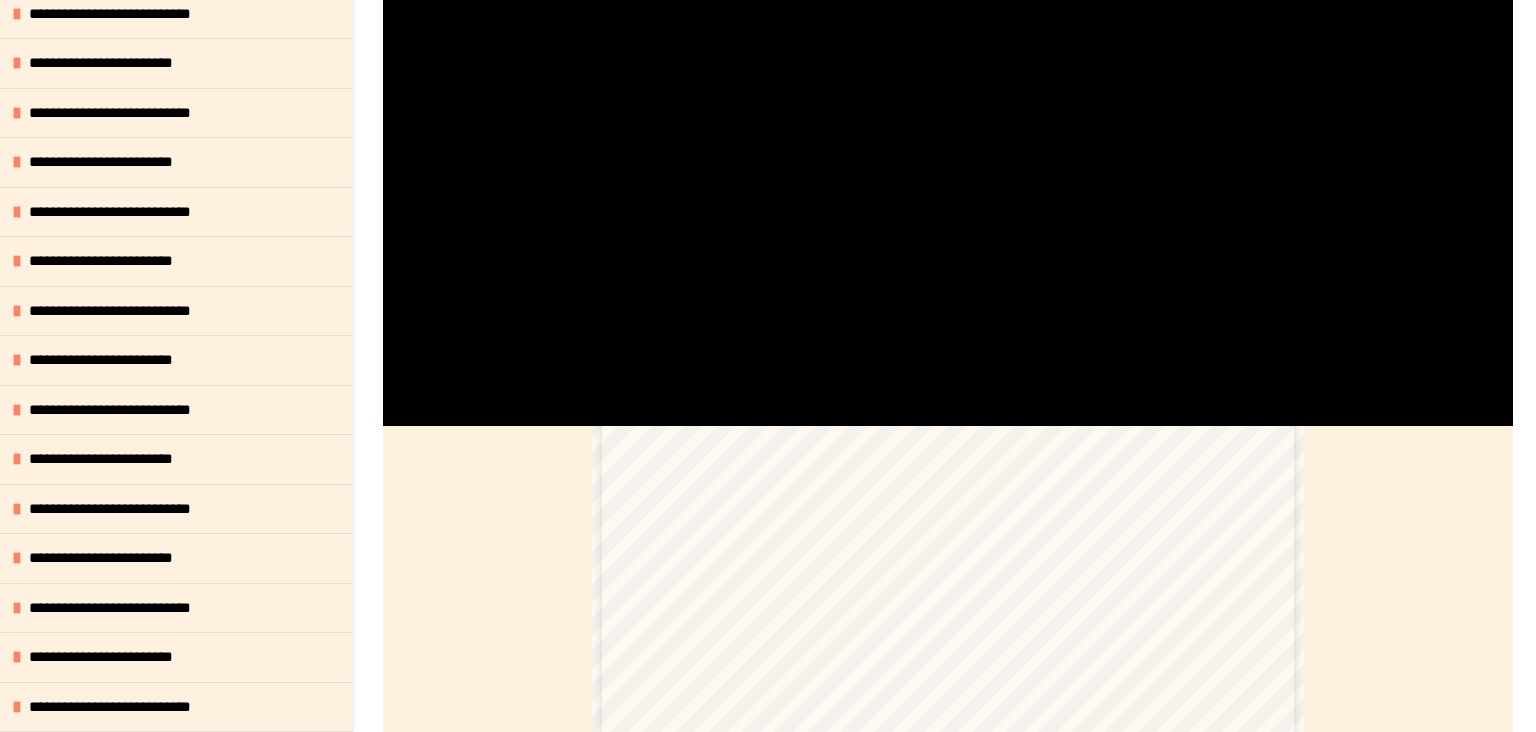 scroll, scrollTop: 209, scrollLeft: 0, axis: vertical 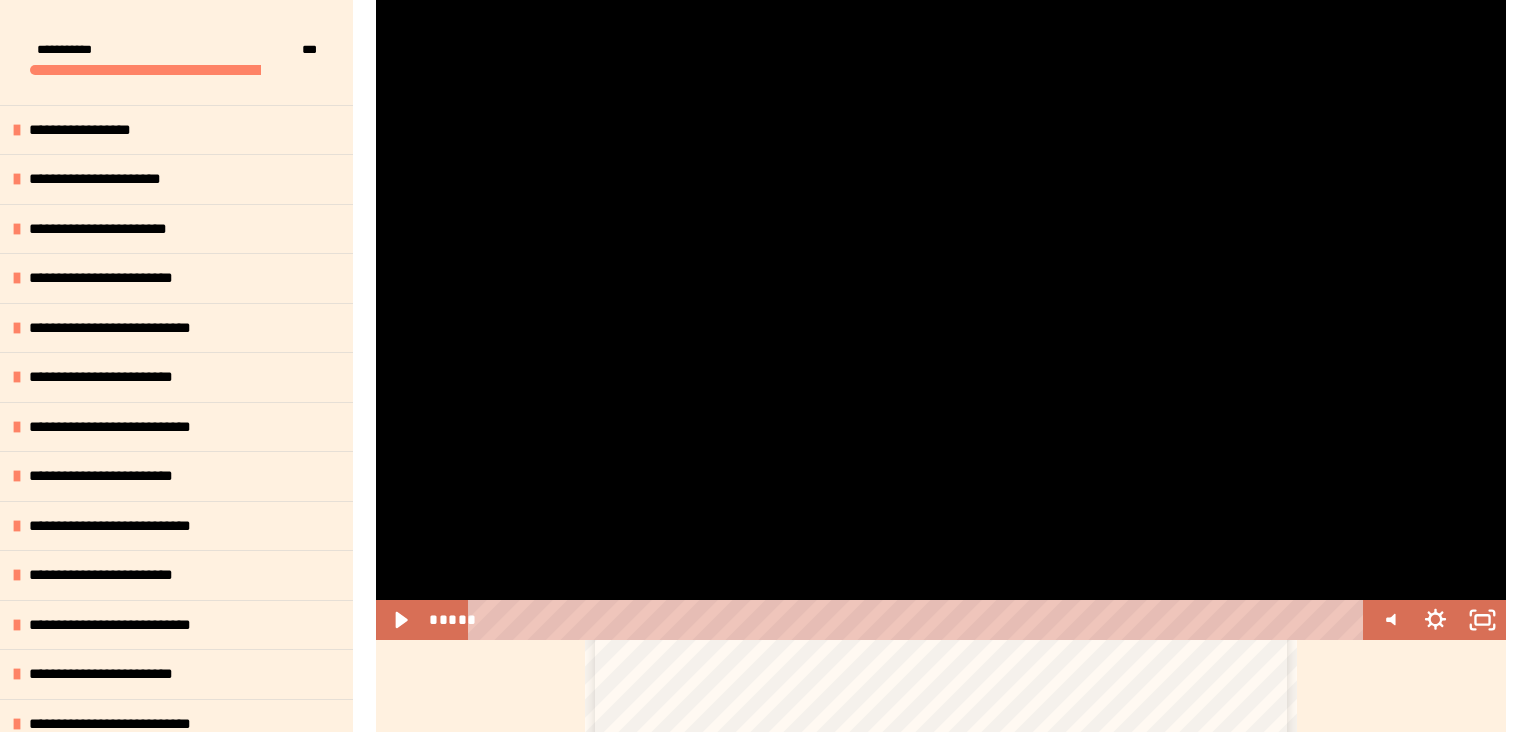 click at bounding box center (941, 248) 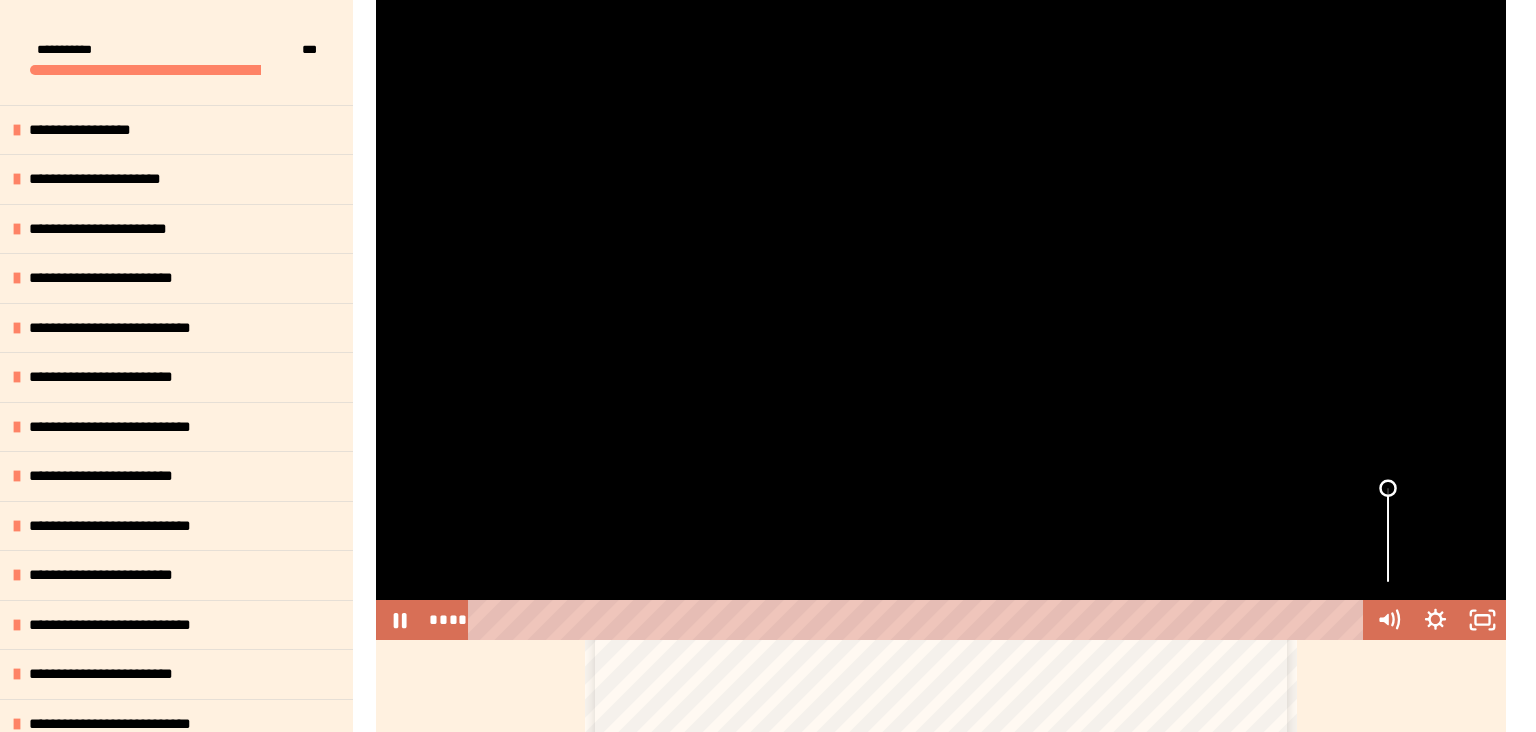 drag, startPoint x: 1392, startPoint y: 550, endPoint x: 1393, endPoint y: 476, distance: 74.00676 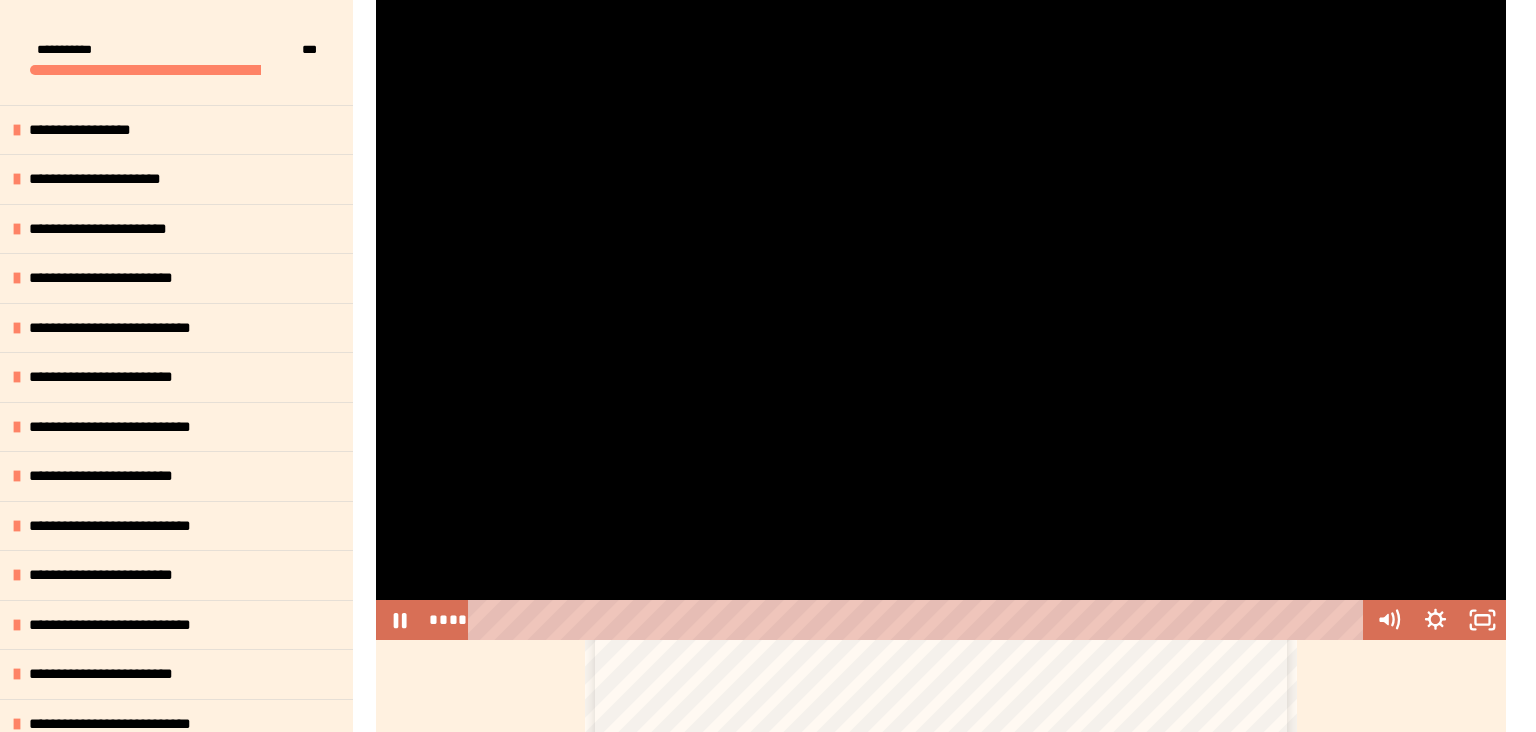 click at bounding box center (941, 248) 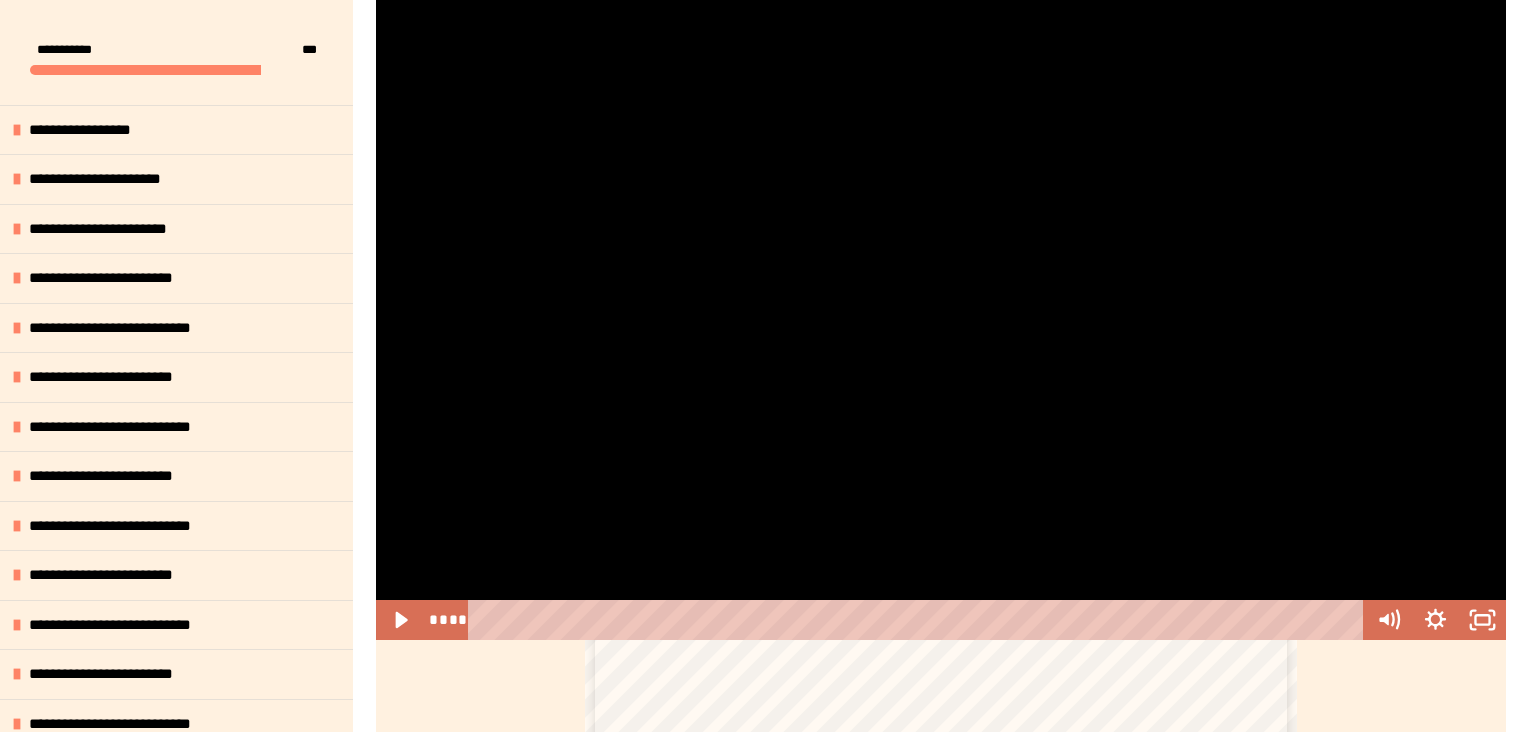 click at bounding box center (941, 248) 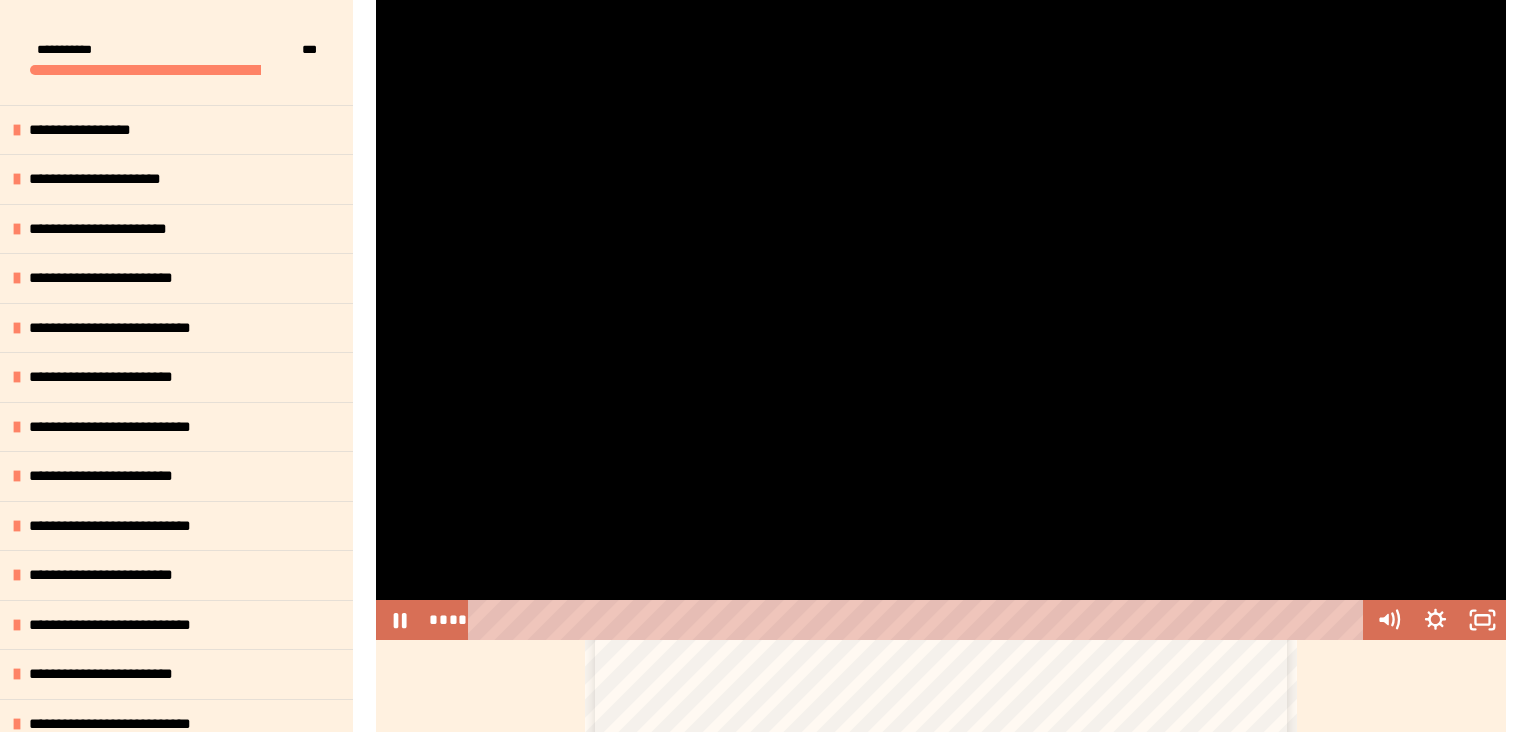 click at bounding box center [941, 248] 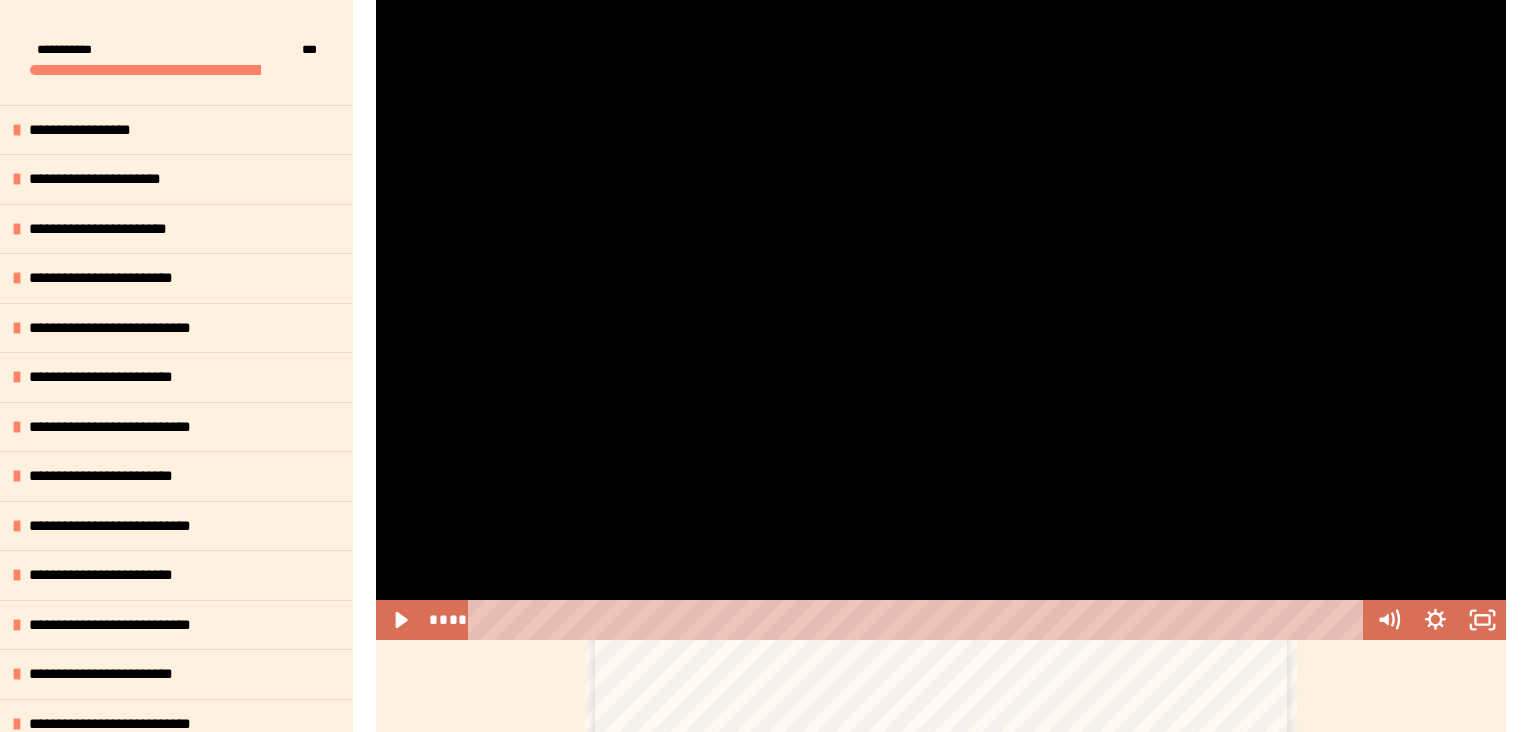 click at bounding box center [941, 248] 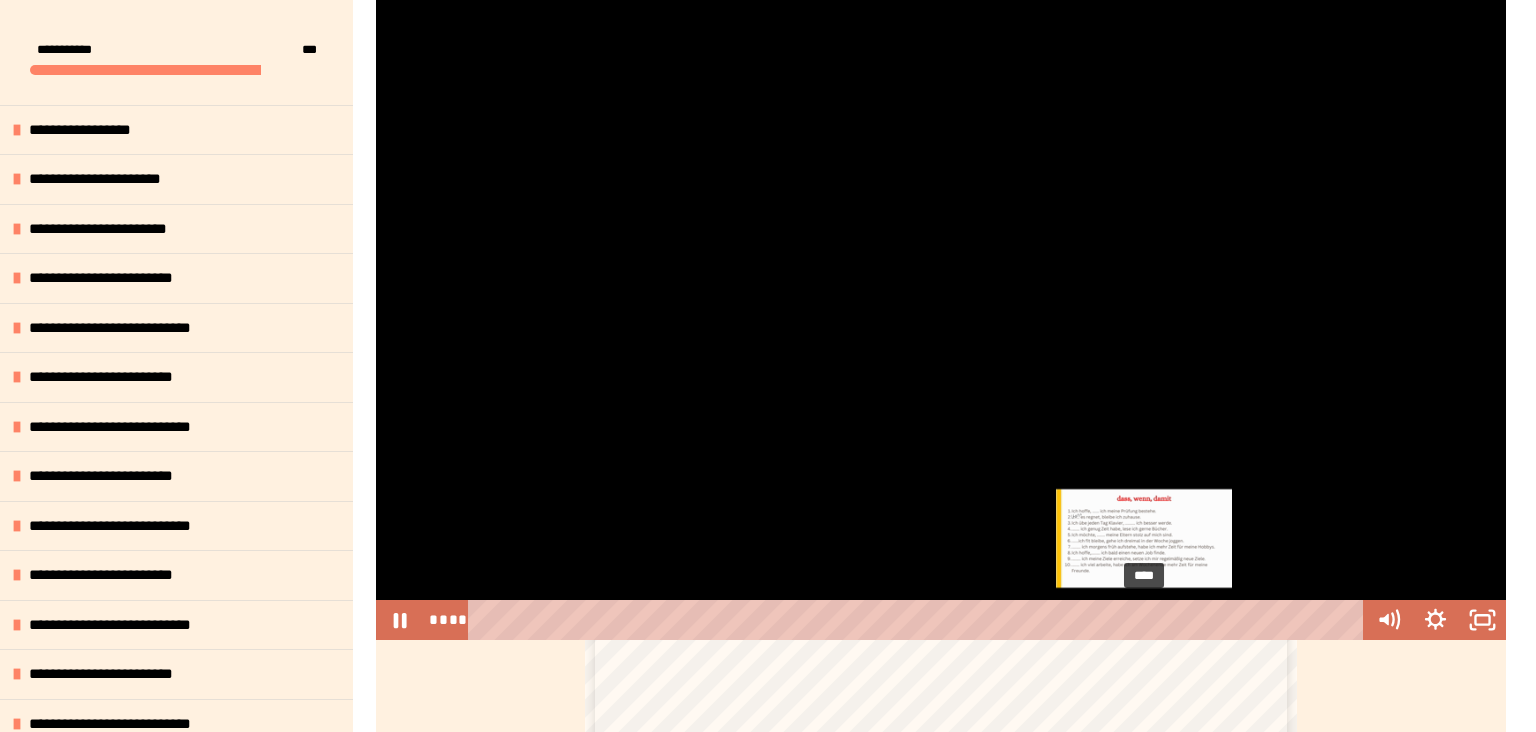 click on "****" at bounding box center [919, 620] 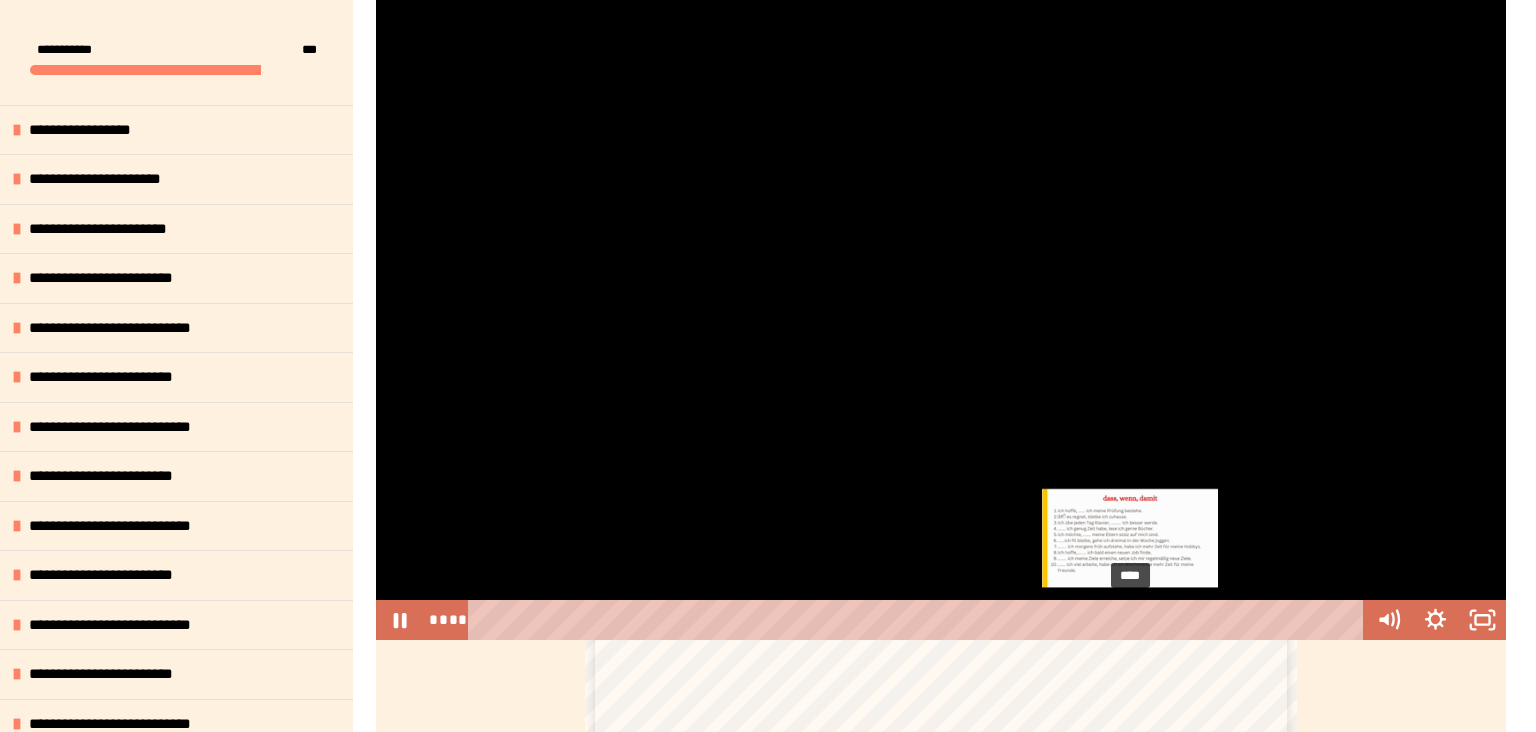 click on "****" at bounding box center (919, 620) 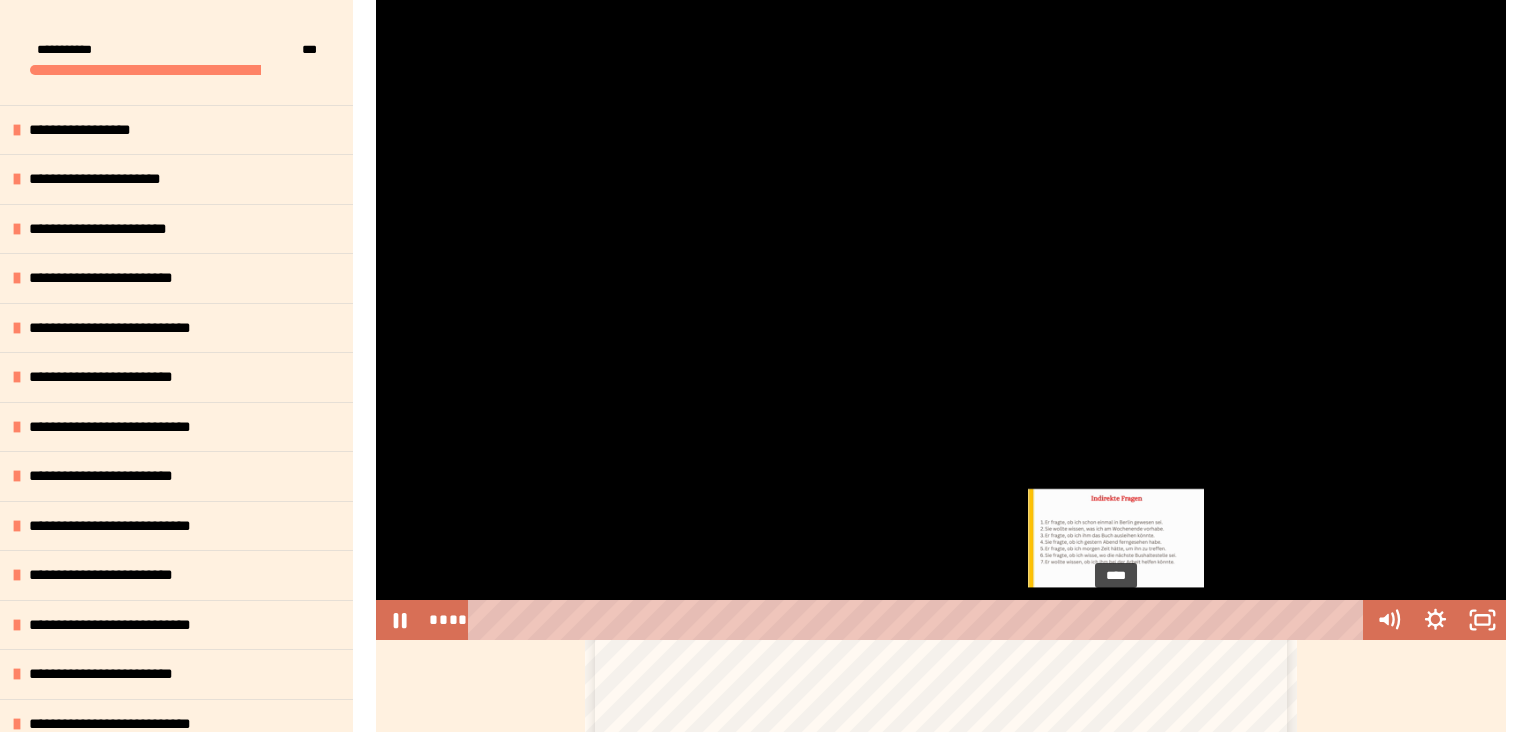 click on "****" at bounding box center (919, 620) 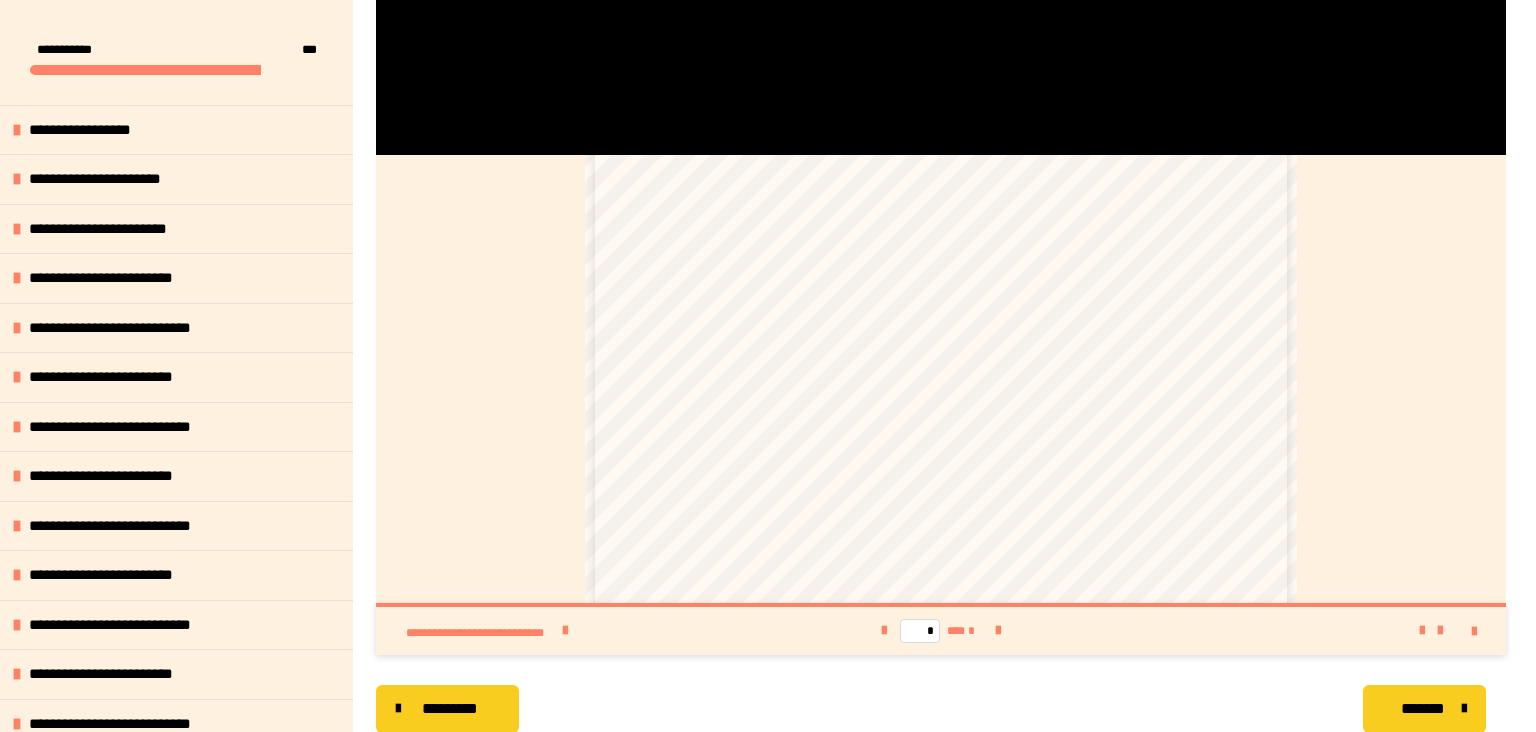 scroll, scrollTop: 1016, scrollLeft: 0, axis: vertical 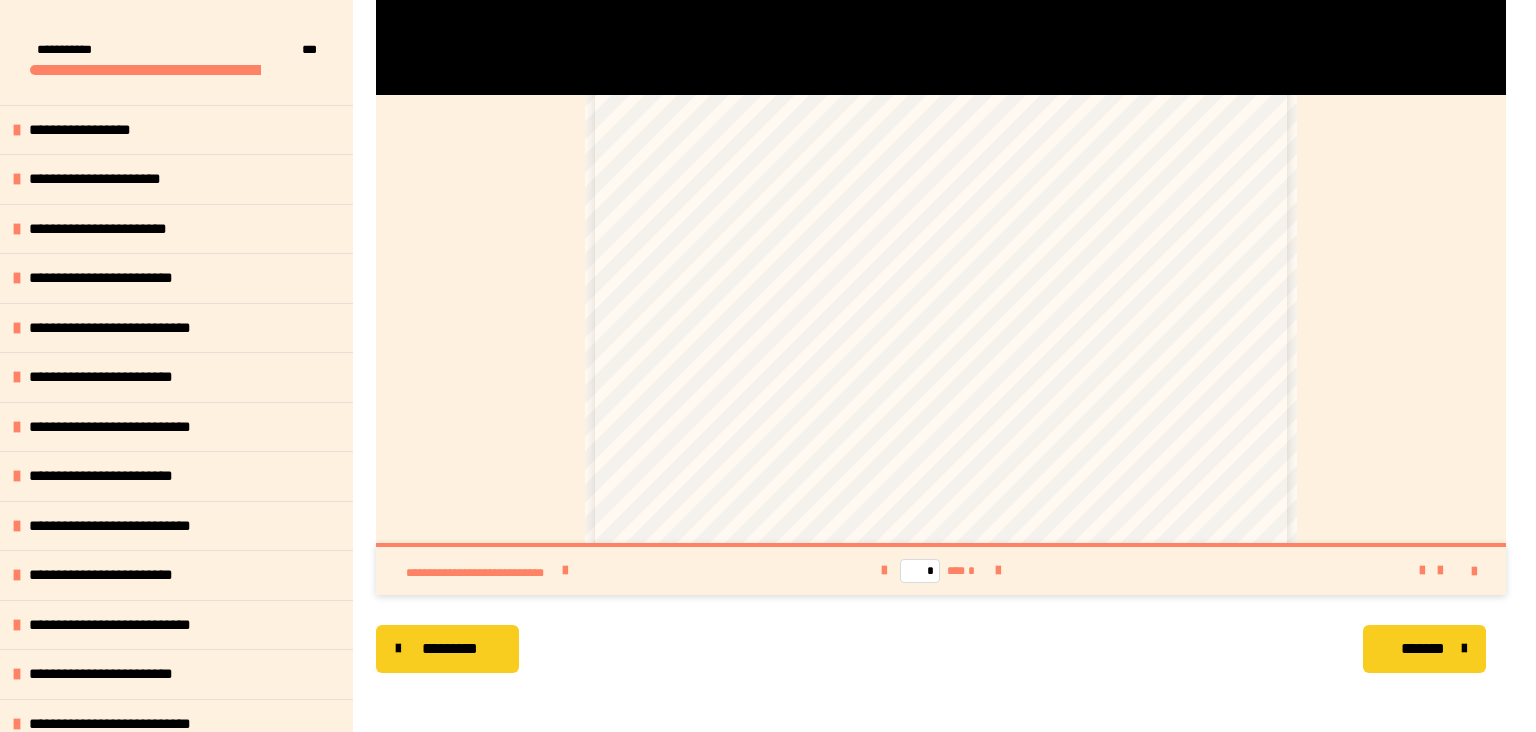 click on "*******" at bounding box center [1422, 649] 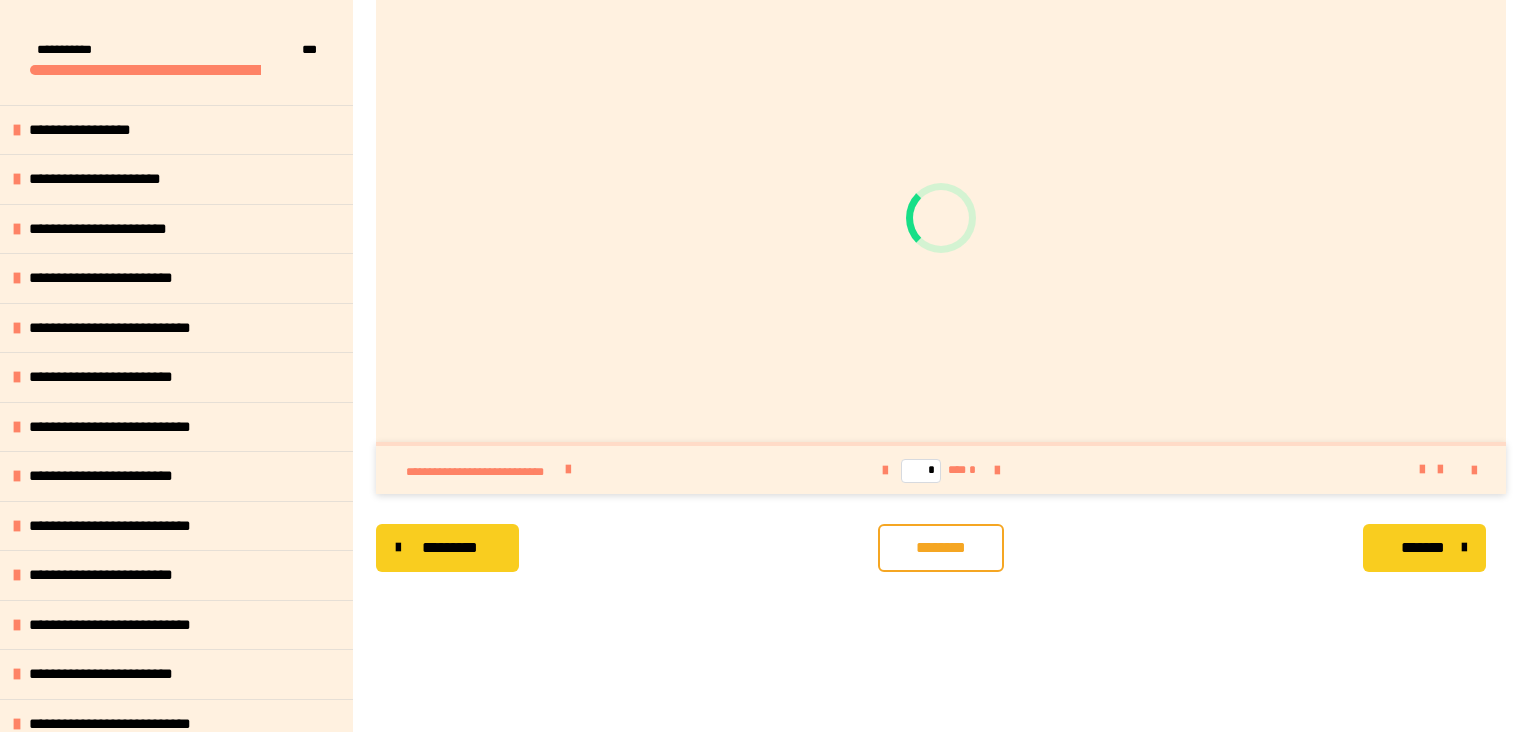 scroll, scrollTop: 356, scrollLeft: 0, axis: vertical 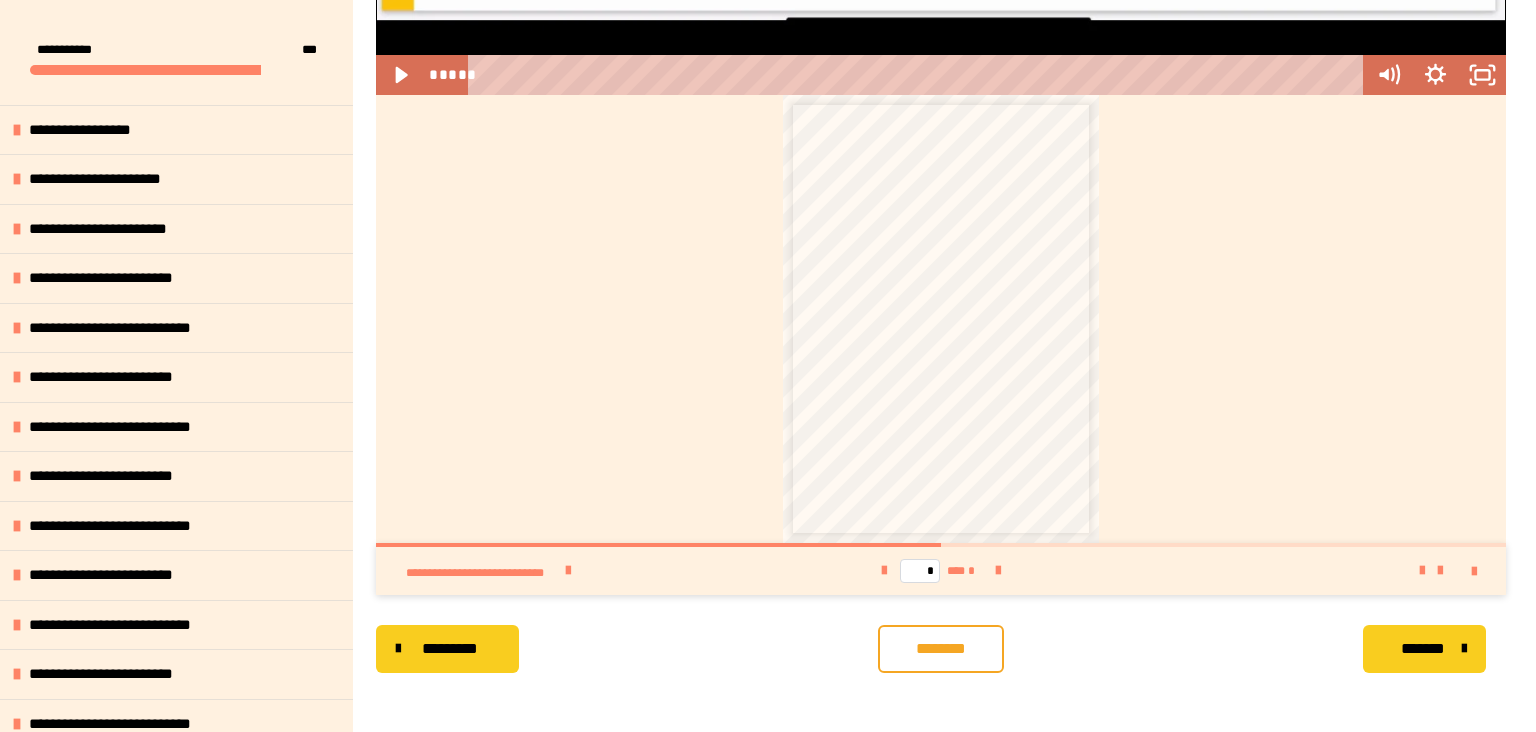 click on "**********" at bounding box center (904, 327) 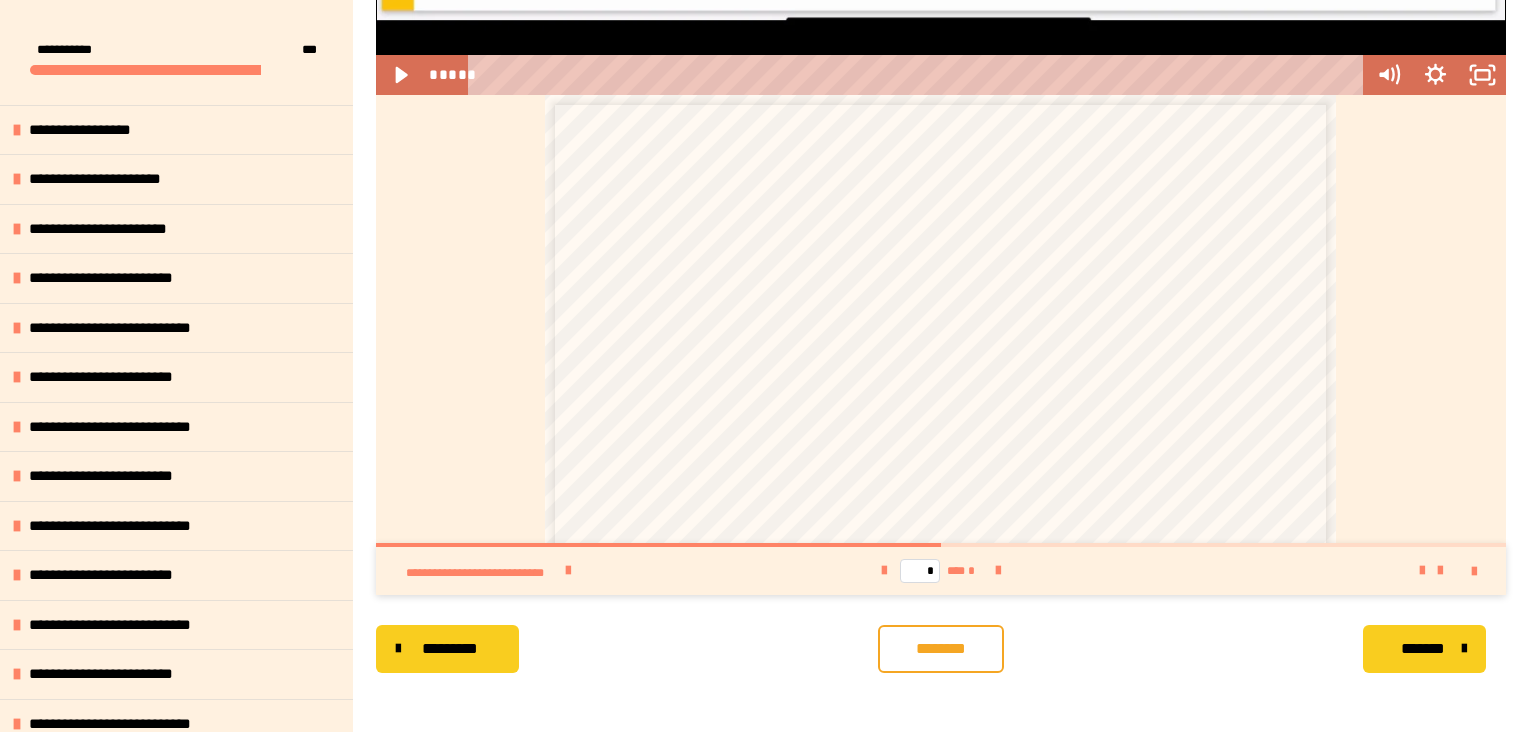 click on "**********" at bounding box center [802, 358] 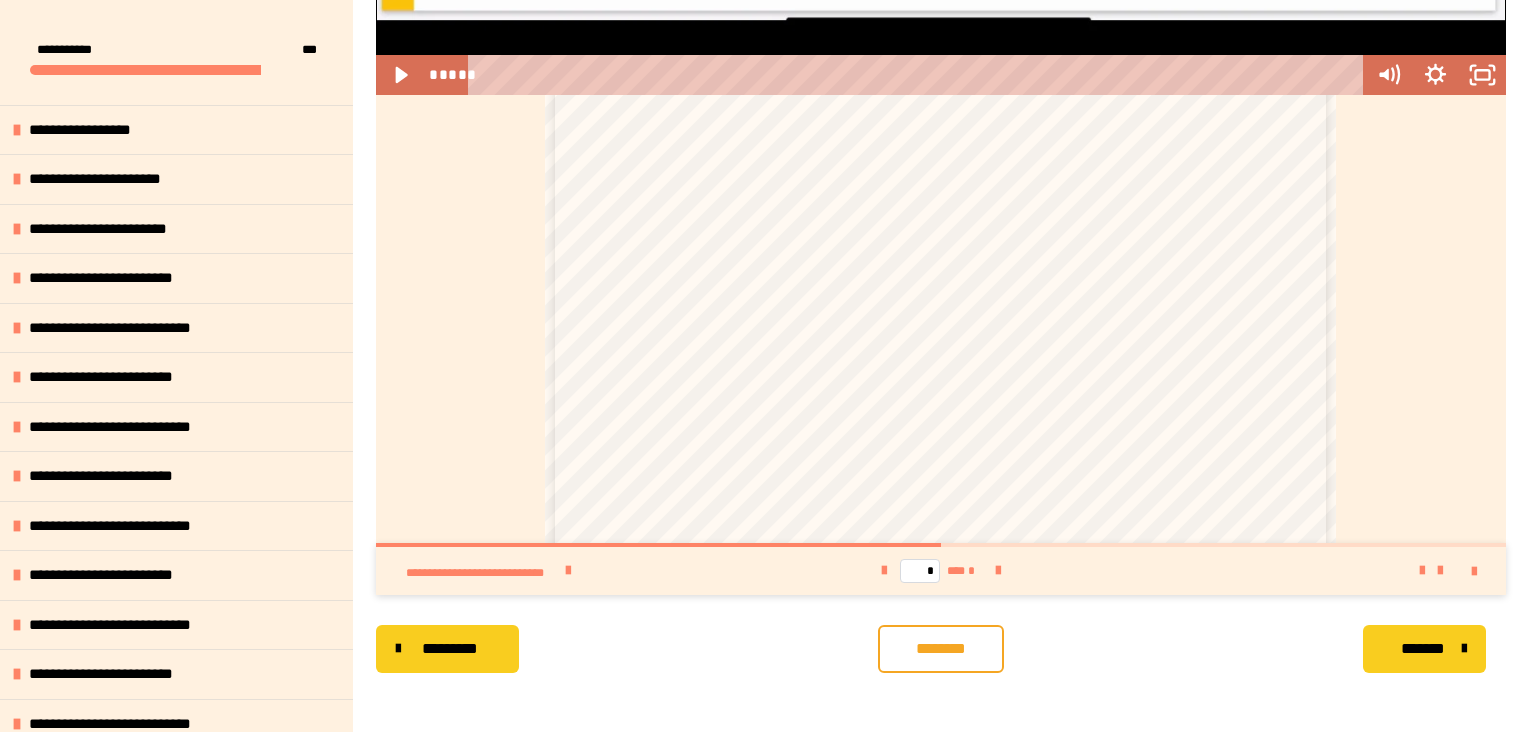 scroll, scrollTop: 312, scrollLeft: 0, axis: vertical 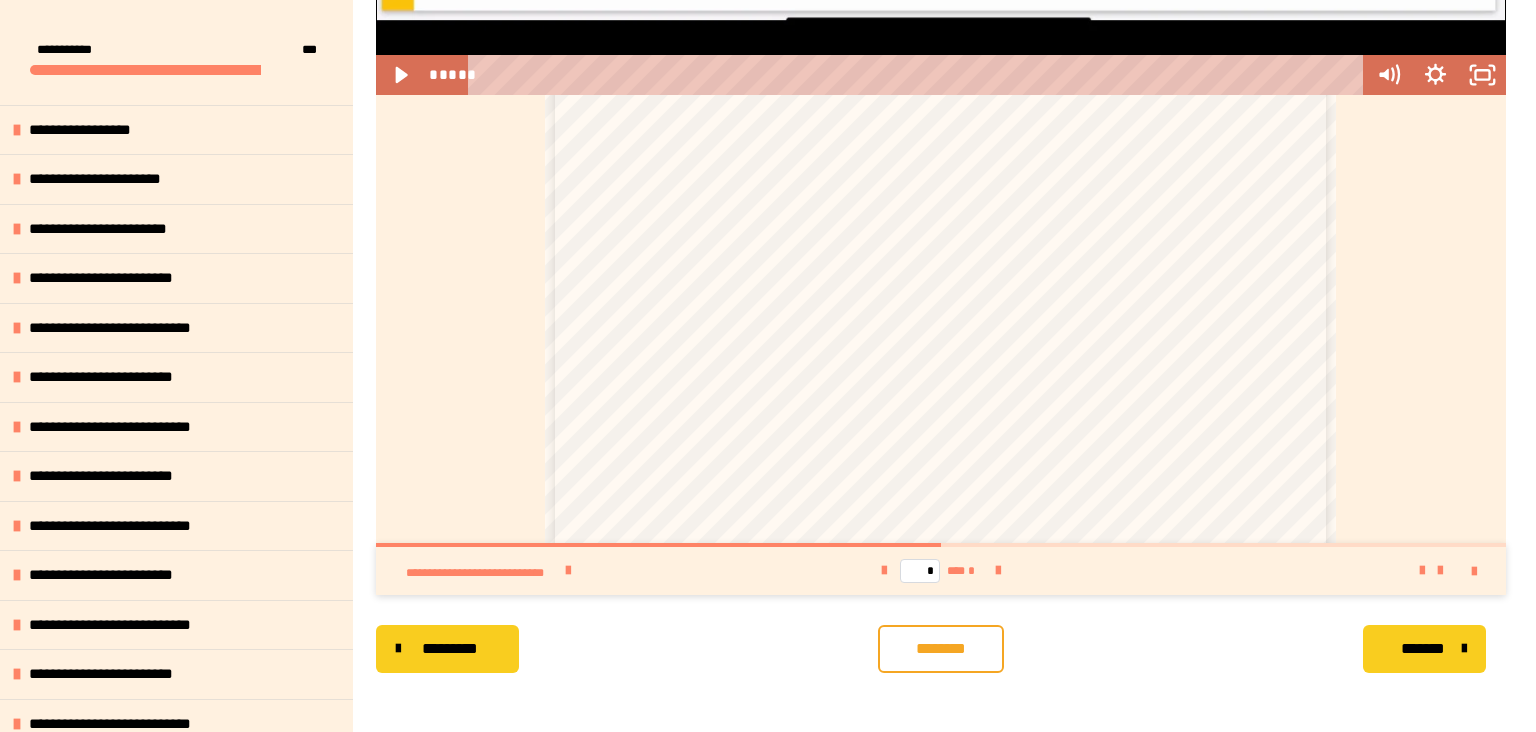 click on "**********" at bounding box center [768, 7] 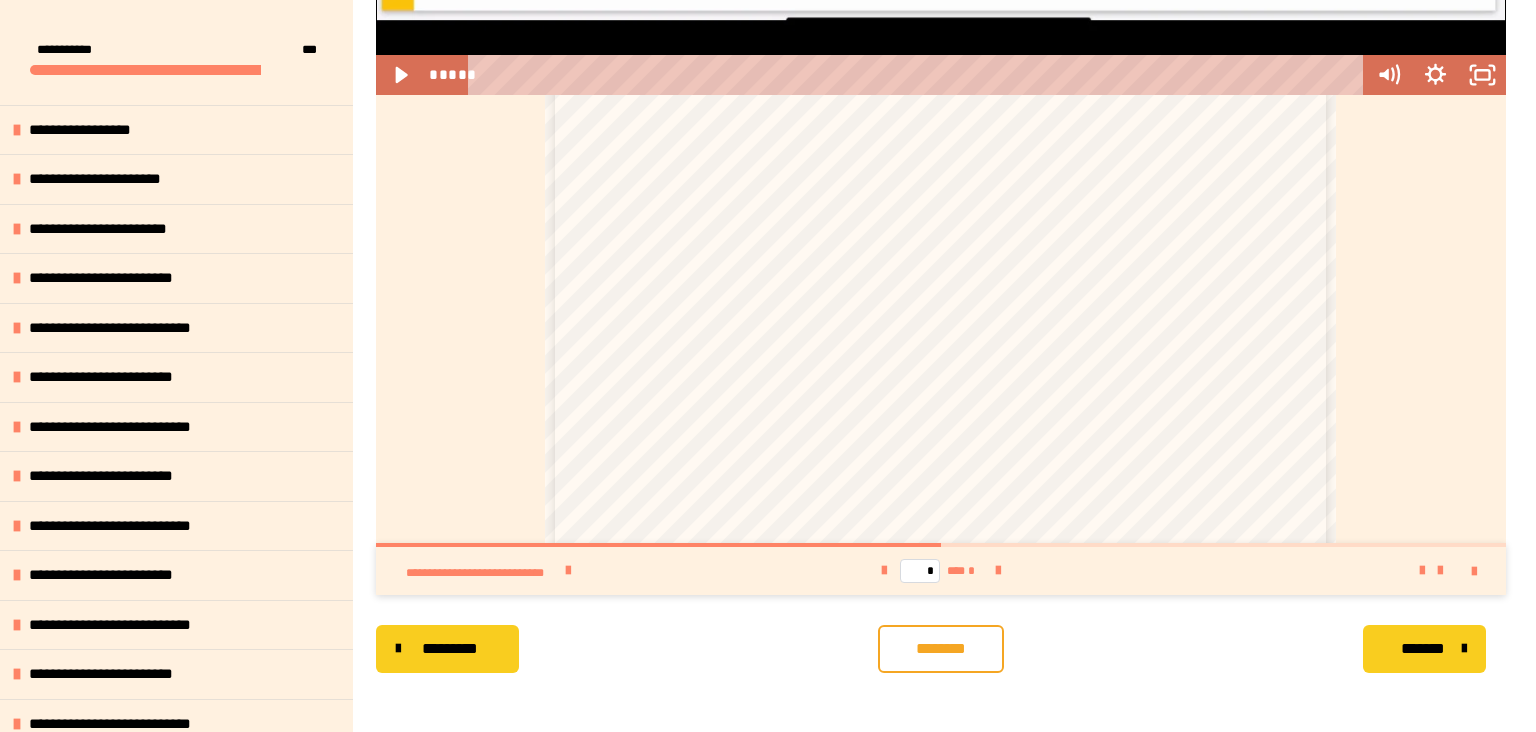 scroll, scrollTop: 439, scrollLeft: 0, axis: vertical 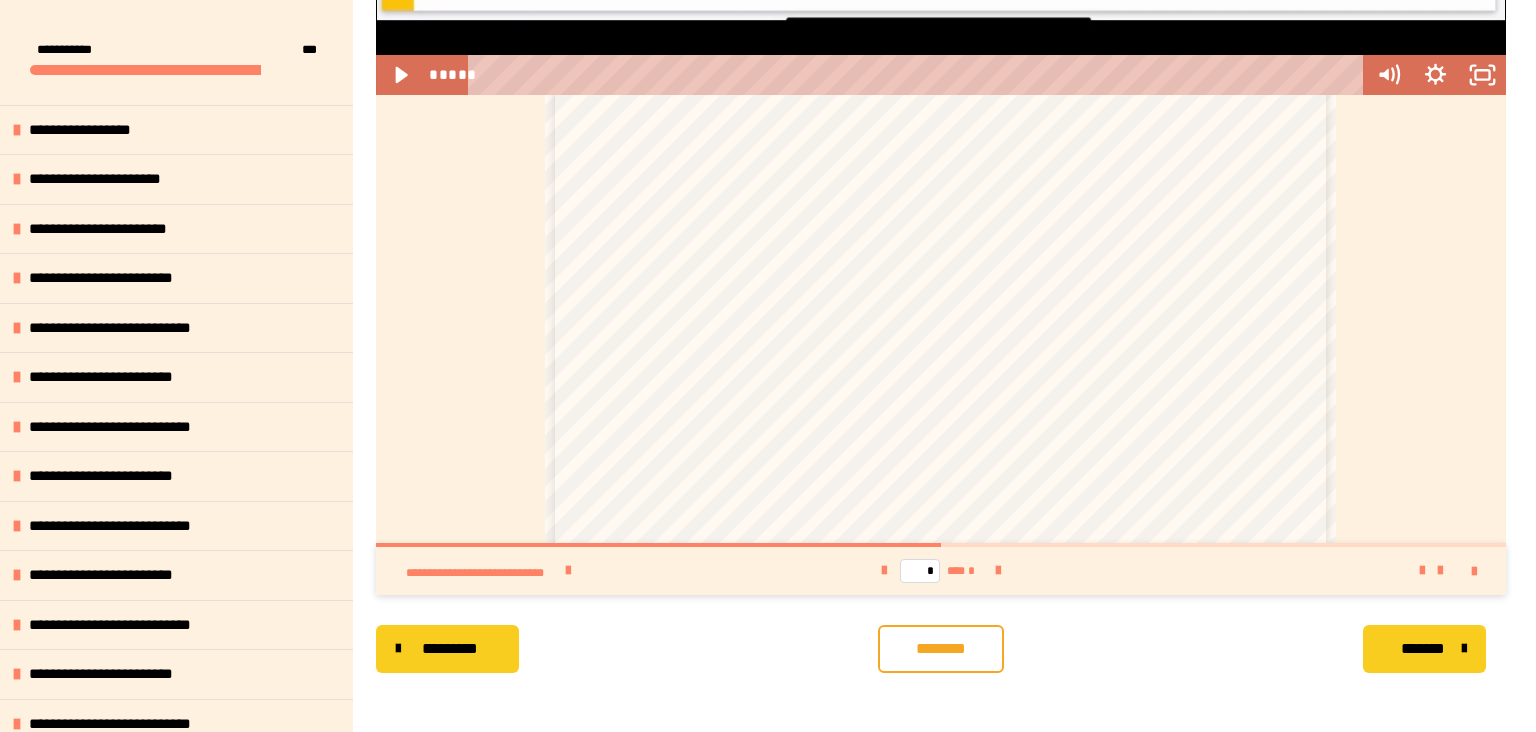 click on "**********" at bounding box center (940, 216) 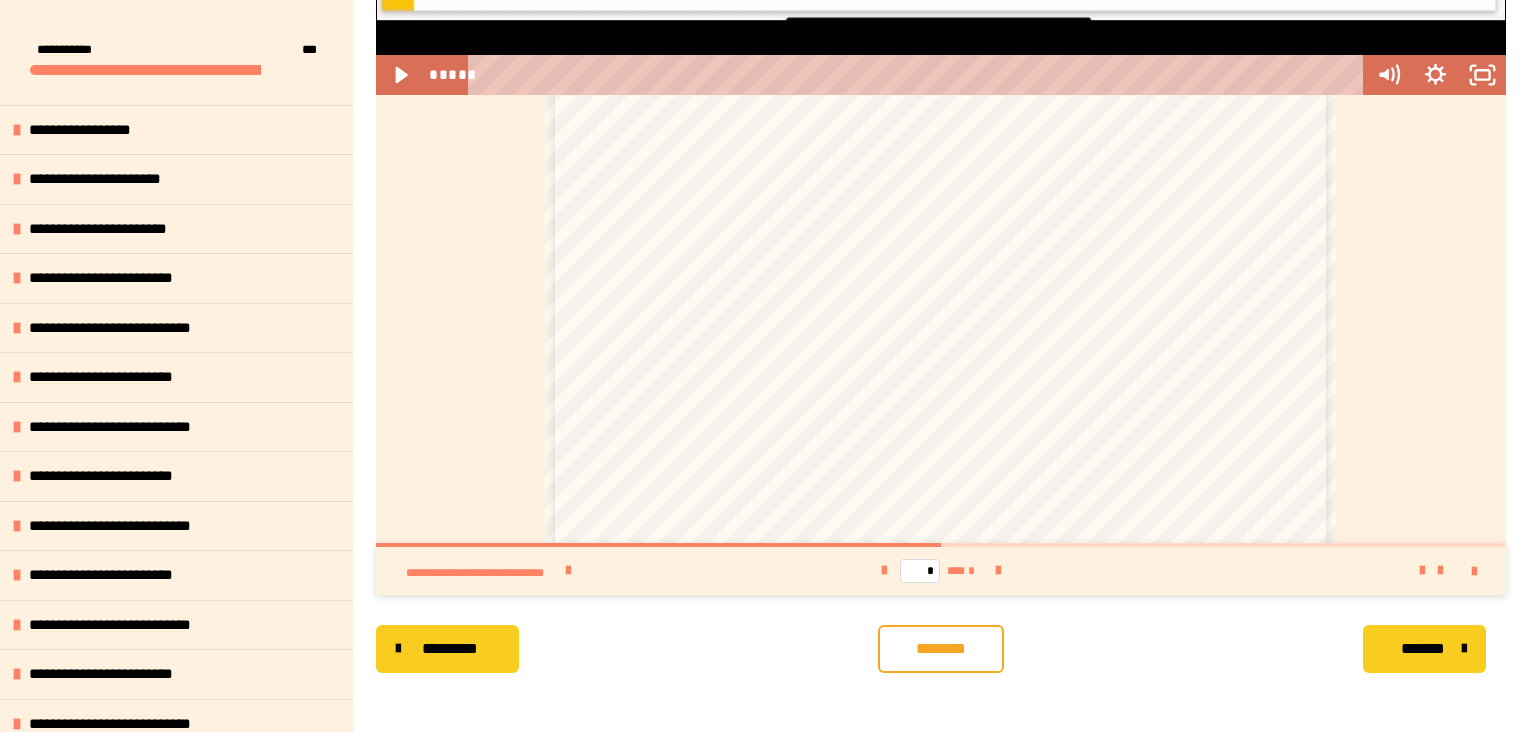 scroll, scrollTop: 583, scrollLeft: 0, axis: vertical 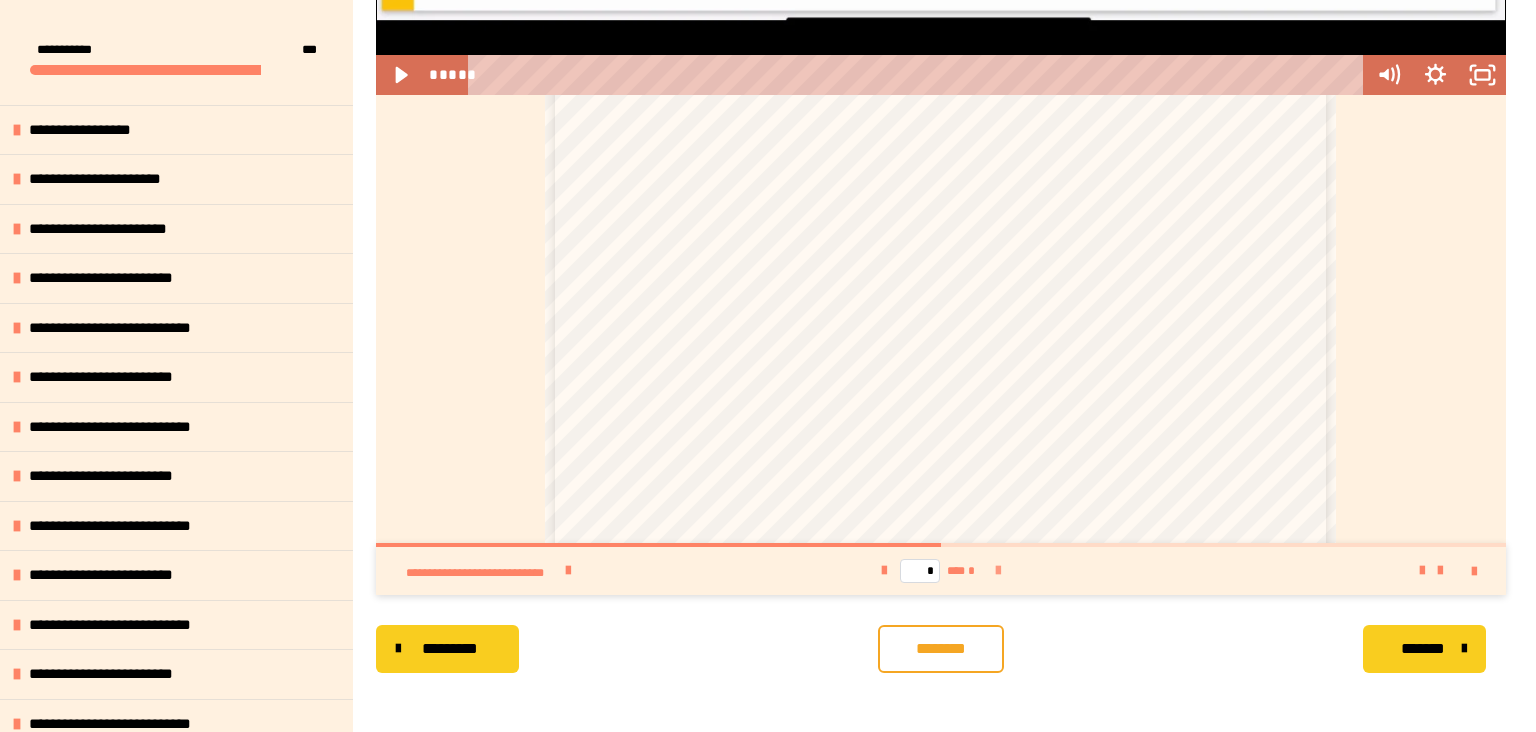 click at bounding box center [998, 571] 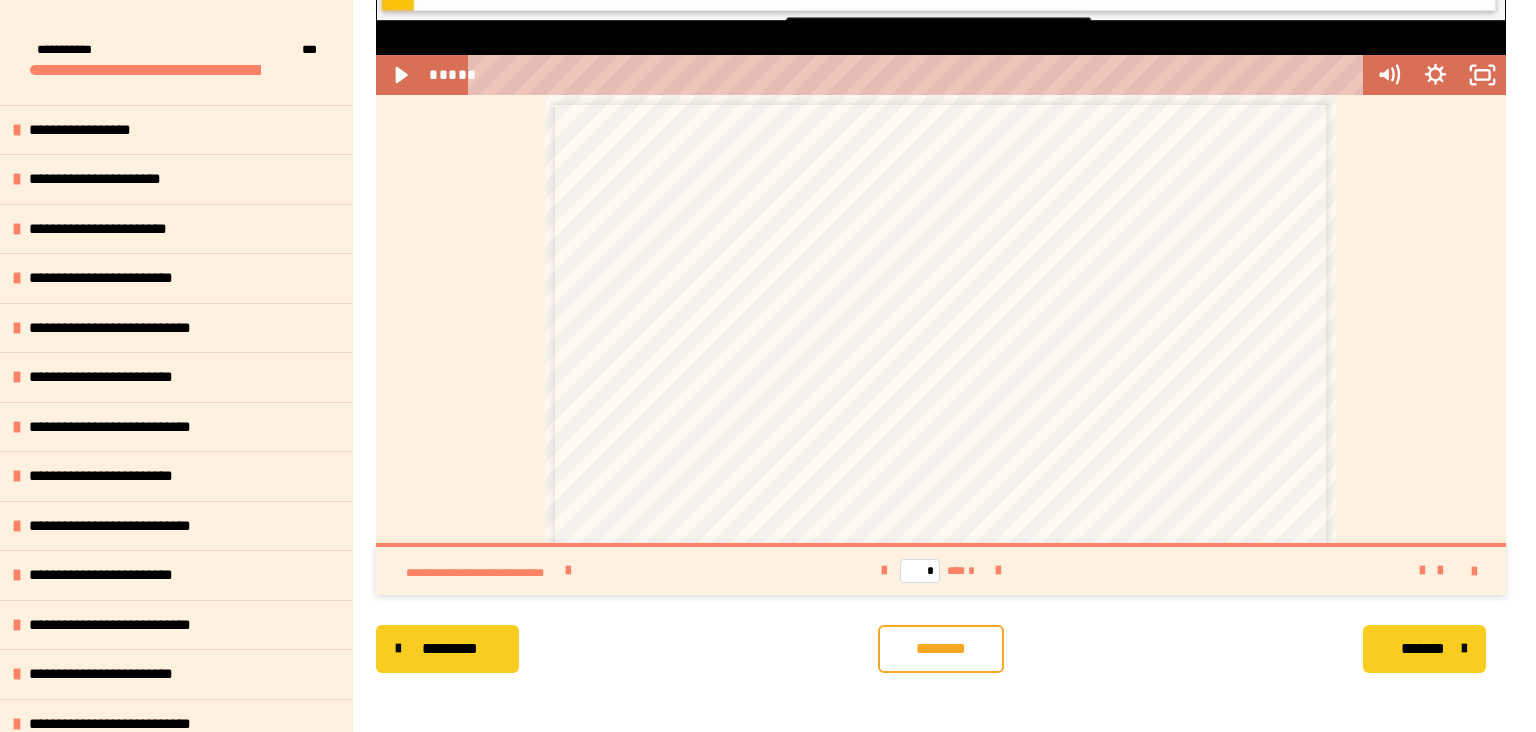 click on "**********" at bounding box center (940, 655) 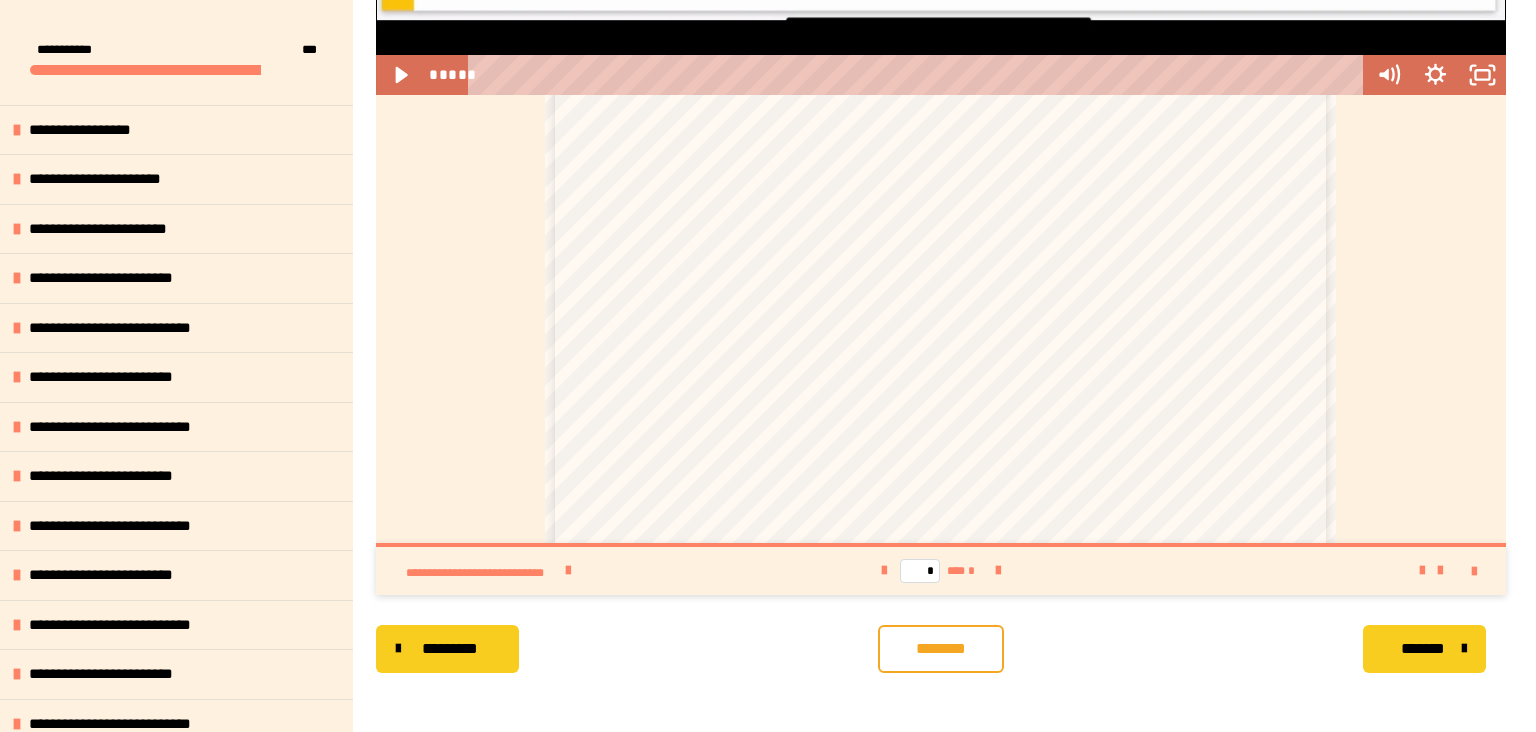 scroll, scrollTop: 203, scrollLeft: 0, axis: vertical 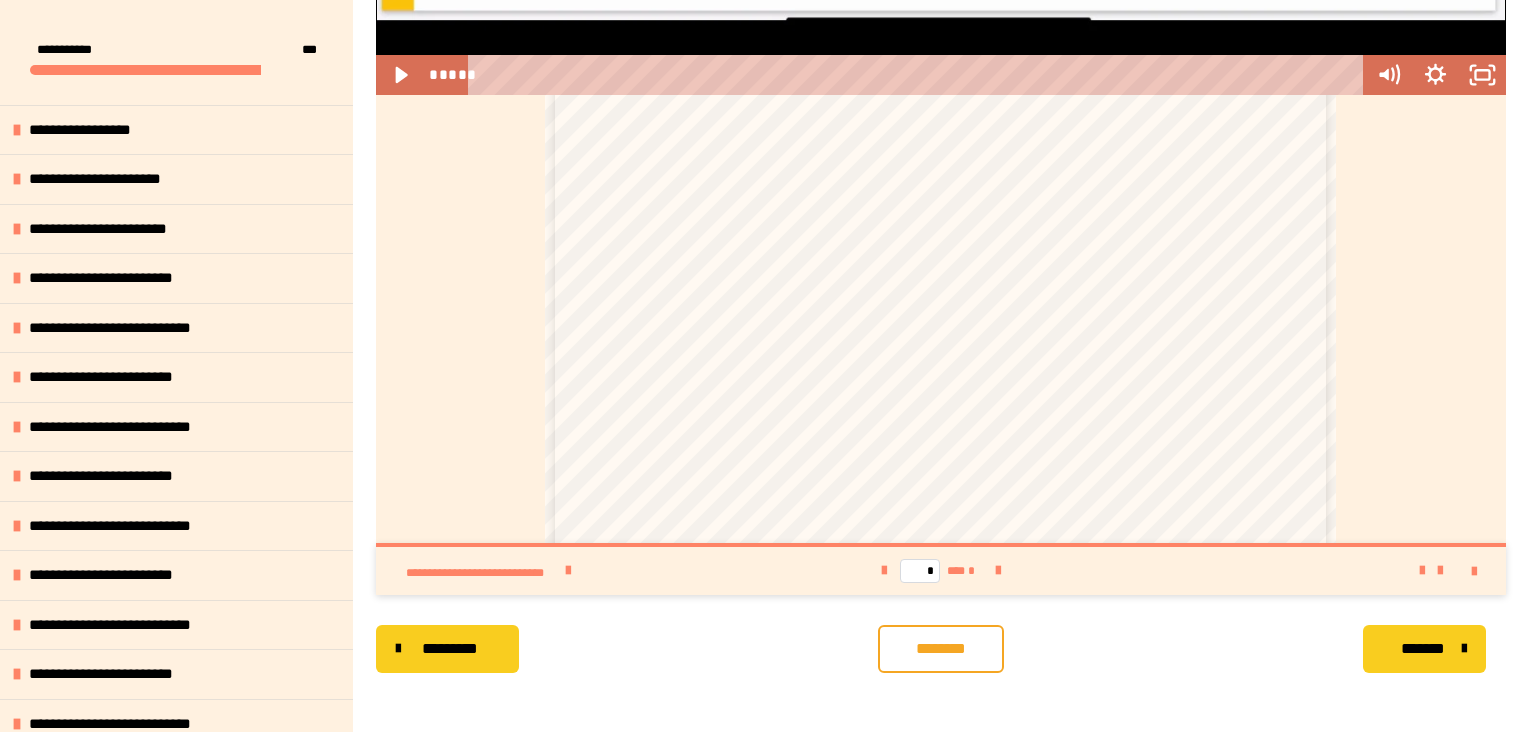 drag, startPoint x: 1053, startPoint y: 317, endPoint x: 948, endPoint y: 191, distance: 164.01524 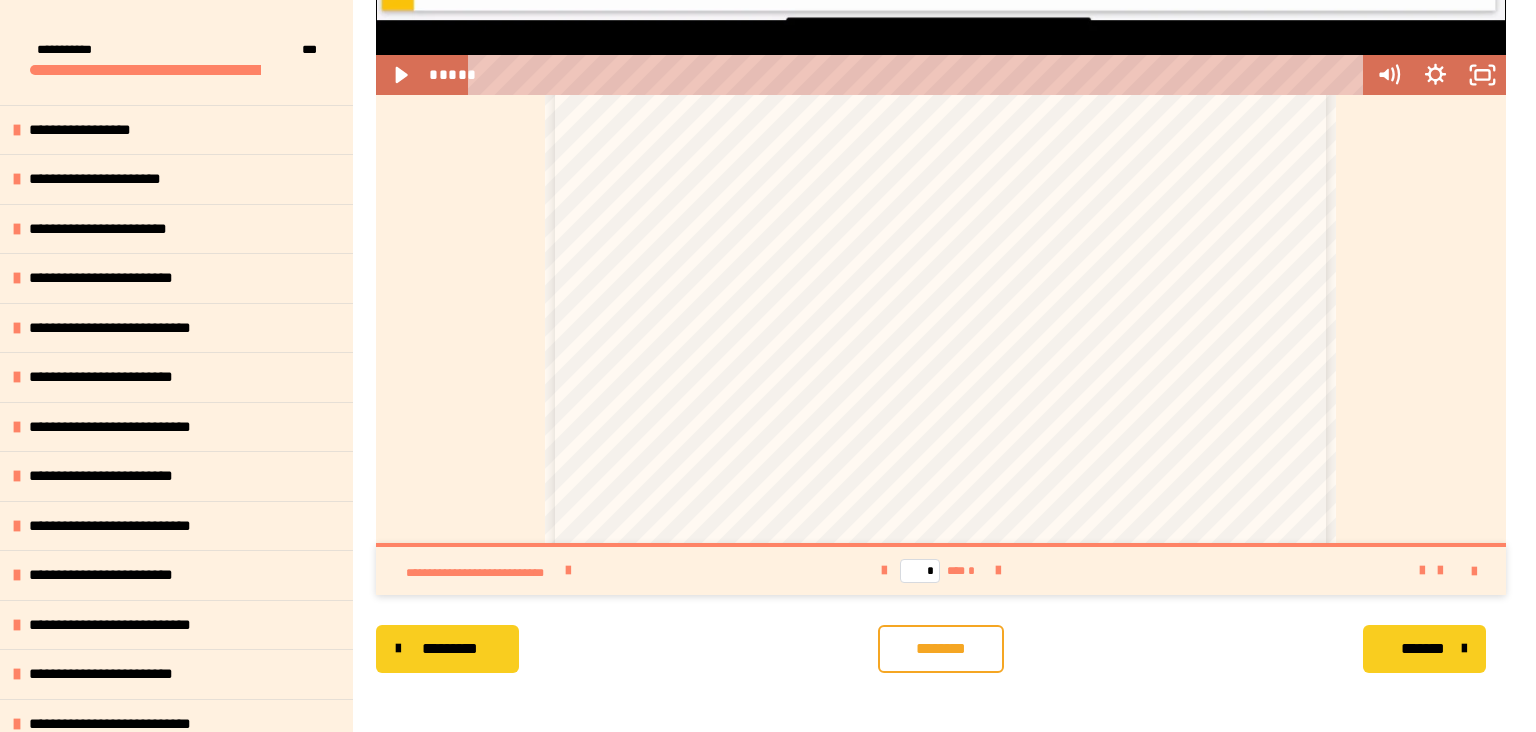 scroll, scrollTop: 360, scrollLeft: 0, axis: vertical 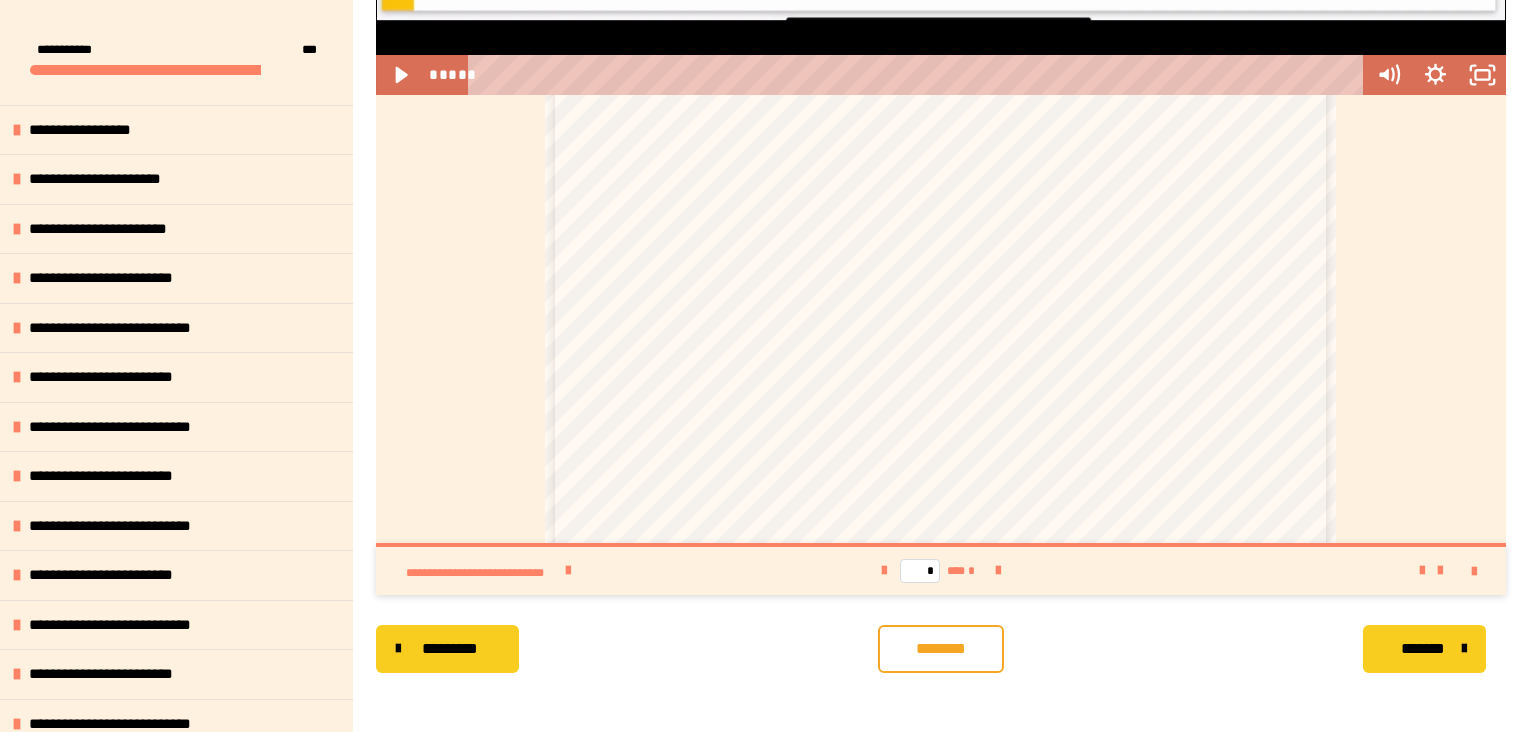 drag, startPoint x: 884, startPoint y: 393, endPoint x: 894, endPoint y: 204, distance: 189.26436 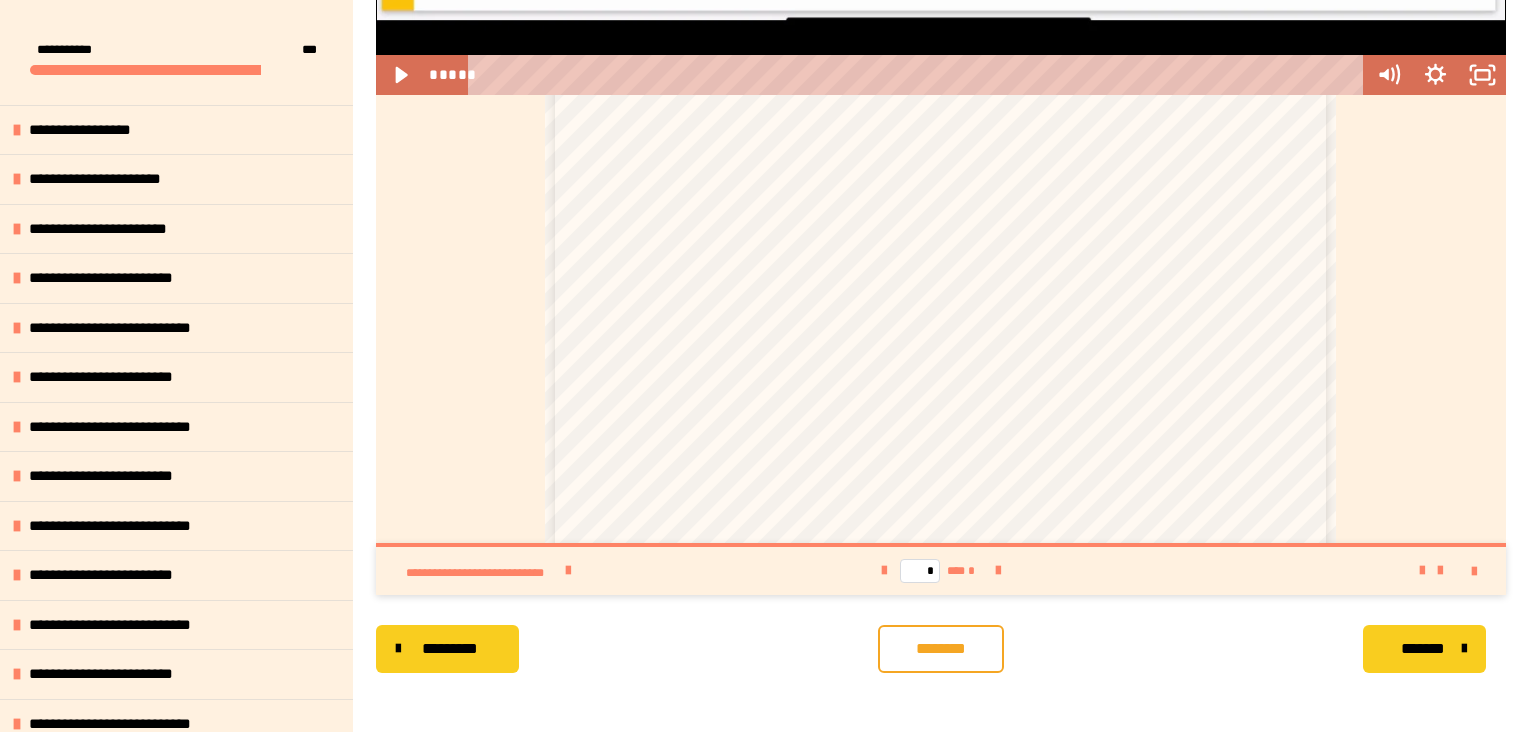 scroll, scrollTop: 604, scrollLeft: 0, axis: vertical 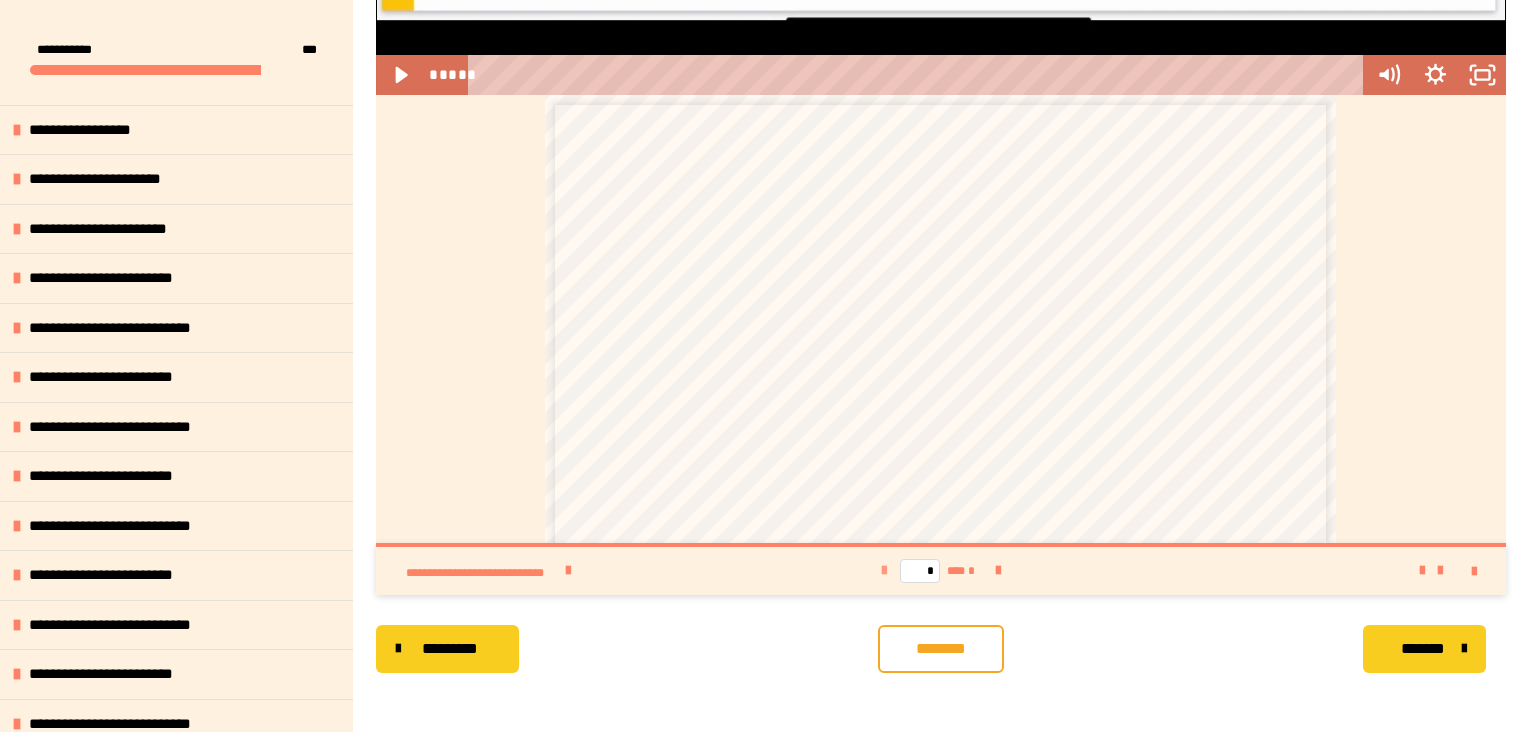 click at bounding box center (884, 571) 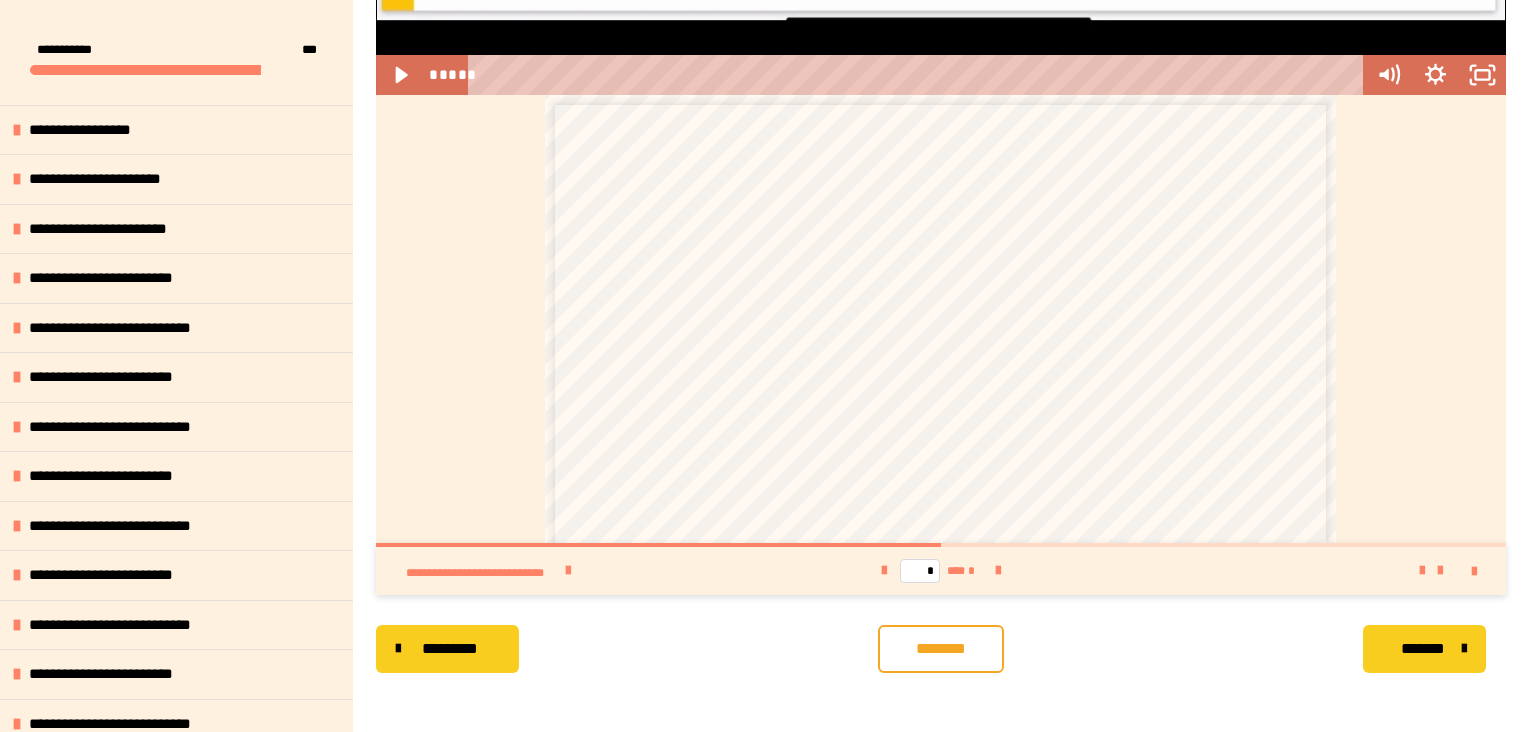 drag, startPoint x: 861, startPoint y: 438, endPoint x: 839, endPoint y: -9, distance: 447.54105 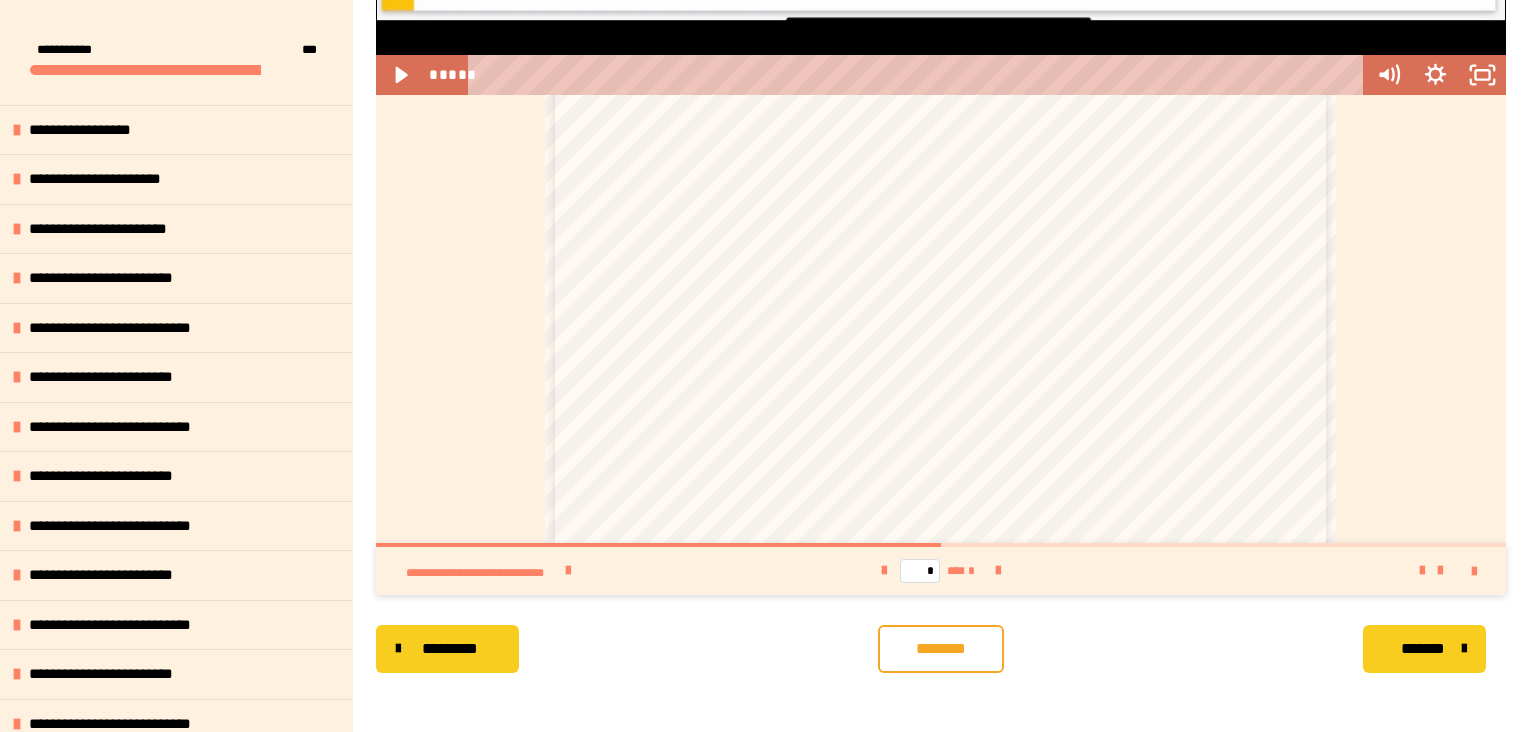 scroll, scrollTop: 644, scrollLeft: 0, axis: vertical 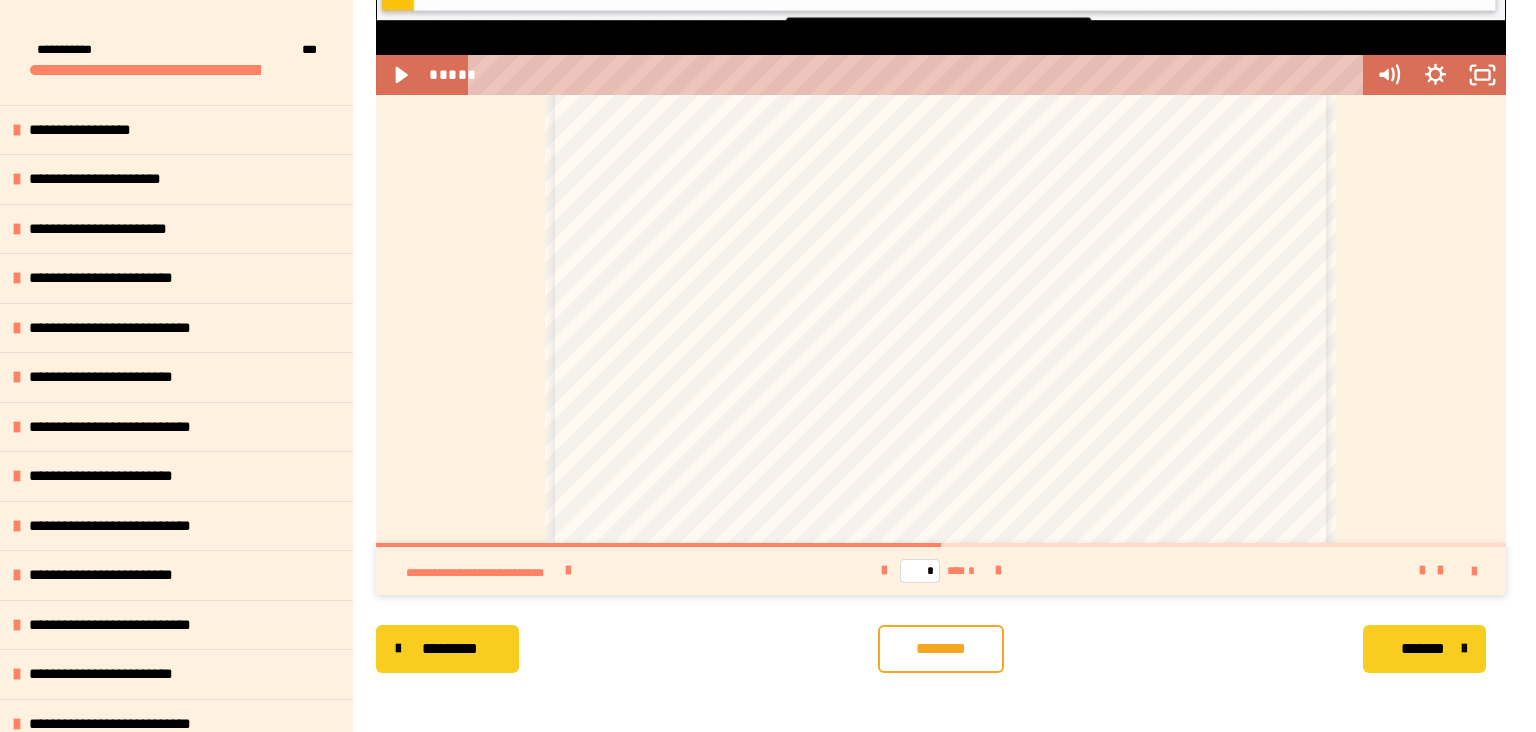 click on "**********" at bounding box center (940, 184) 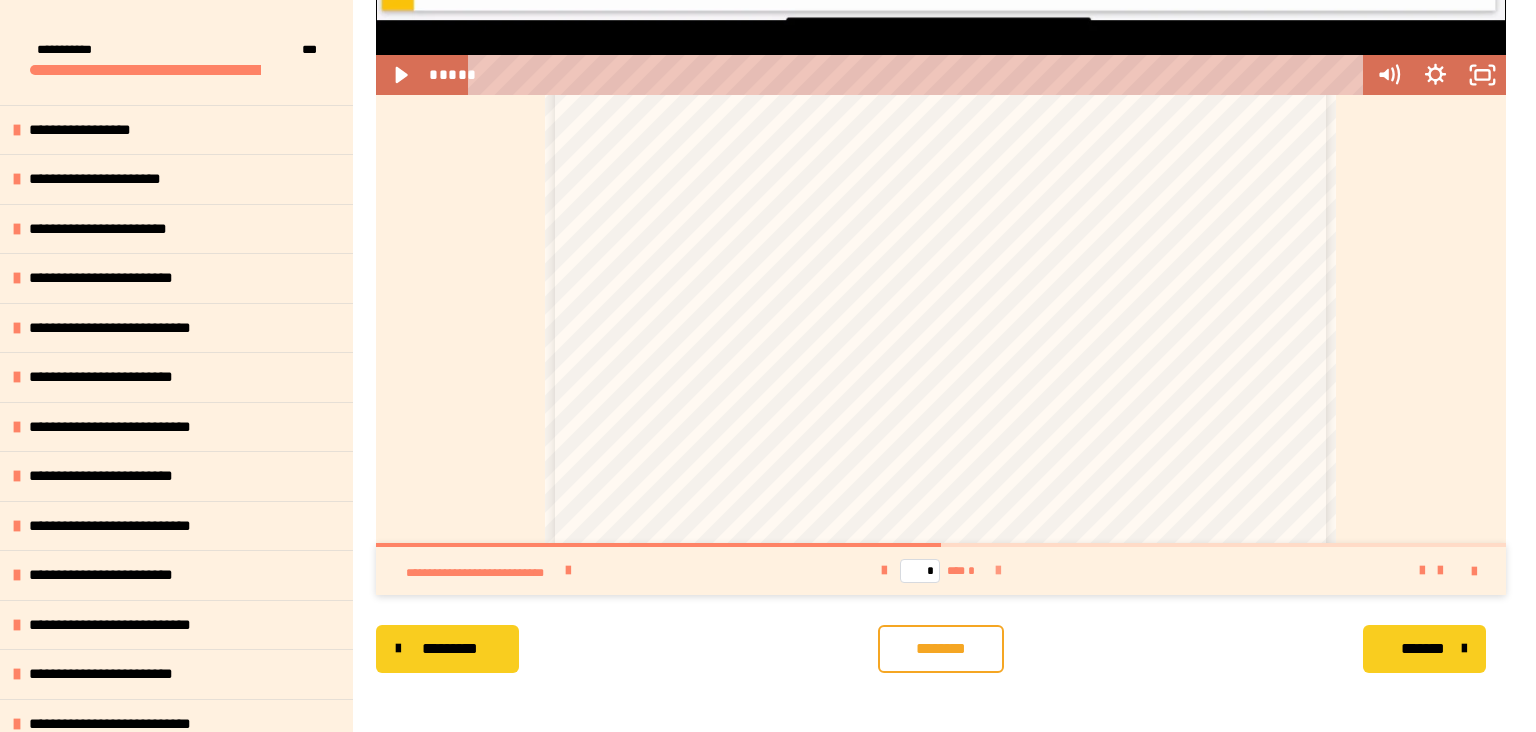 click at bounding box center (998, 571) 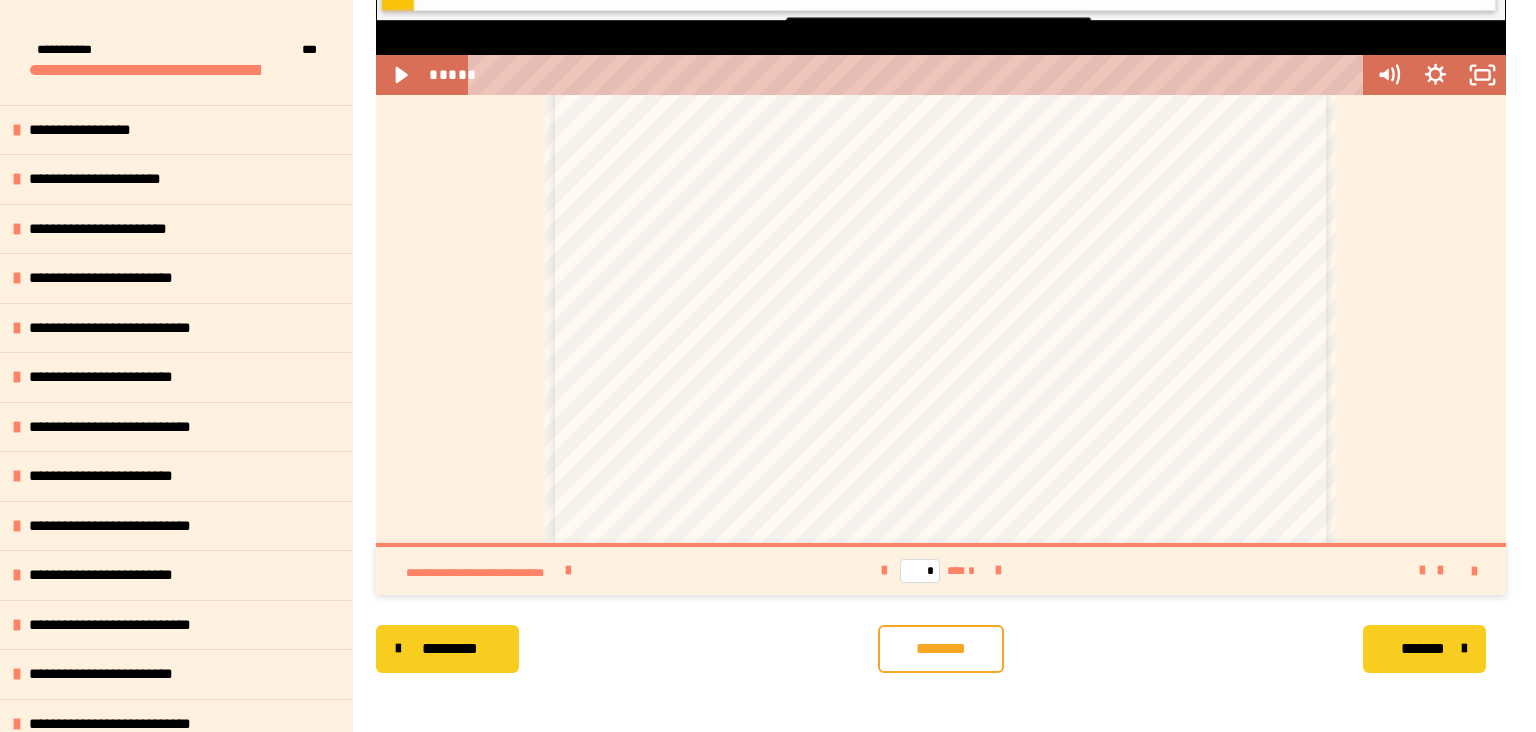 scroll, scrollTop: 672, scrollLeft: 0, axis: vertical 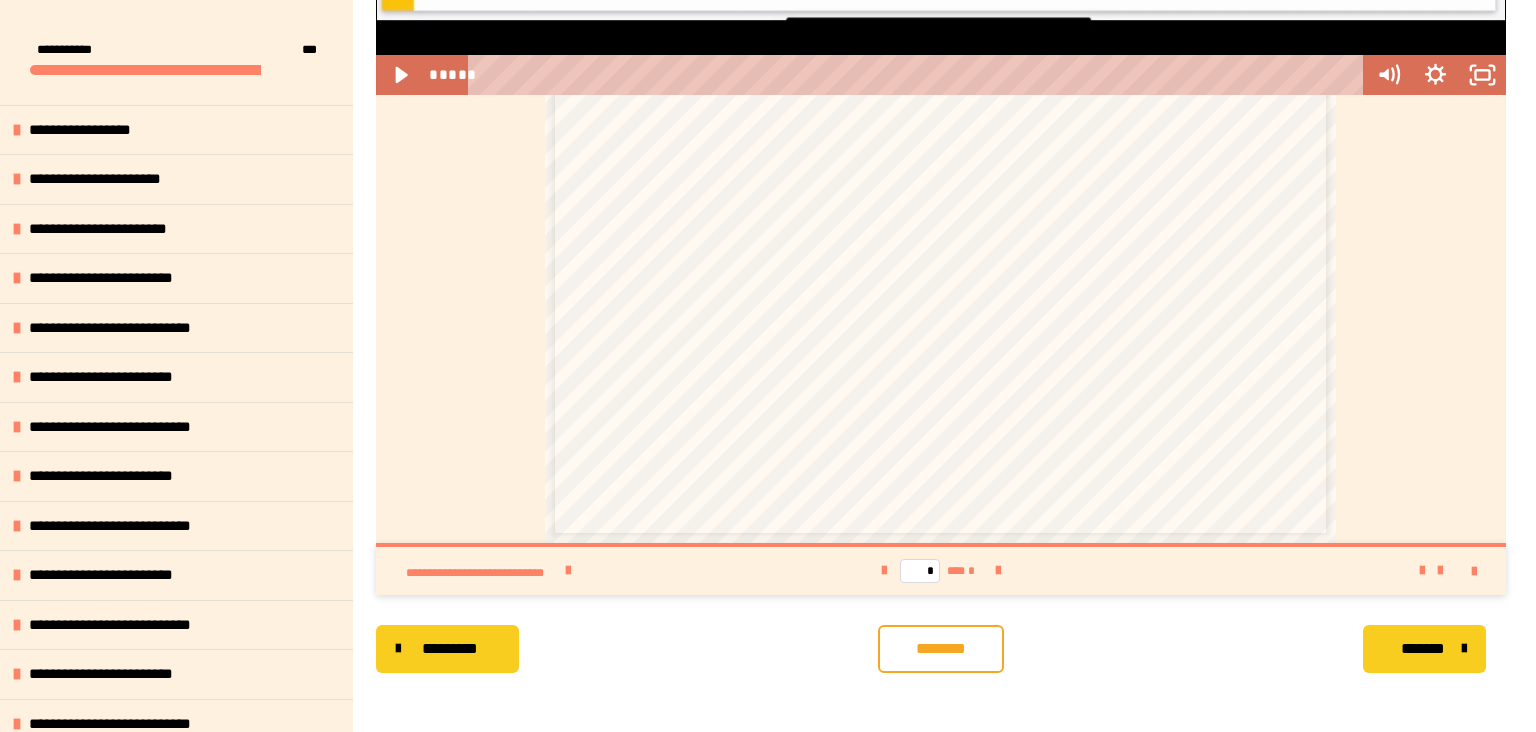 click on "**********" at bounding box center [768, -142] 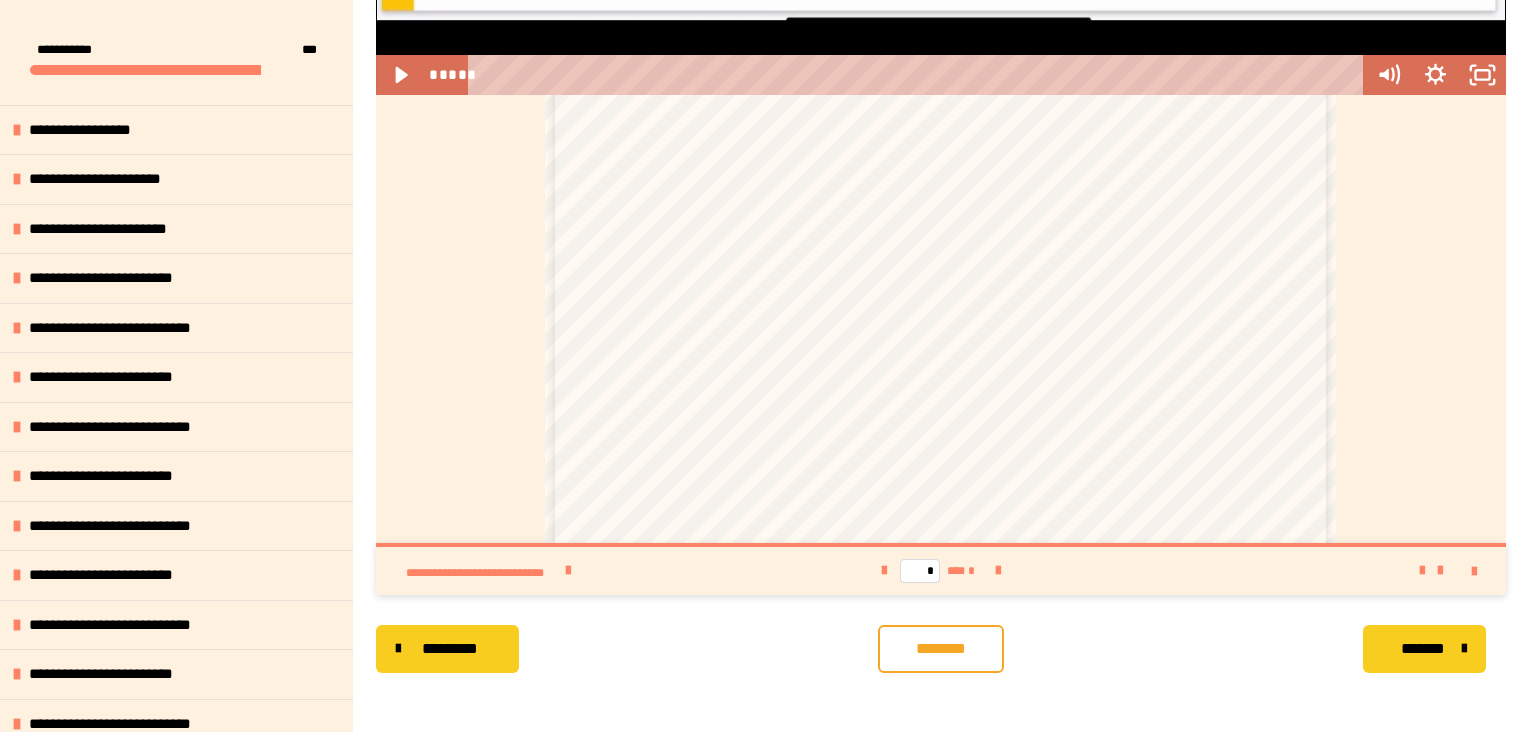 scroll, scrollTop: 12, scrollLeft: 0, axis: vertical 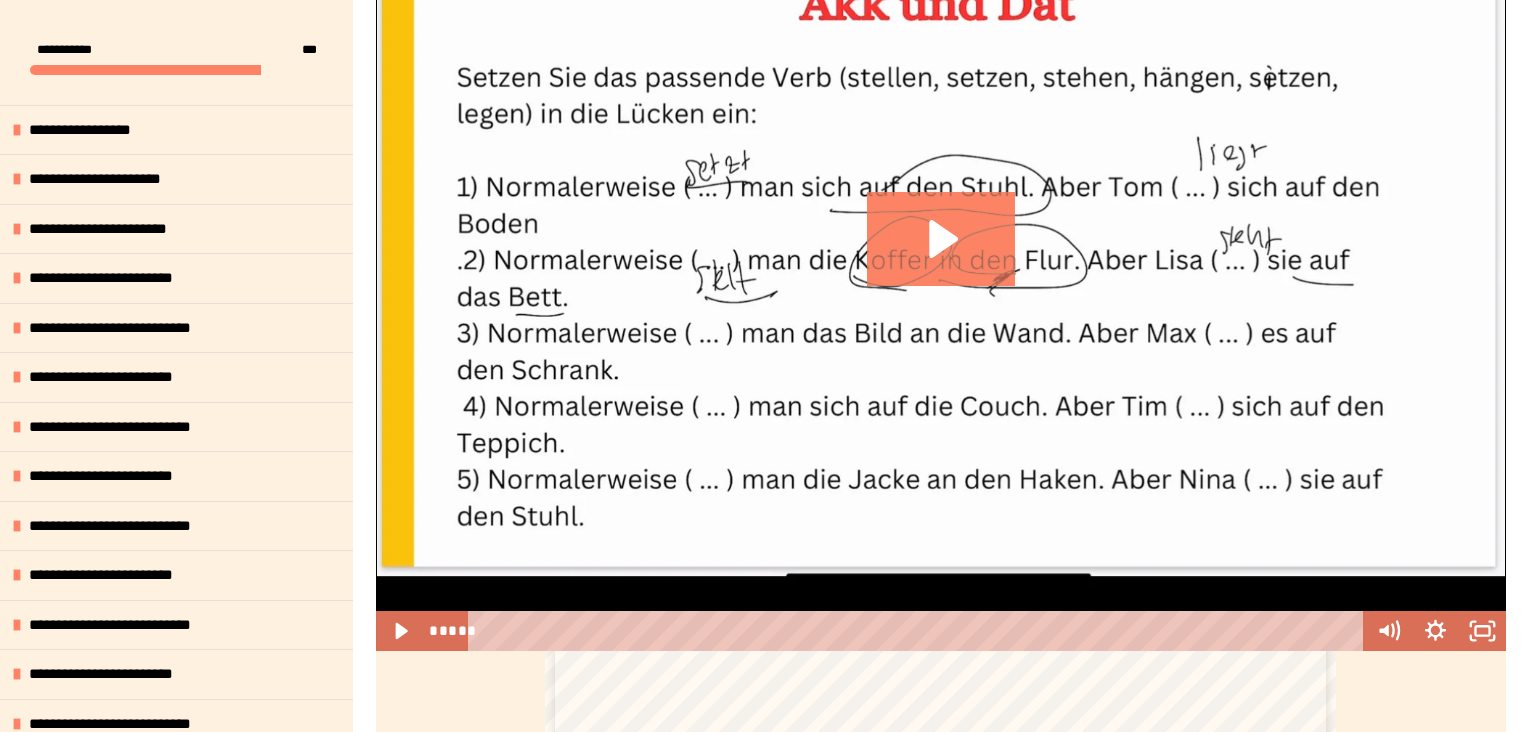 click at bounding box center (941, 259) 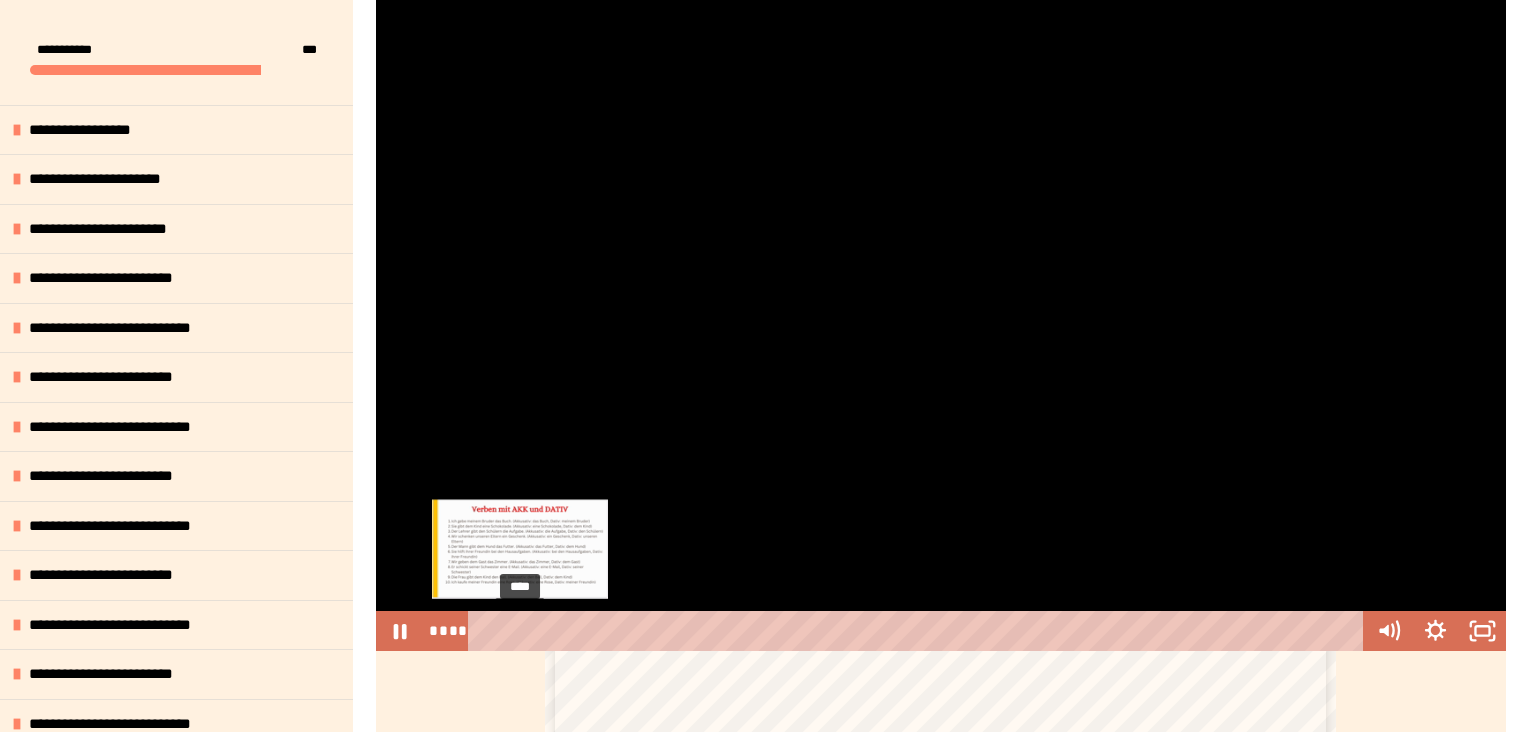 click on "****" at bounding box center (919, 631) 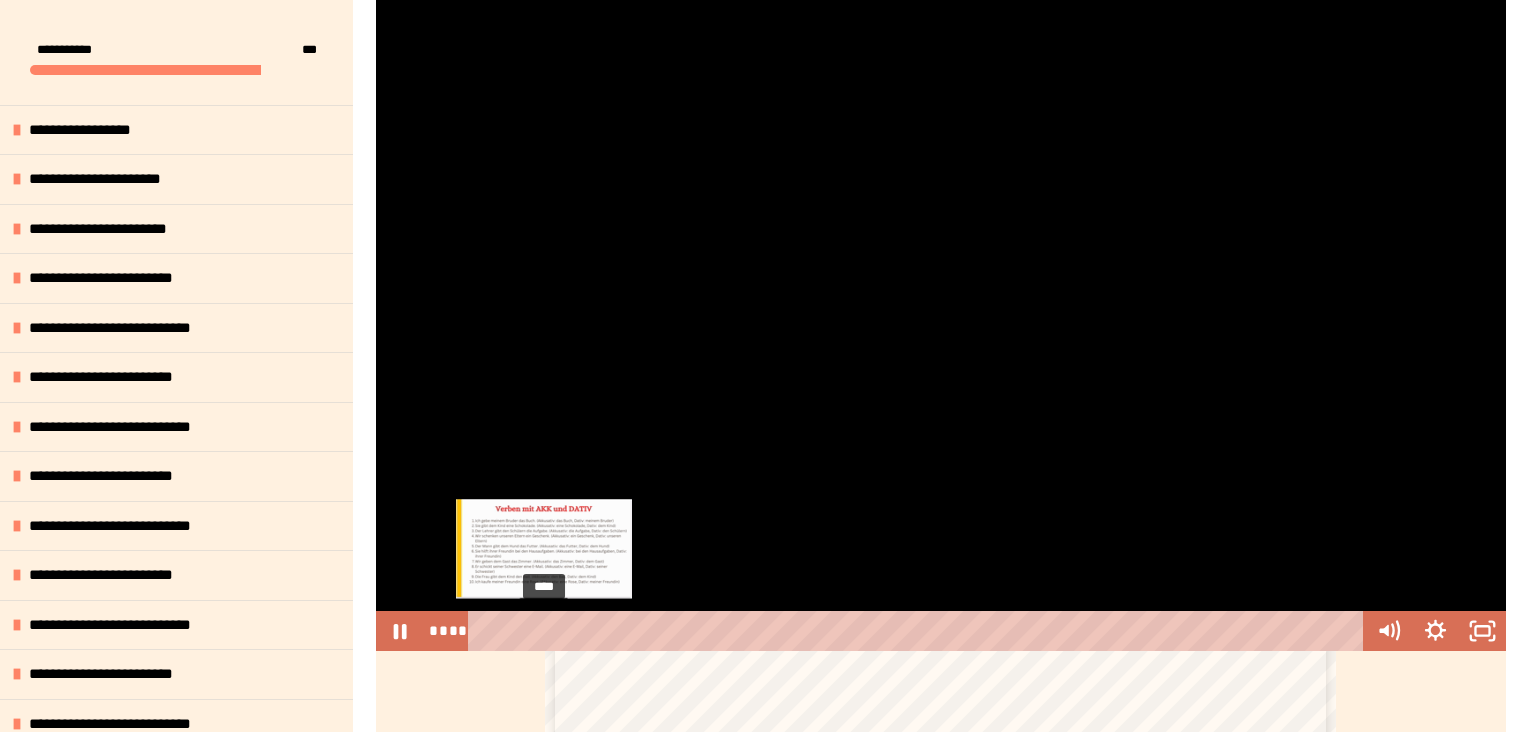 click on "****" at bounding box center (919, 631) 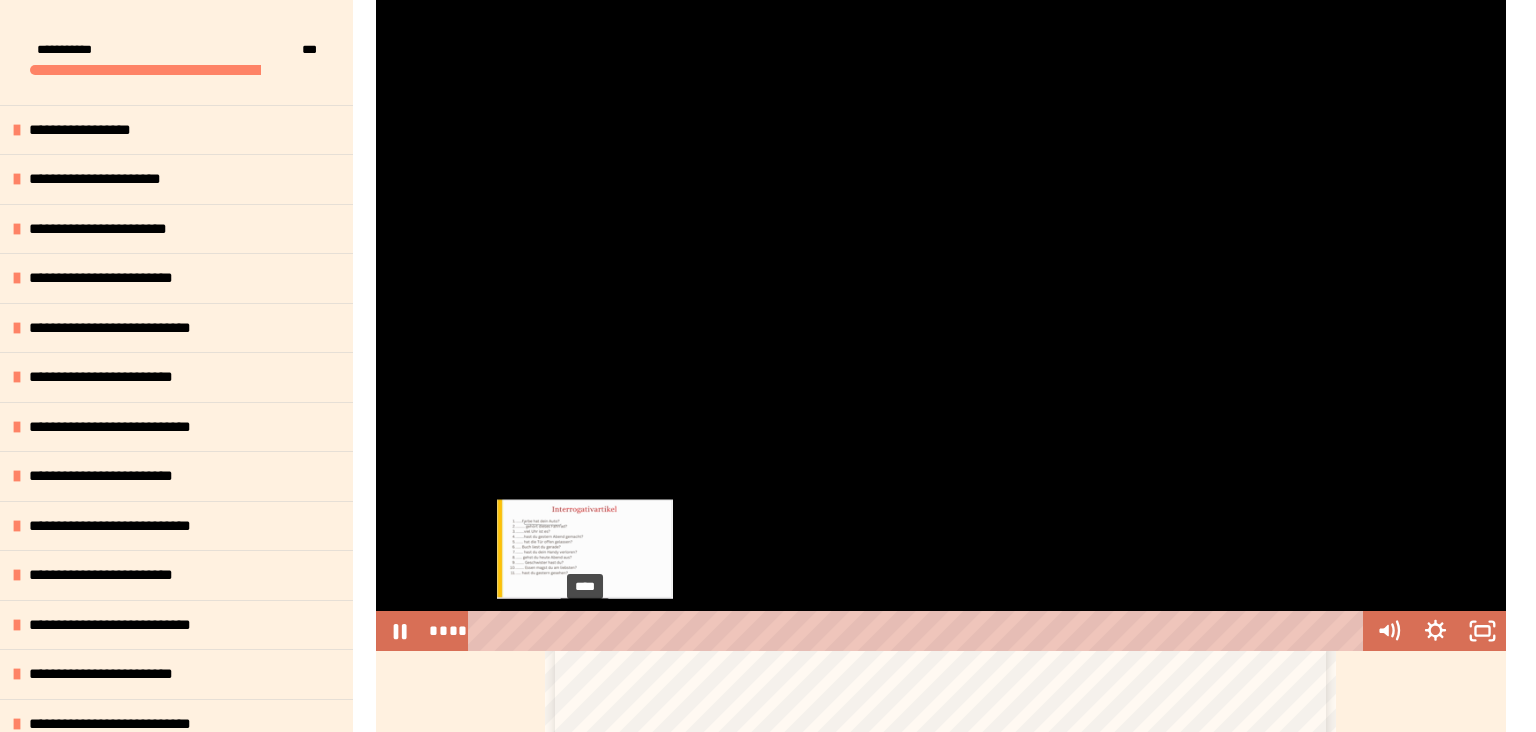 click on "****" at bounding box center (919, 631) 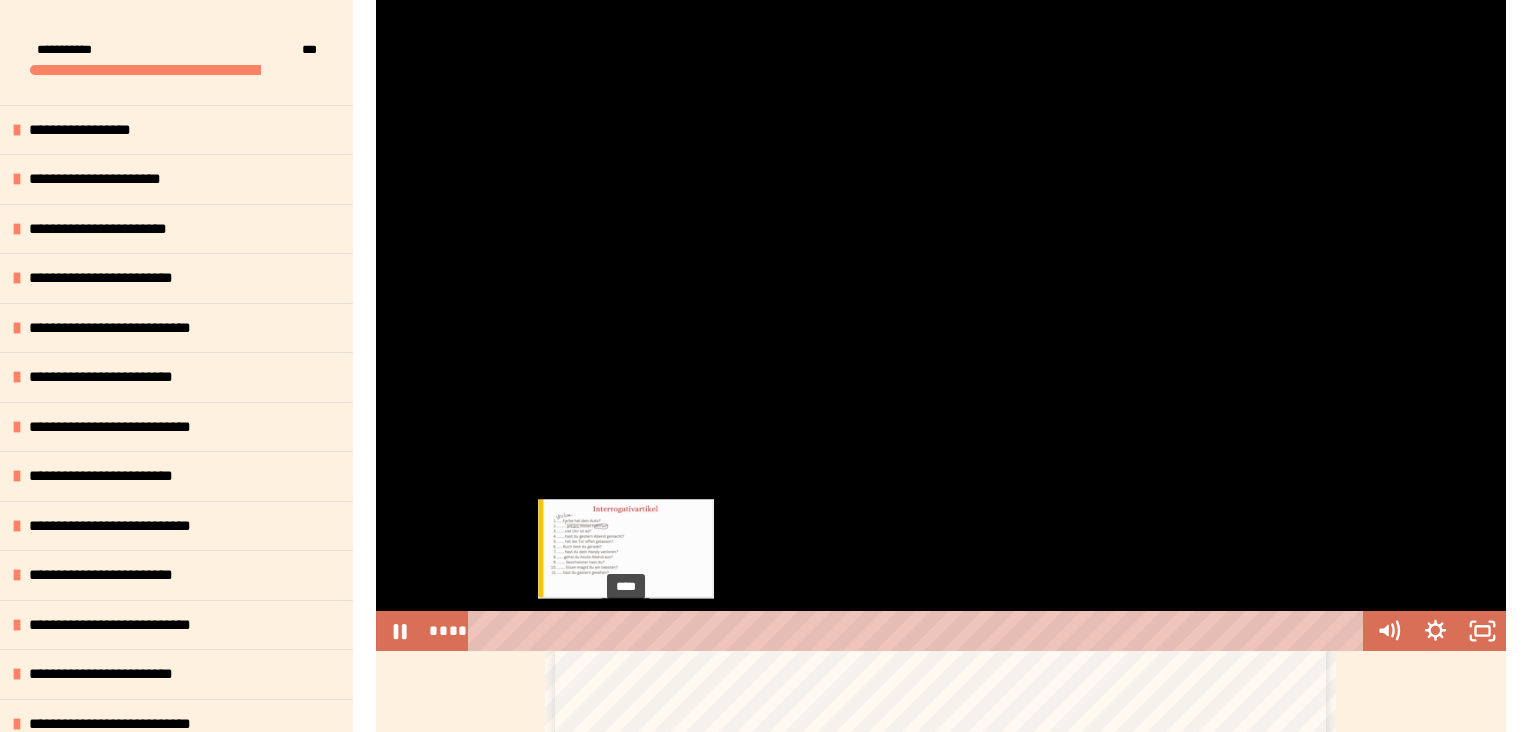 click on "****" at bounding box center (919, 631) 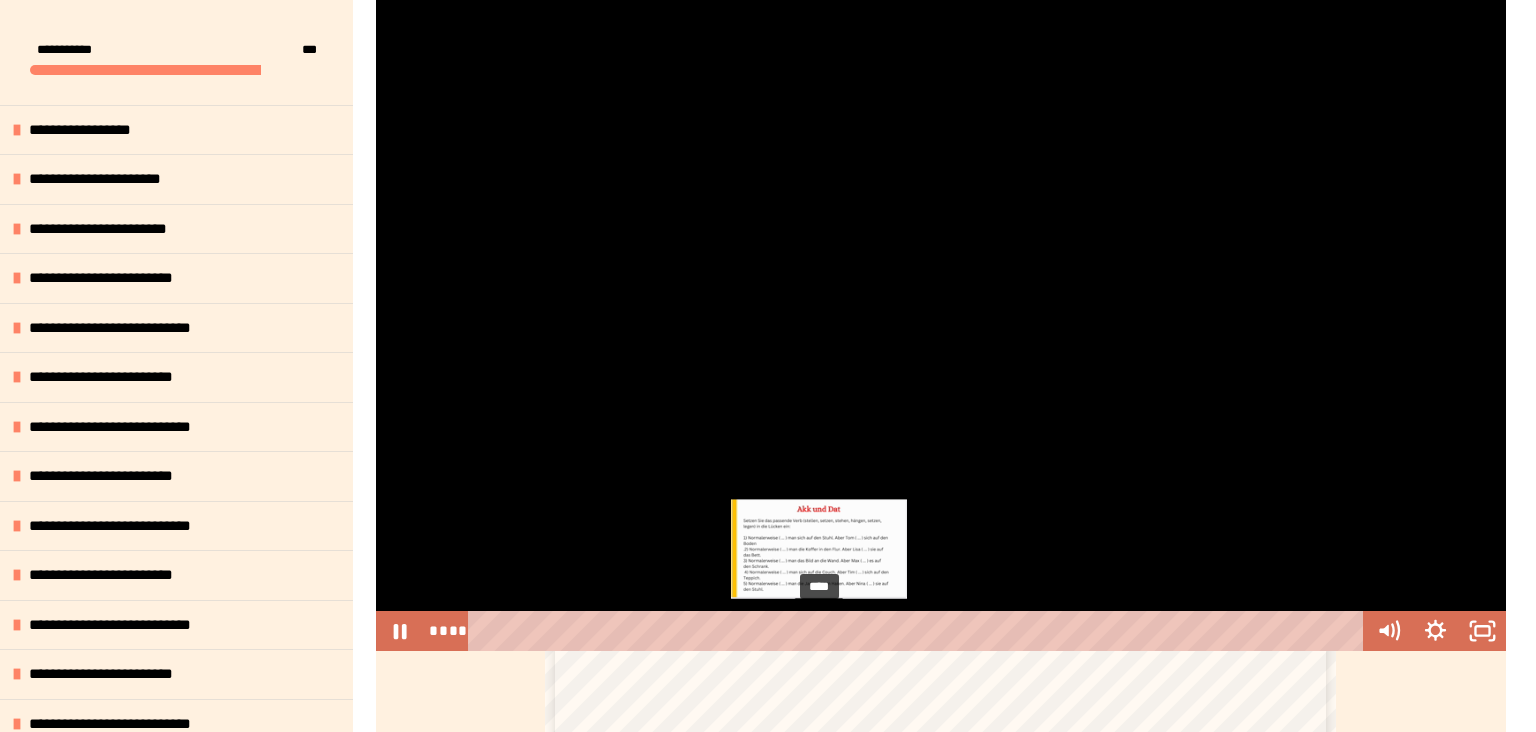 click on "****" at bounding box center (919, 631) 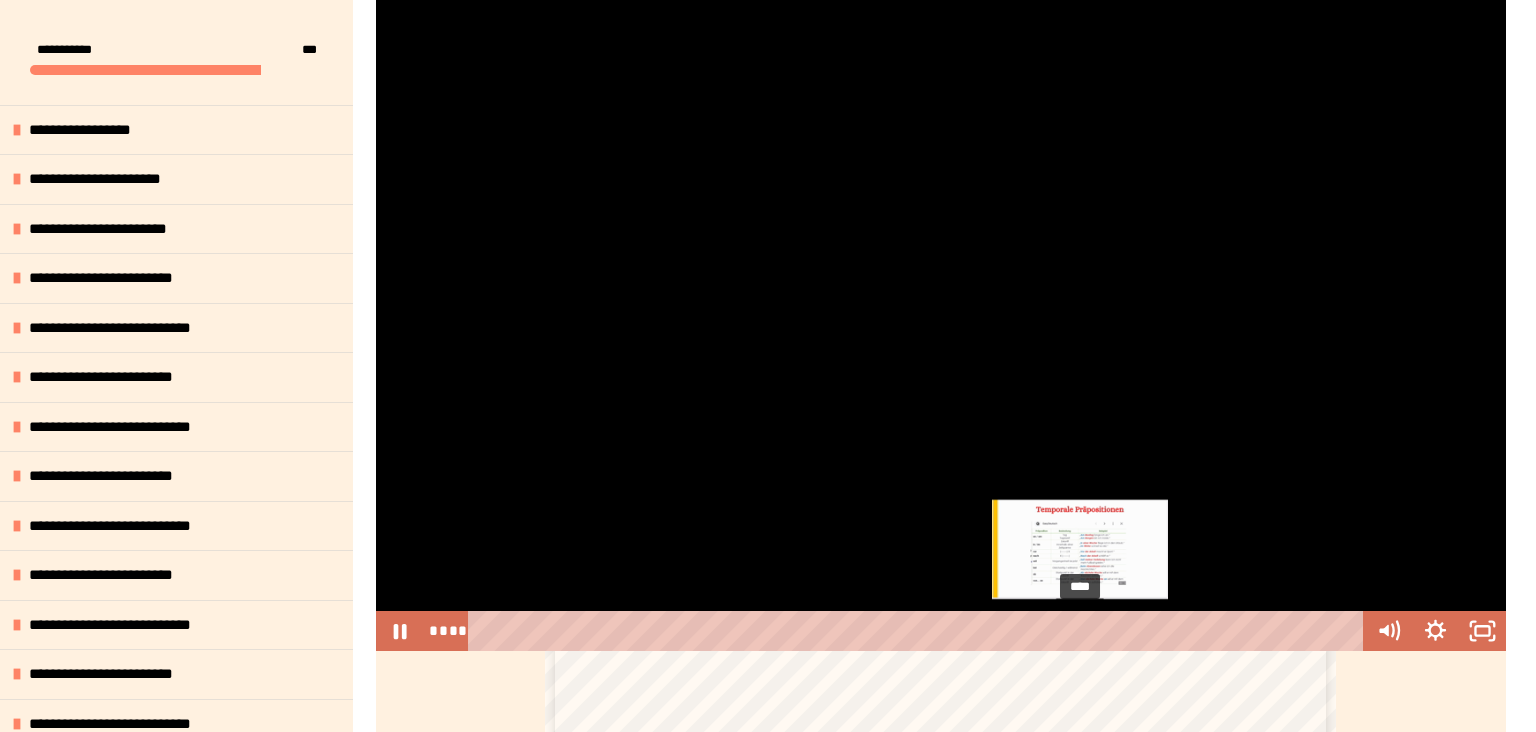 click on "****" at bounding box center [919, 631] 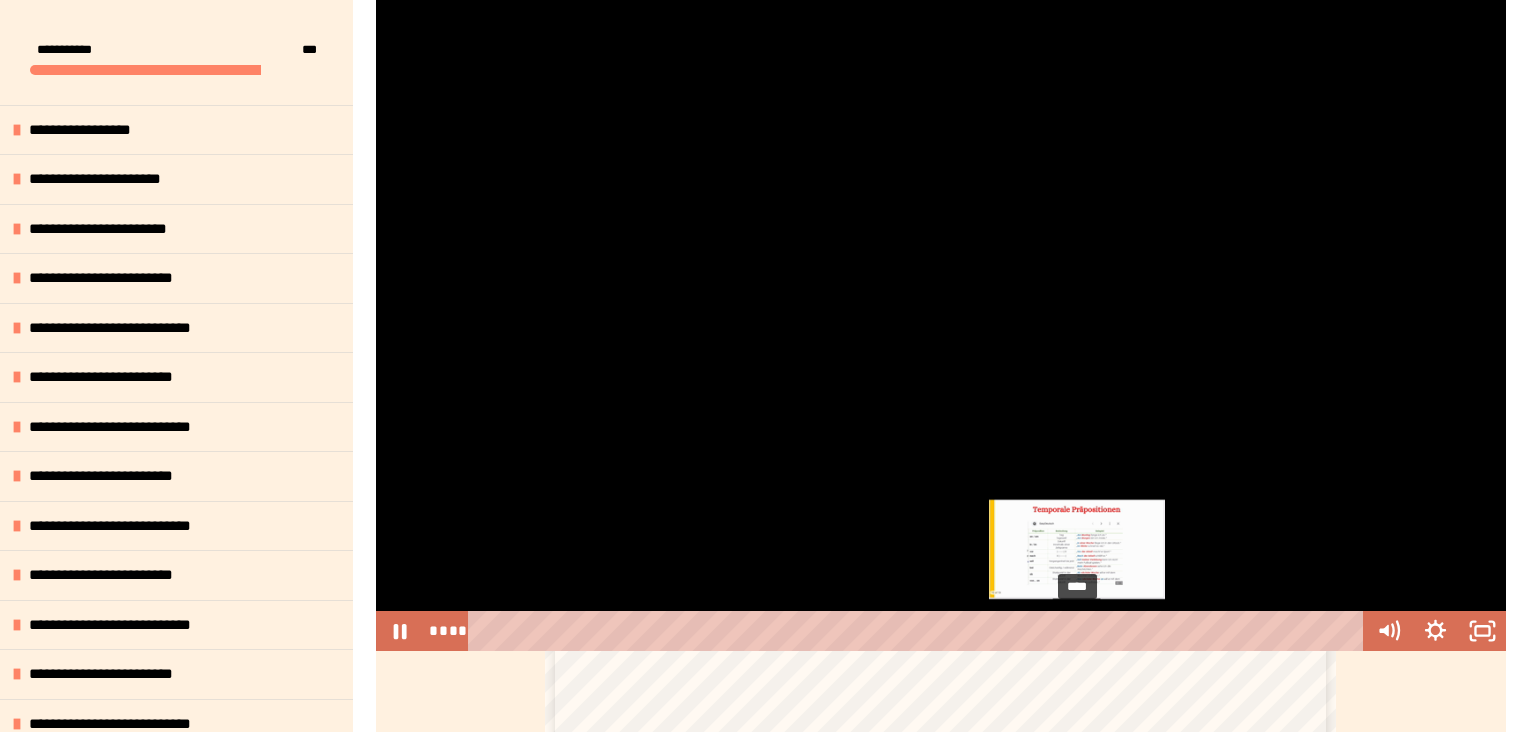 click at bounding box center (1084, 630) 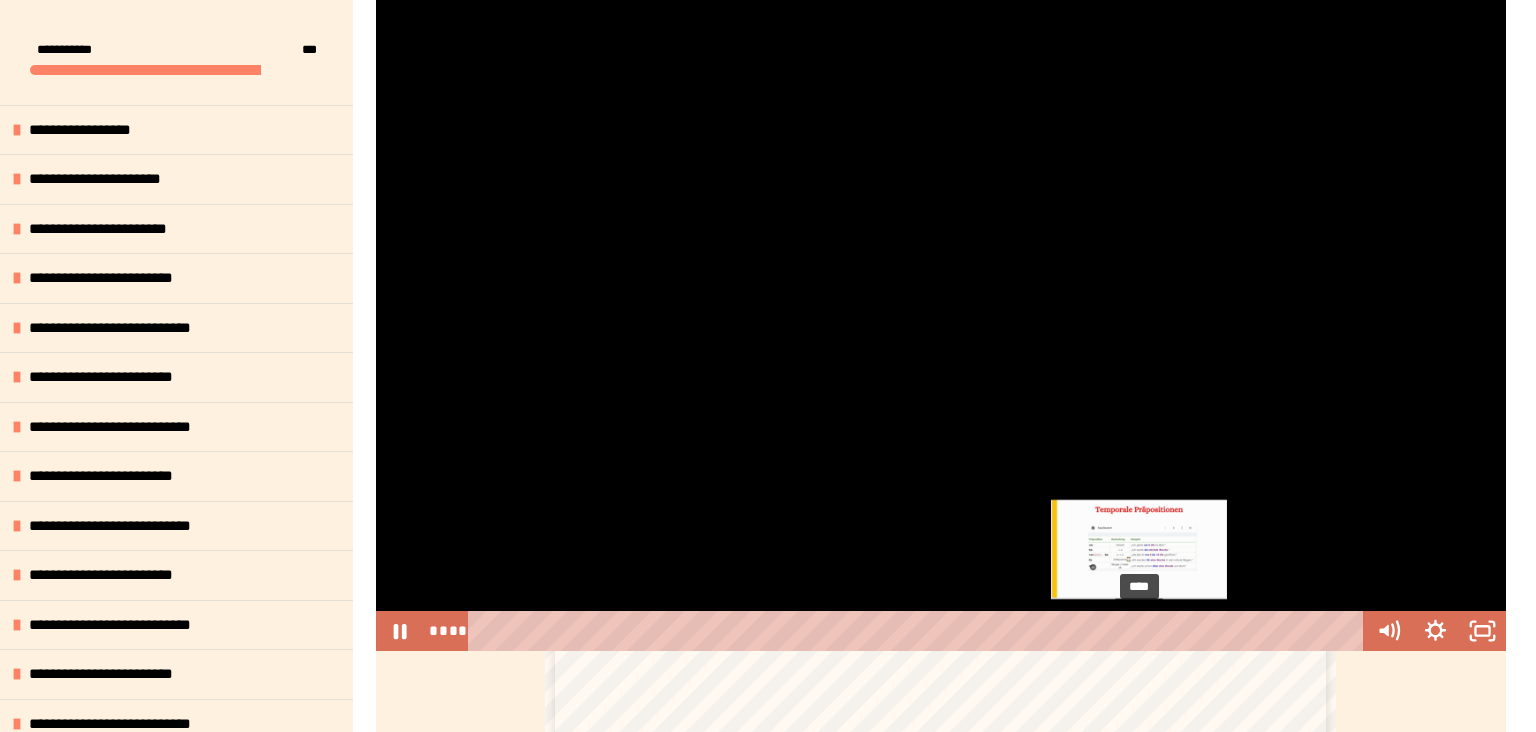 click at bounding box center (1135, 630) 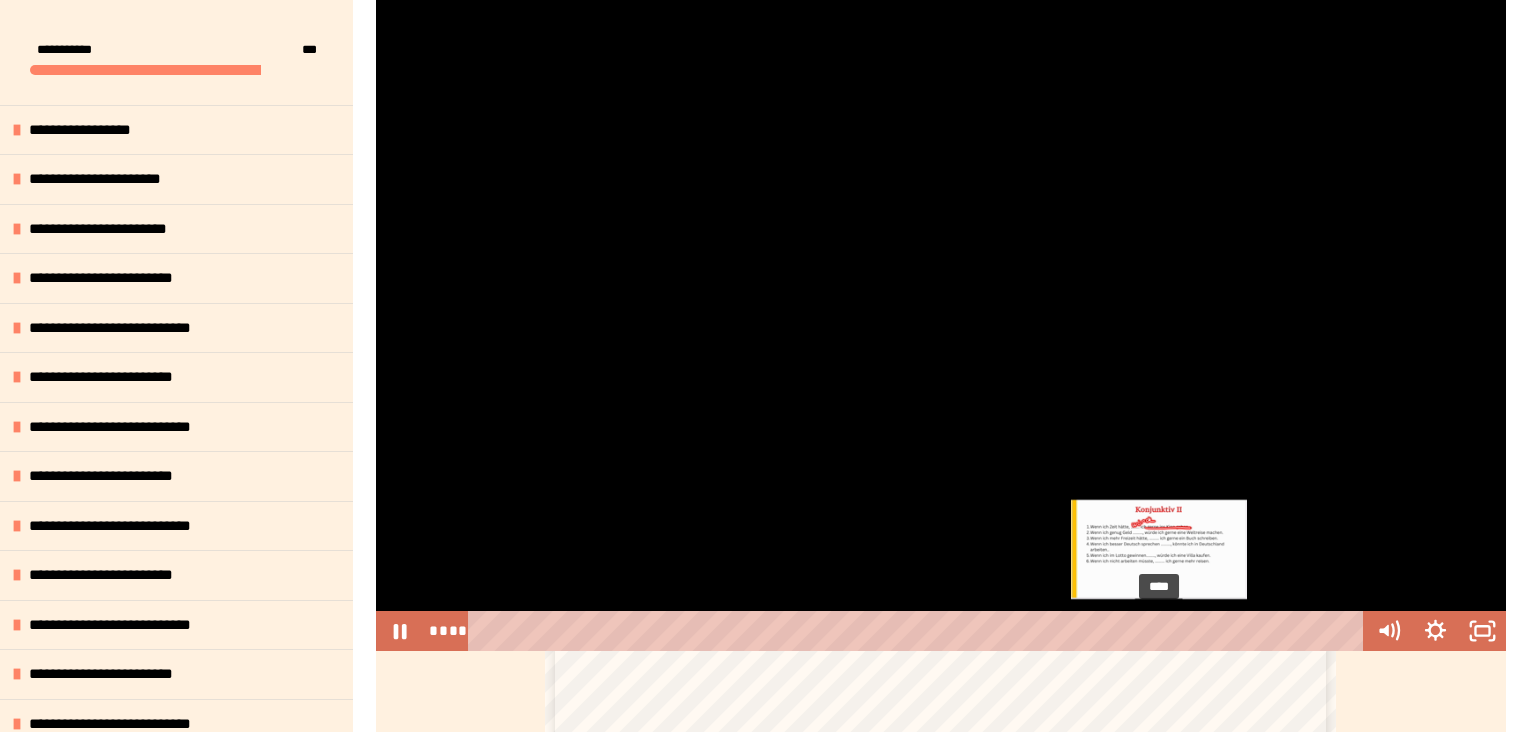 click on "****" at bounding box center [919, 631] 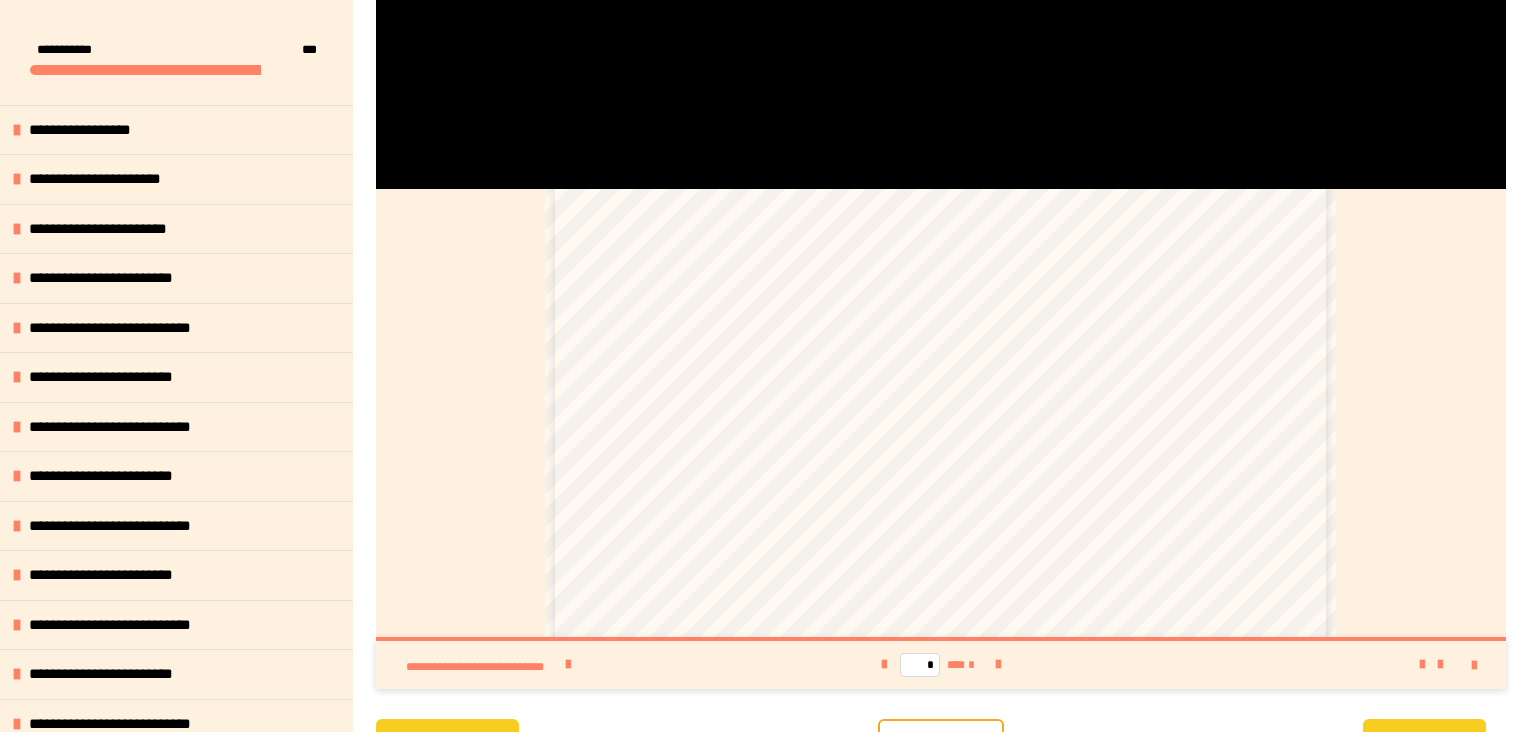 scroll, scrollTop: 1016, scrollLeft: 0, axis: vertical 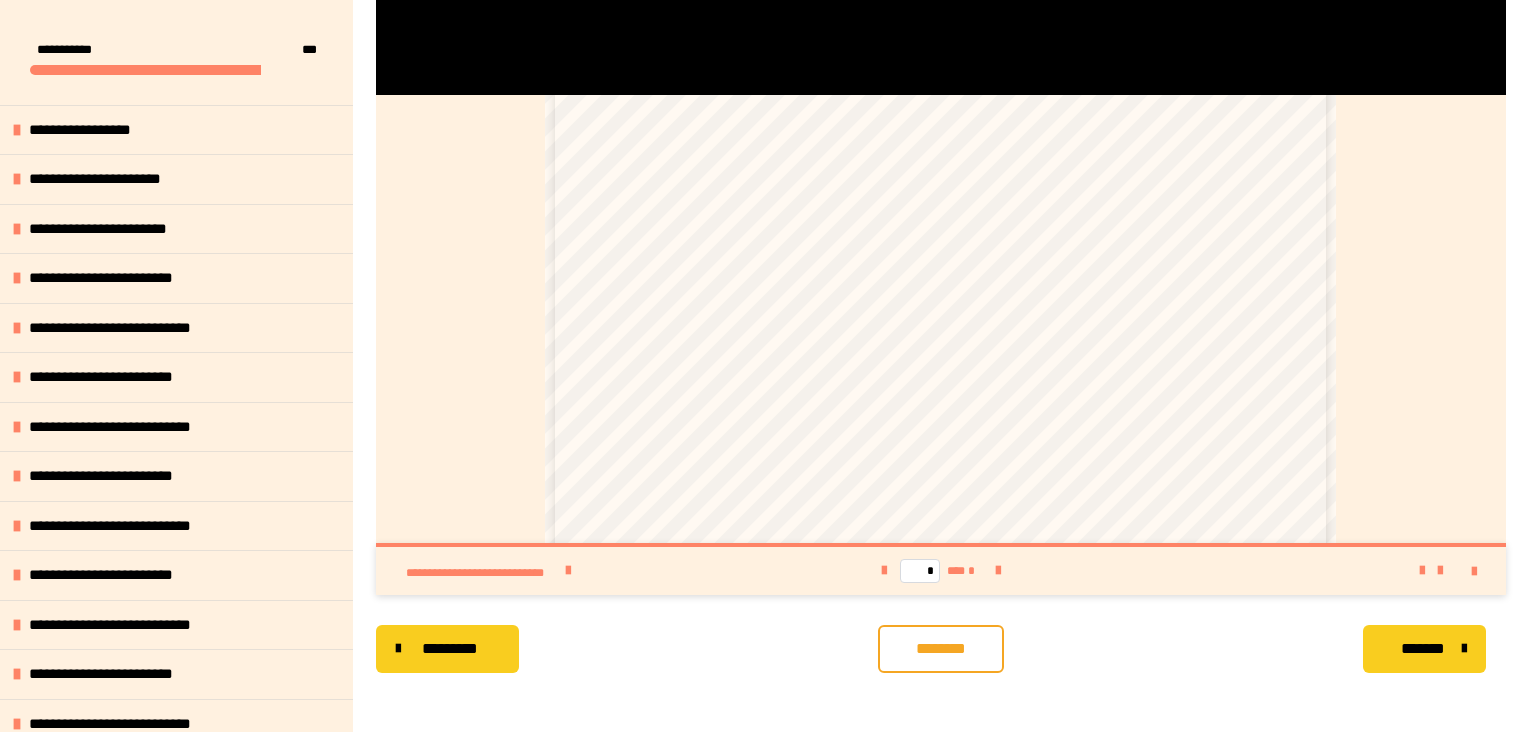 click on "********" at bounding box center (941, 649) 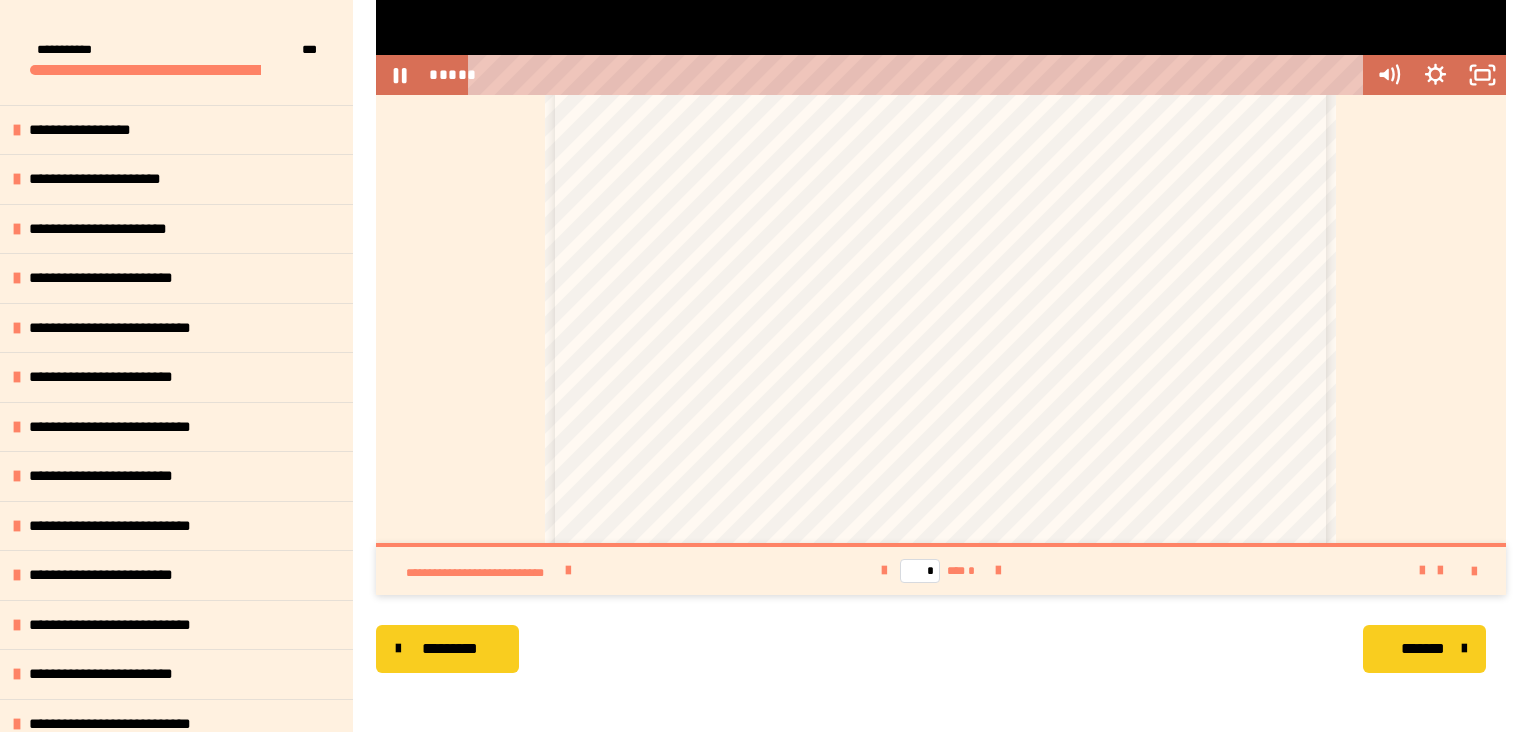 click on "*******" at bounding box center (1422, 649) 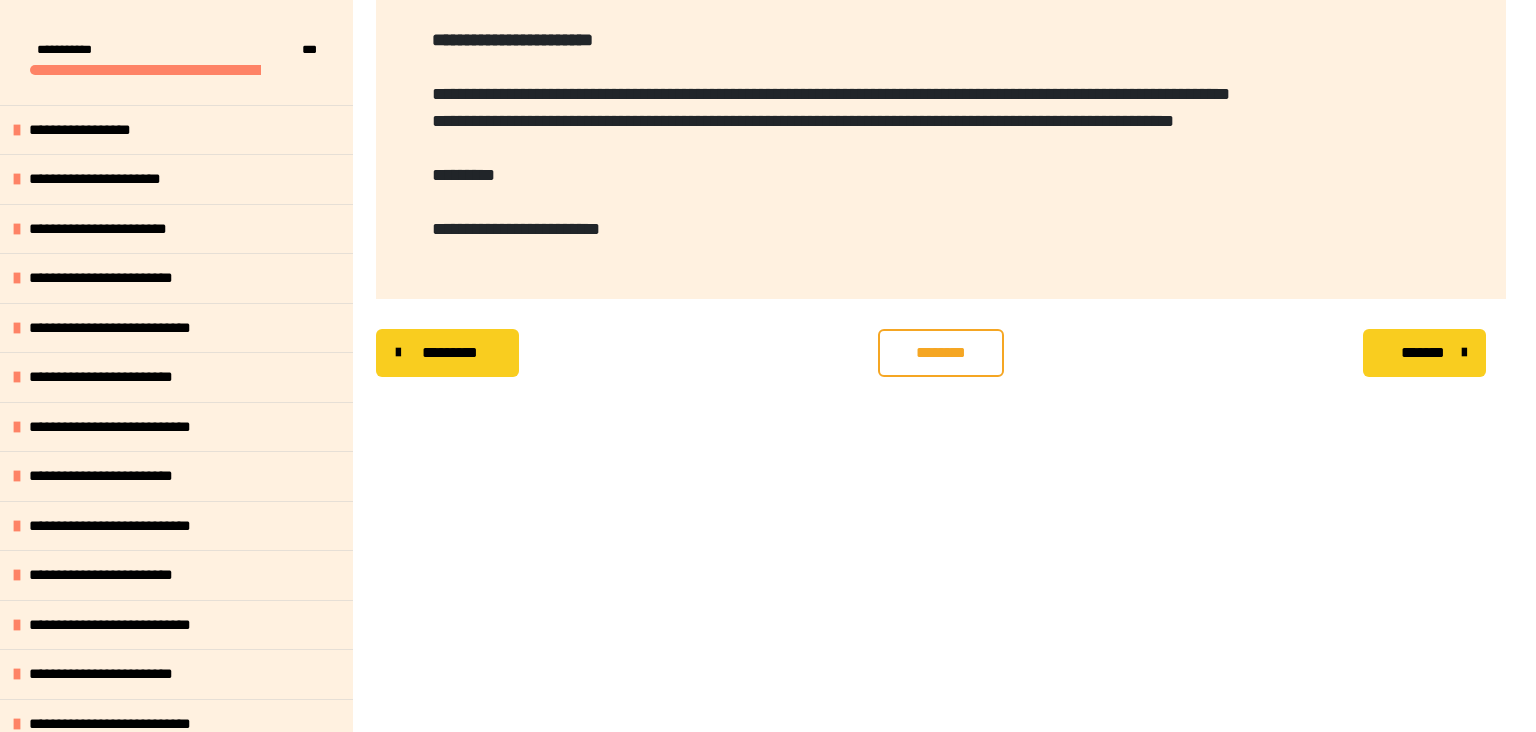 scroll, scrollTop: 356, scrollLeft: 0, axis: vertical 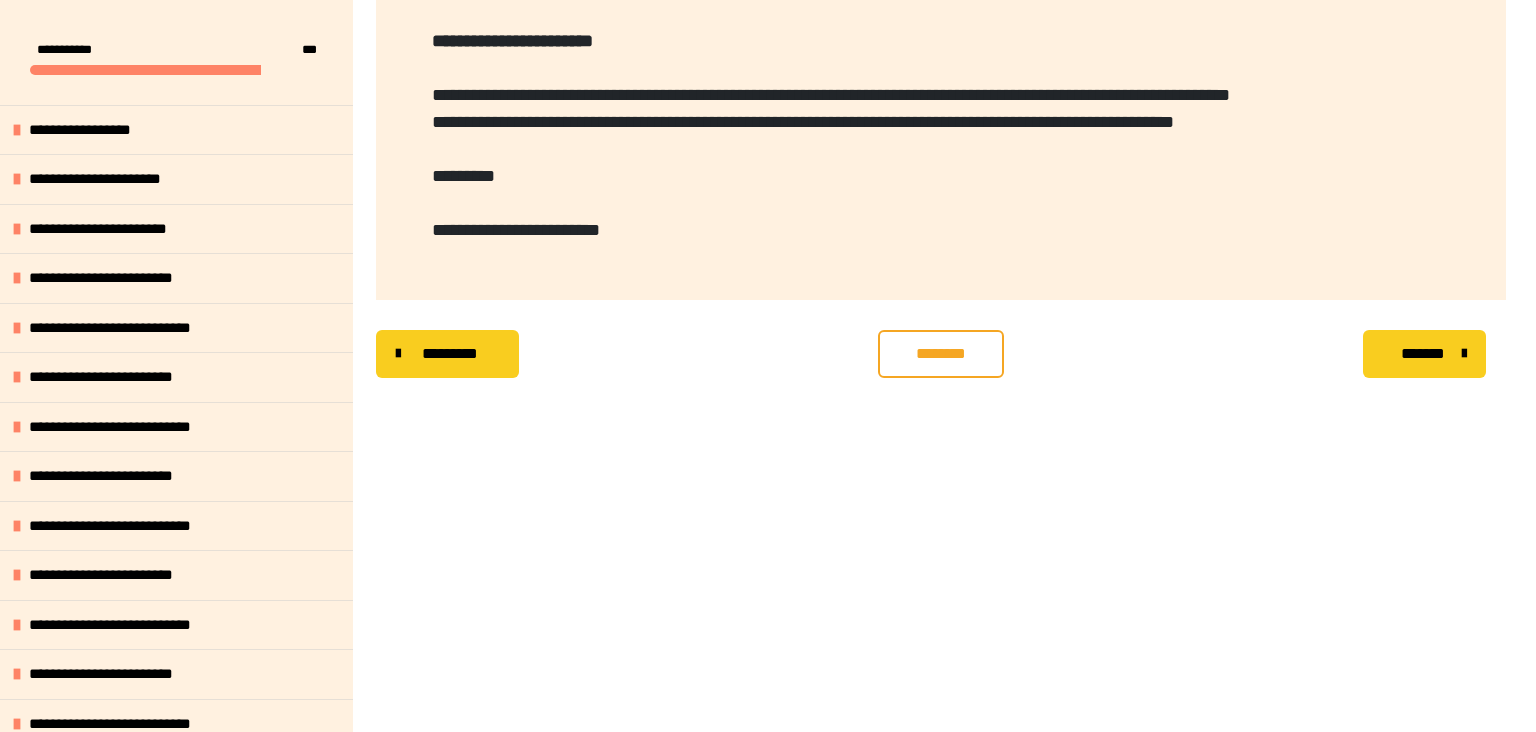 click on "********" at bounding box center (941, 354) 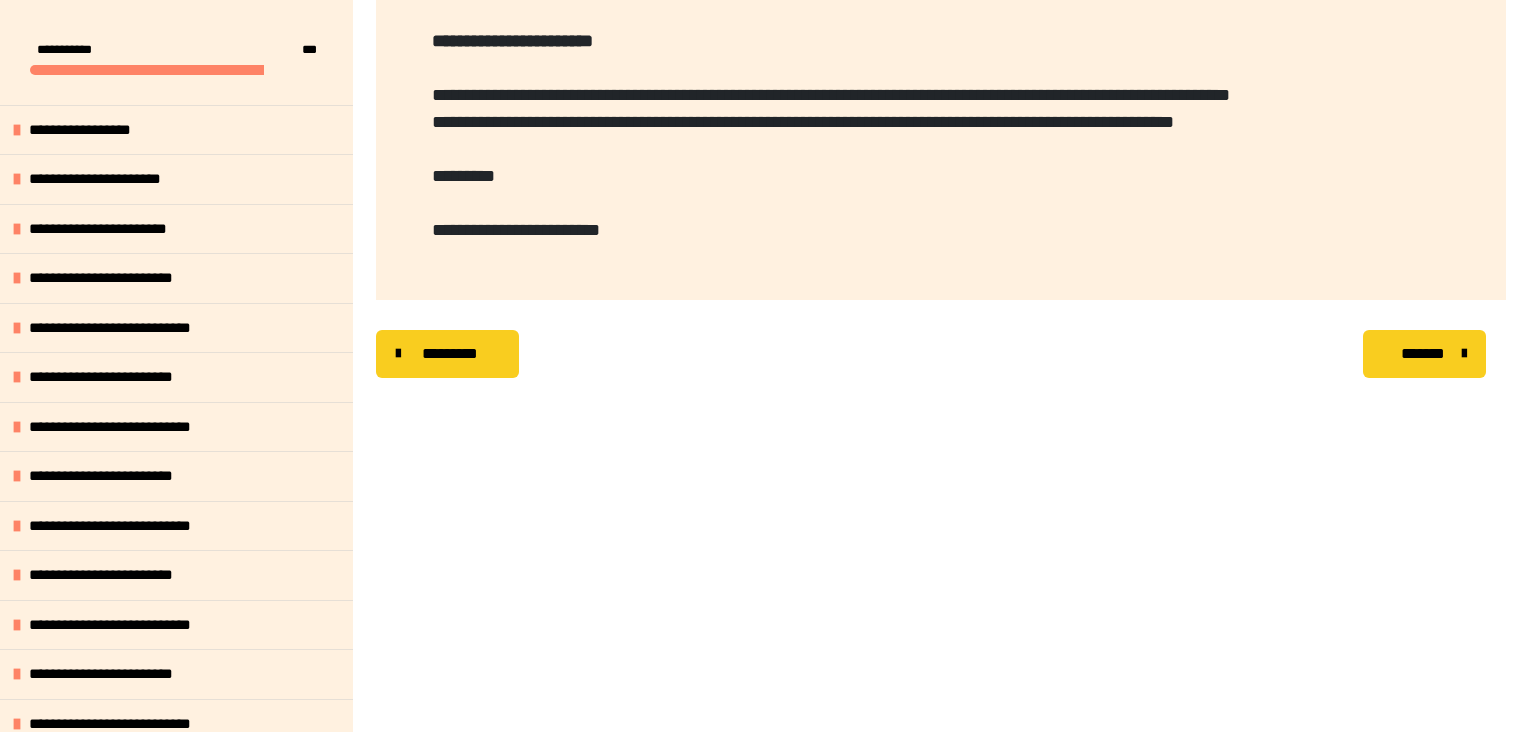 click on "********* ******** *******" at bounding box center [941, 354] 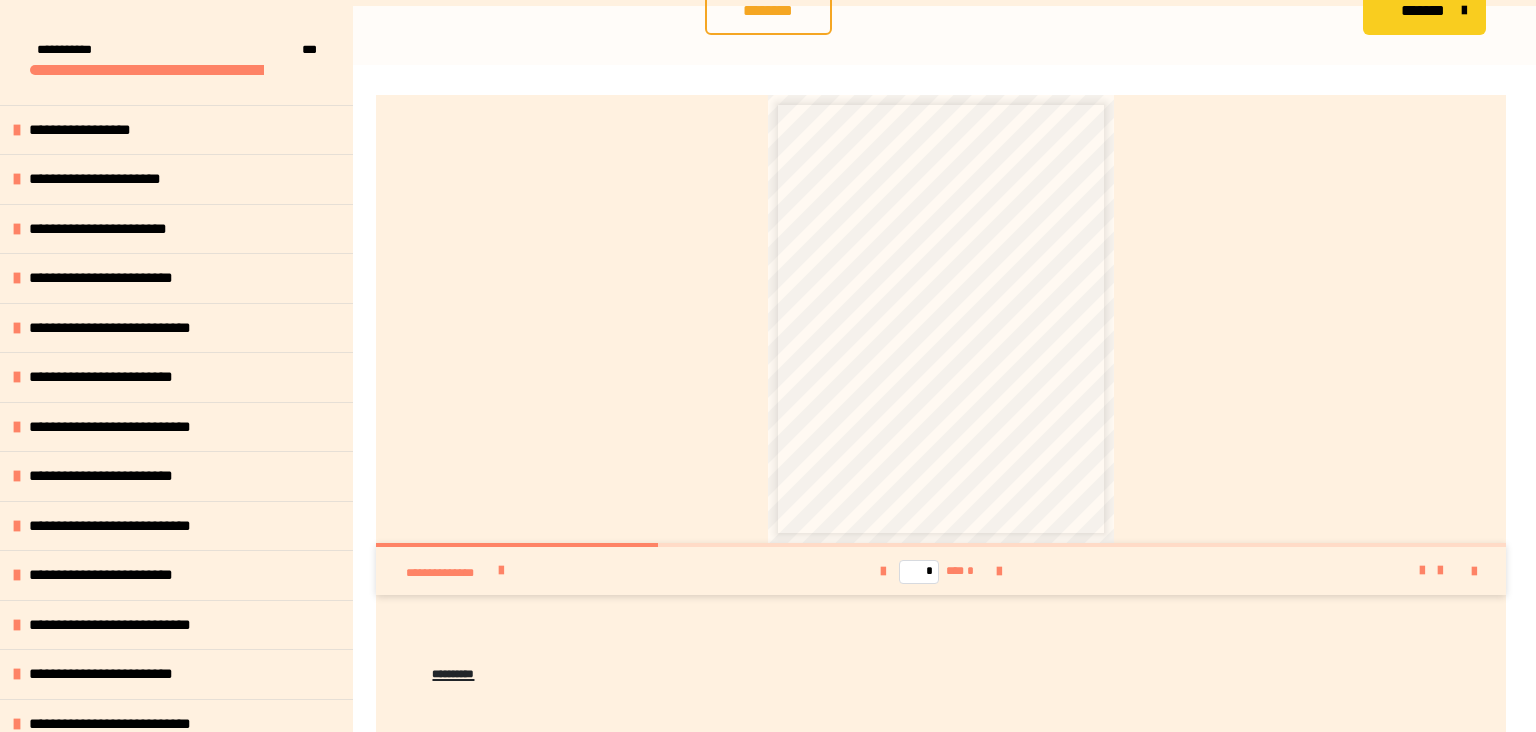 scroll, scrollTop: 505, scrollLeft: 0, axis: vertical 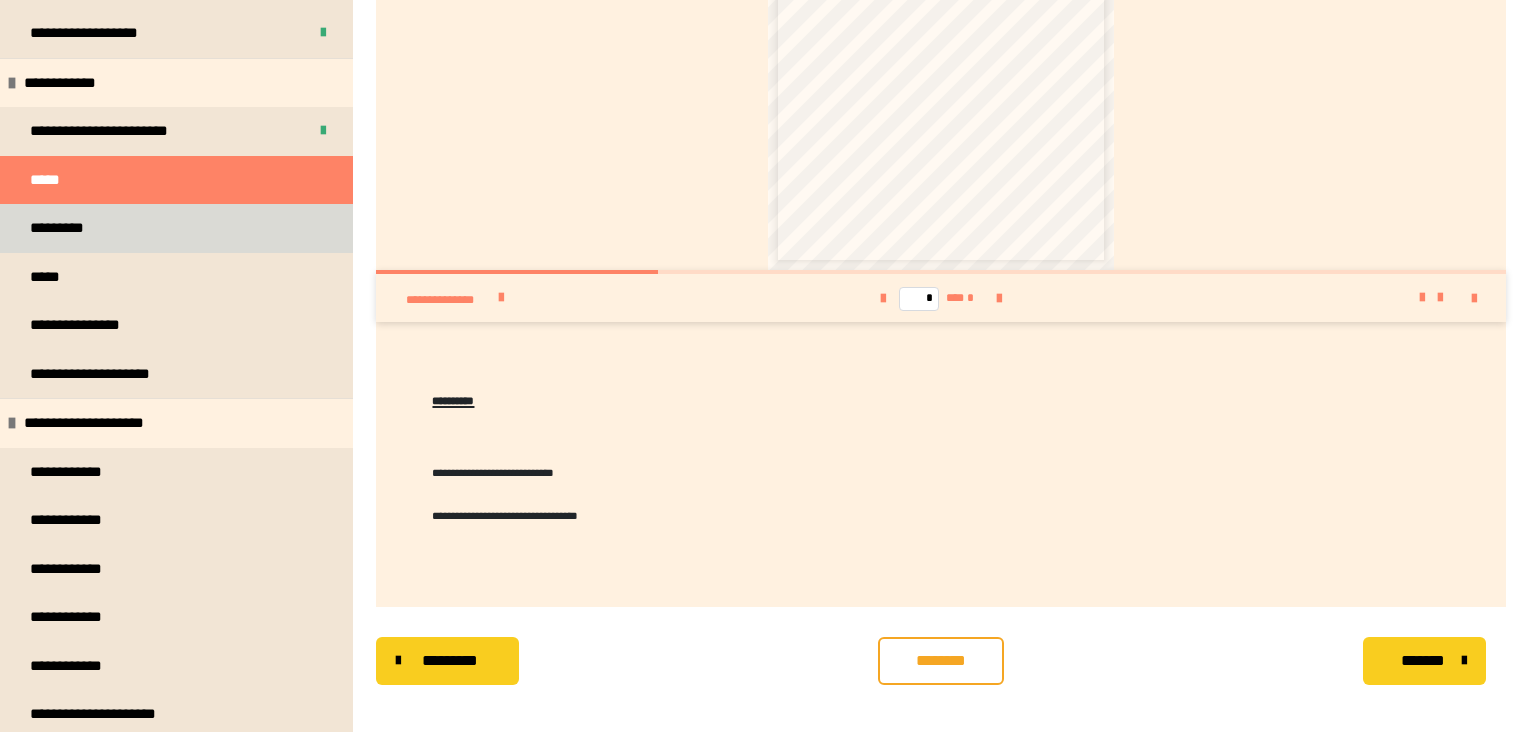 click on "*********" at bounding box center [176, 228] 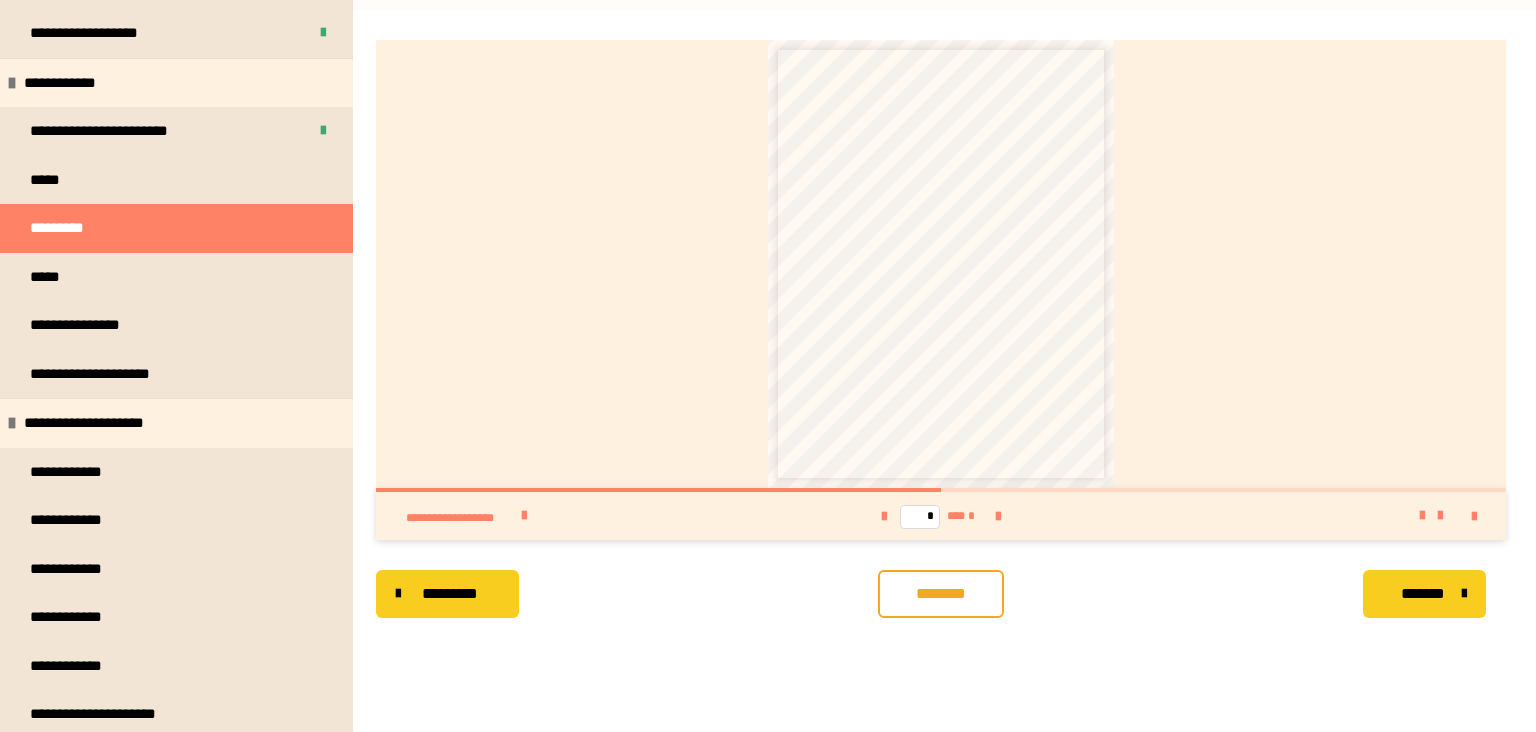 click on "**********" at bounding box center [919, 143] 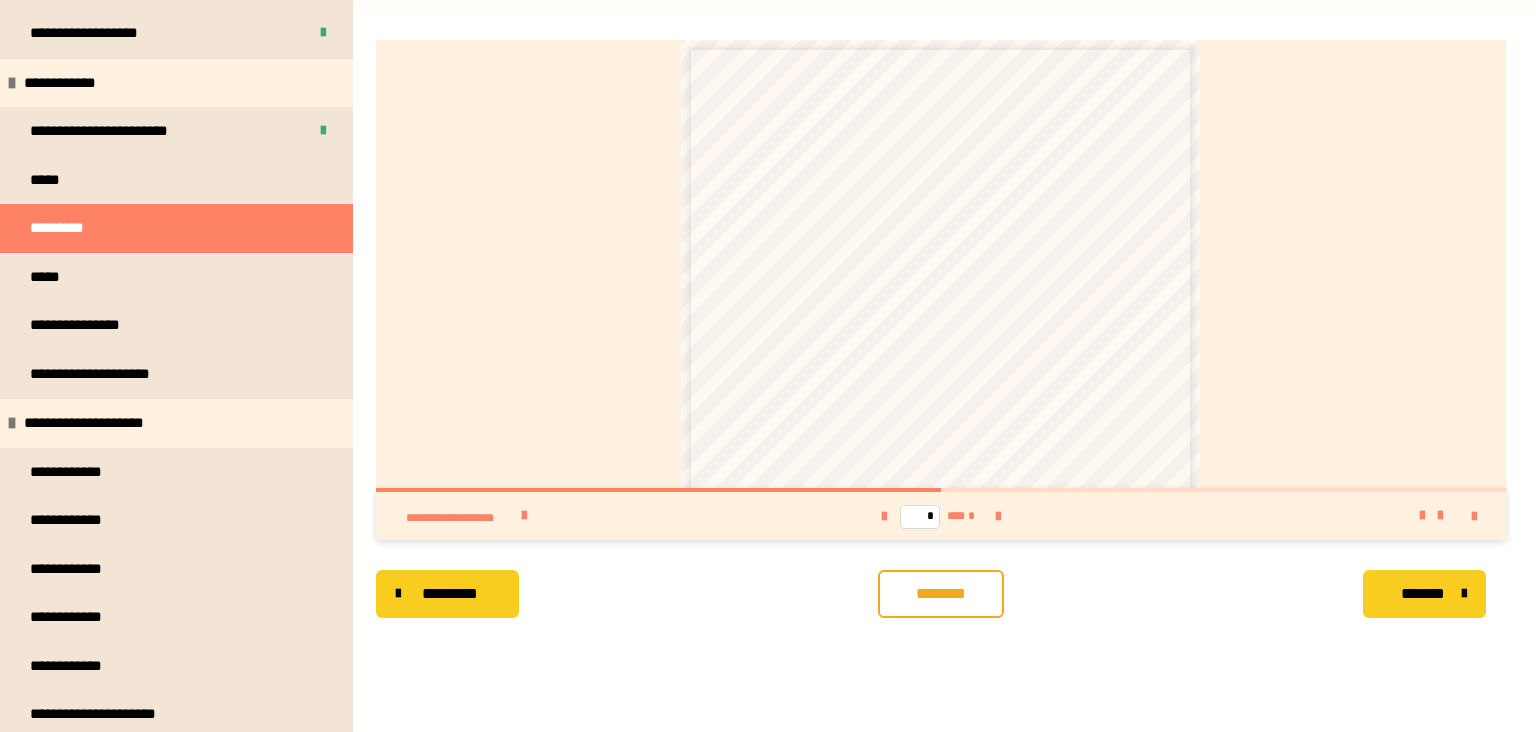 click on "**********" at bounding box center [906, 235] 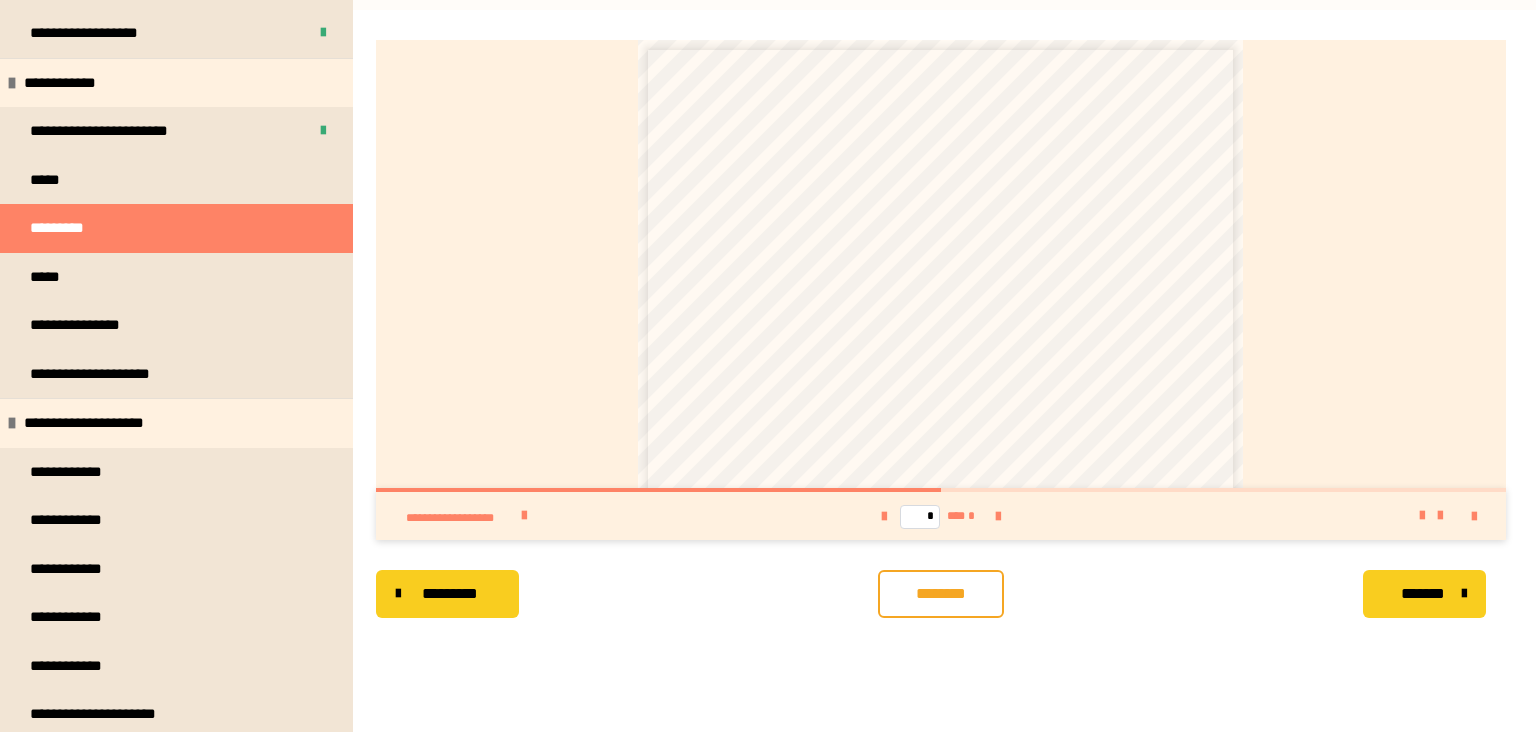 click on "**********" at bounding box center (885, 220) 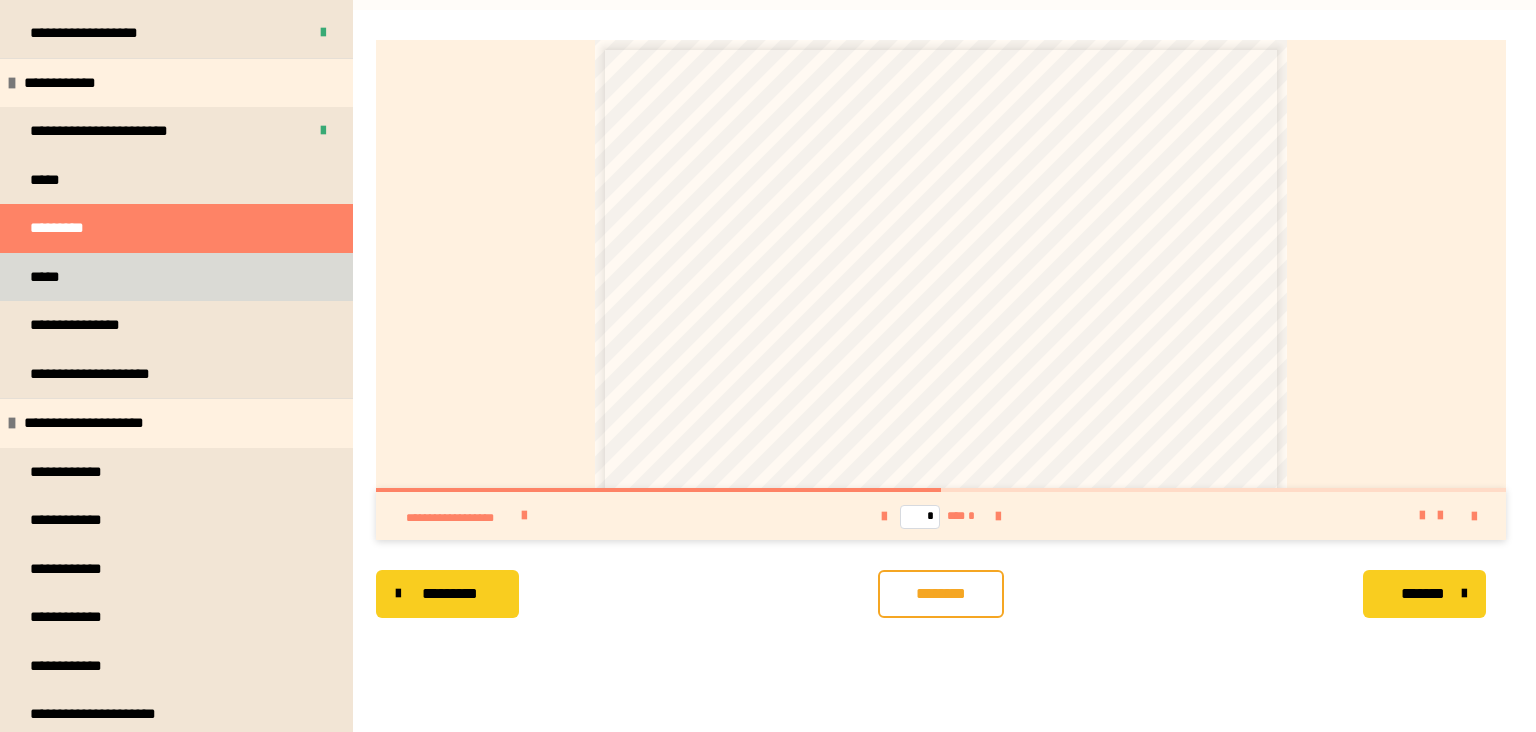 click on "*****" at bounding box center (176, 277) 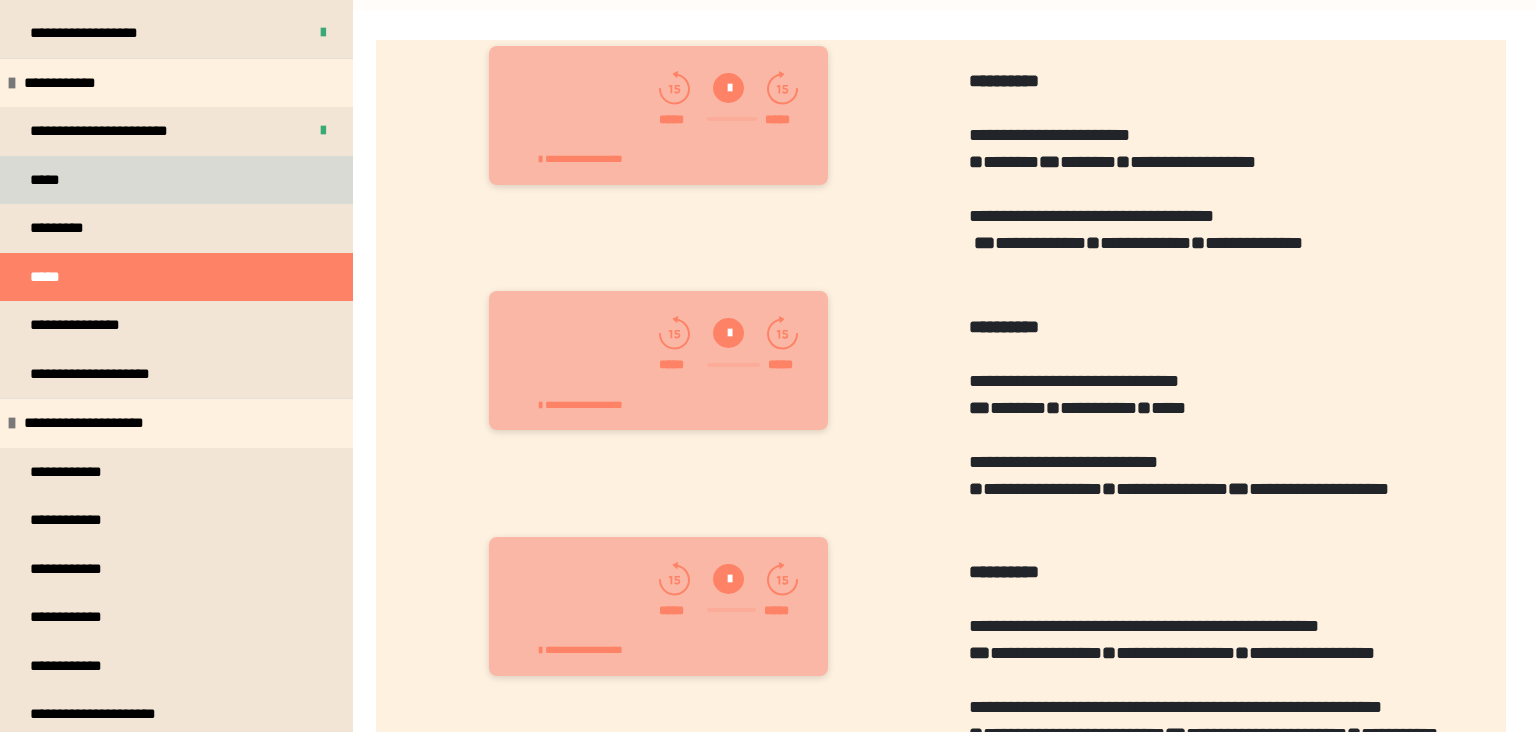 click on "*****" at bounding box center [52, 180] 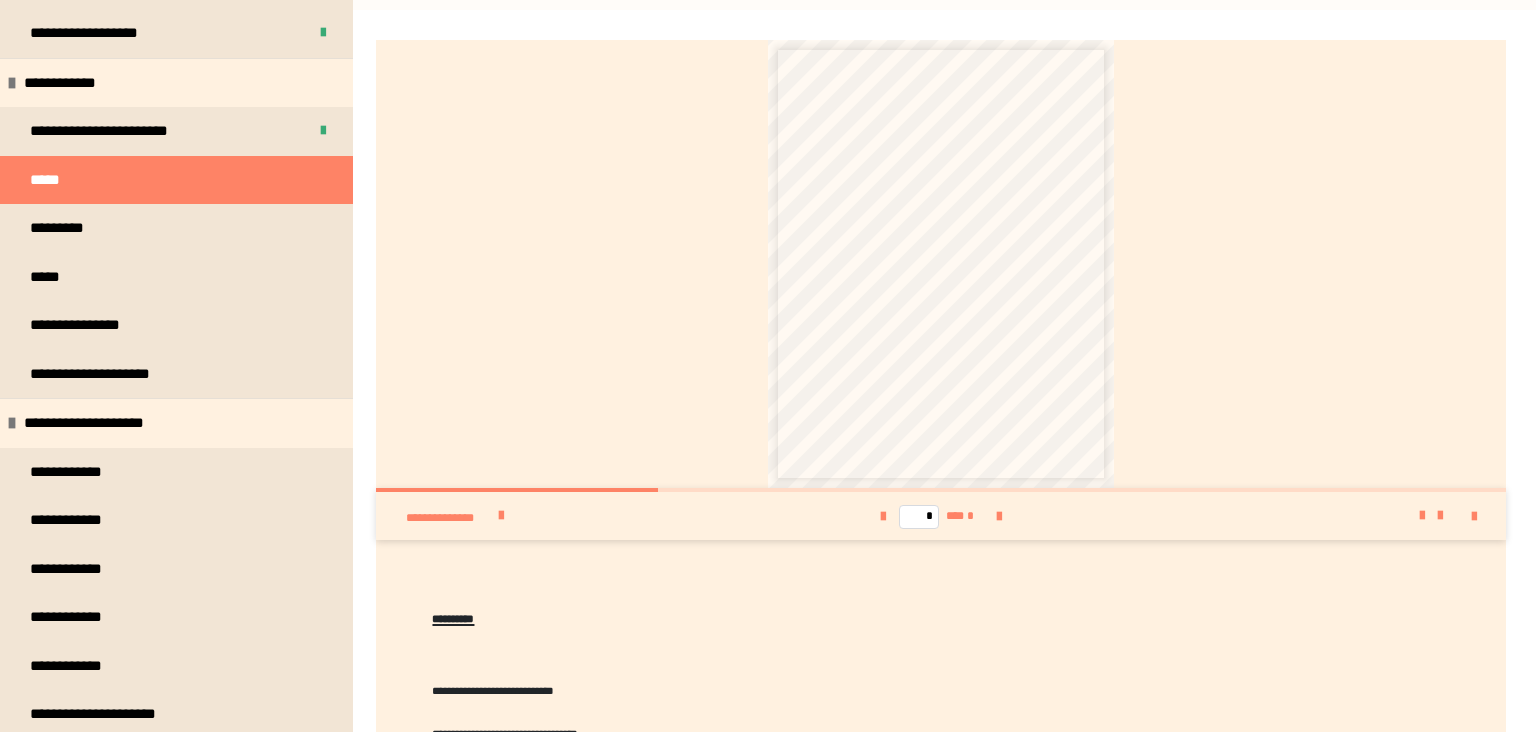 click on "* *** *" at bounding box center (941, 516) 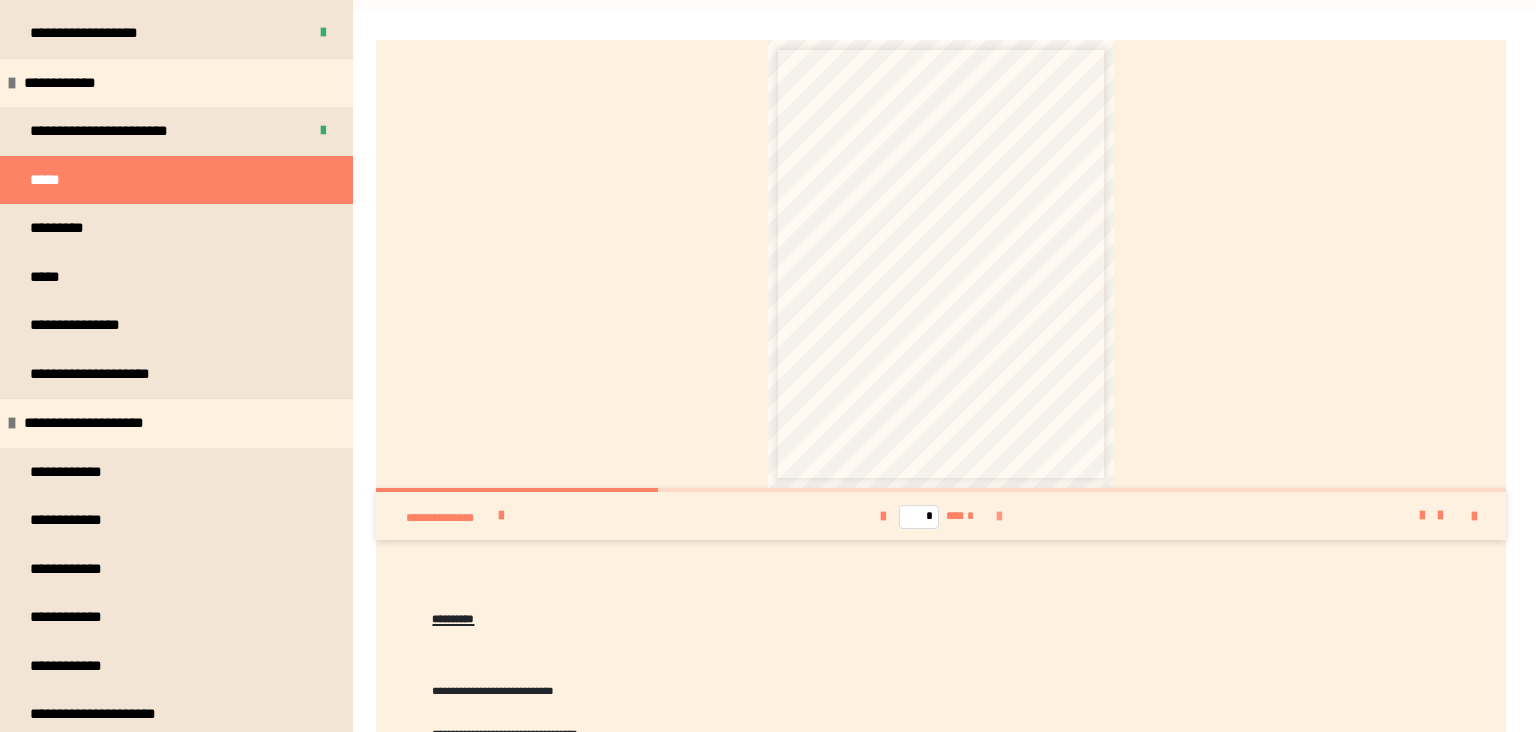 click at bounding box center [999, 517] 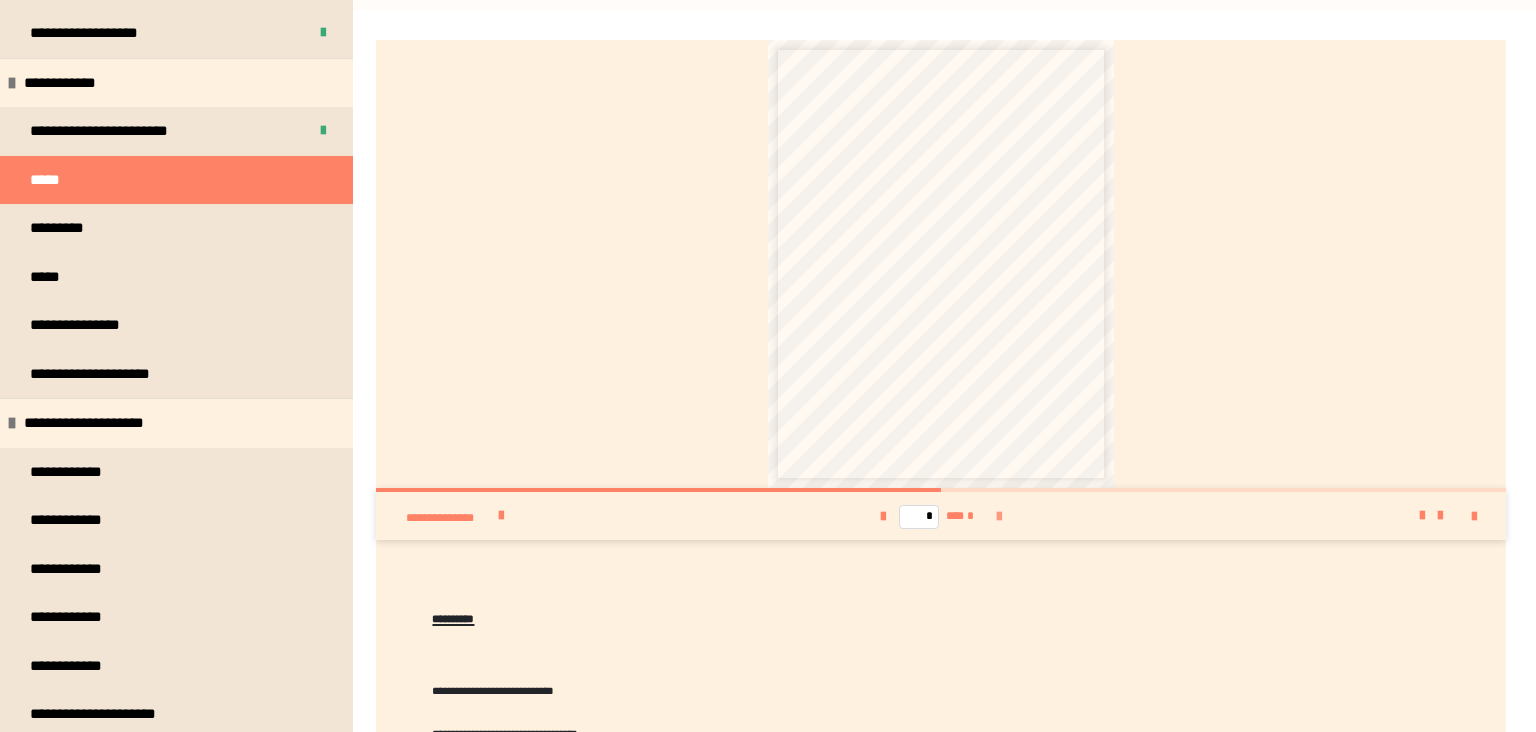 click at bounding box center [999, 517] 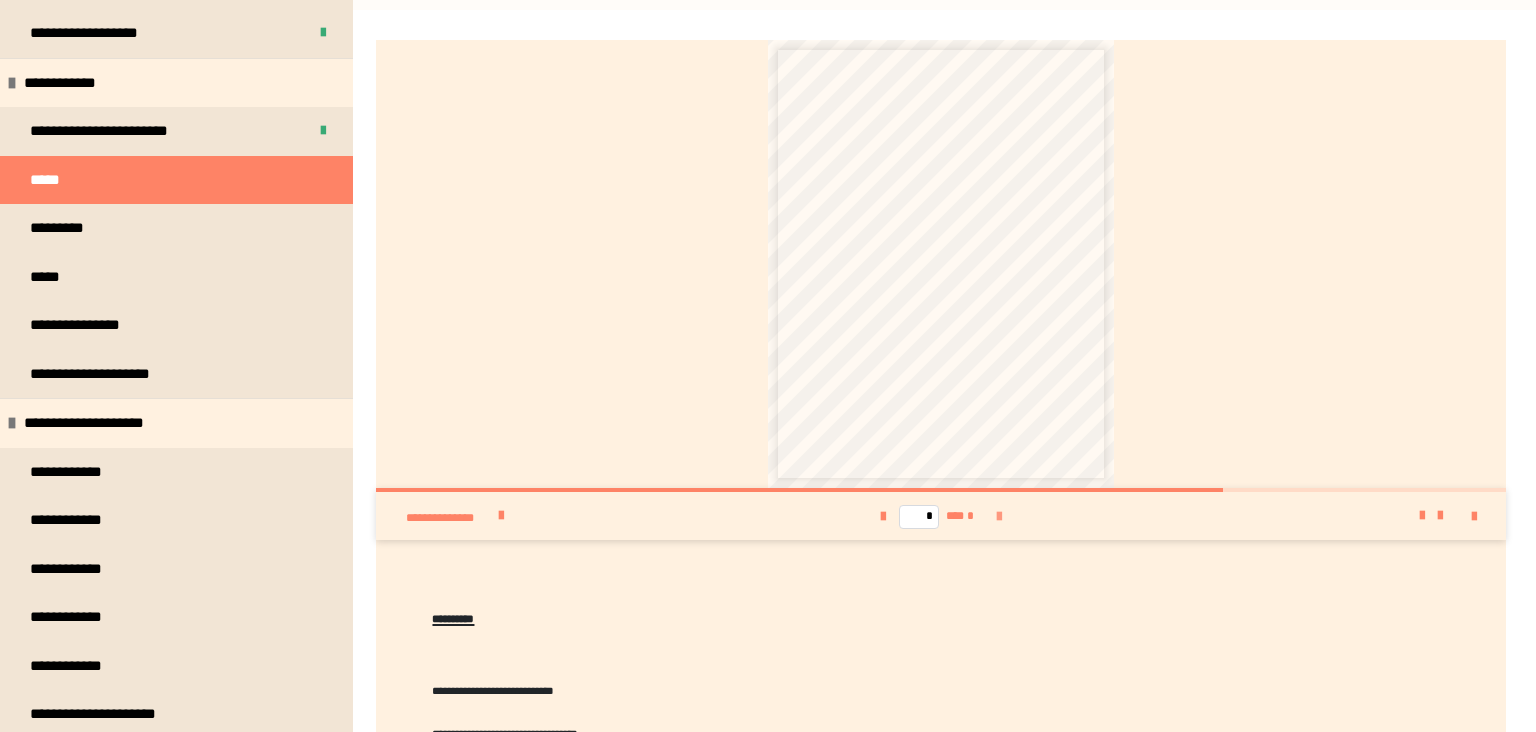 click at bounding box center [999, 517] 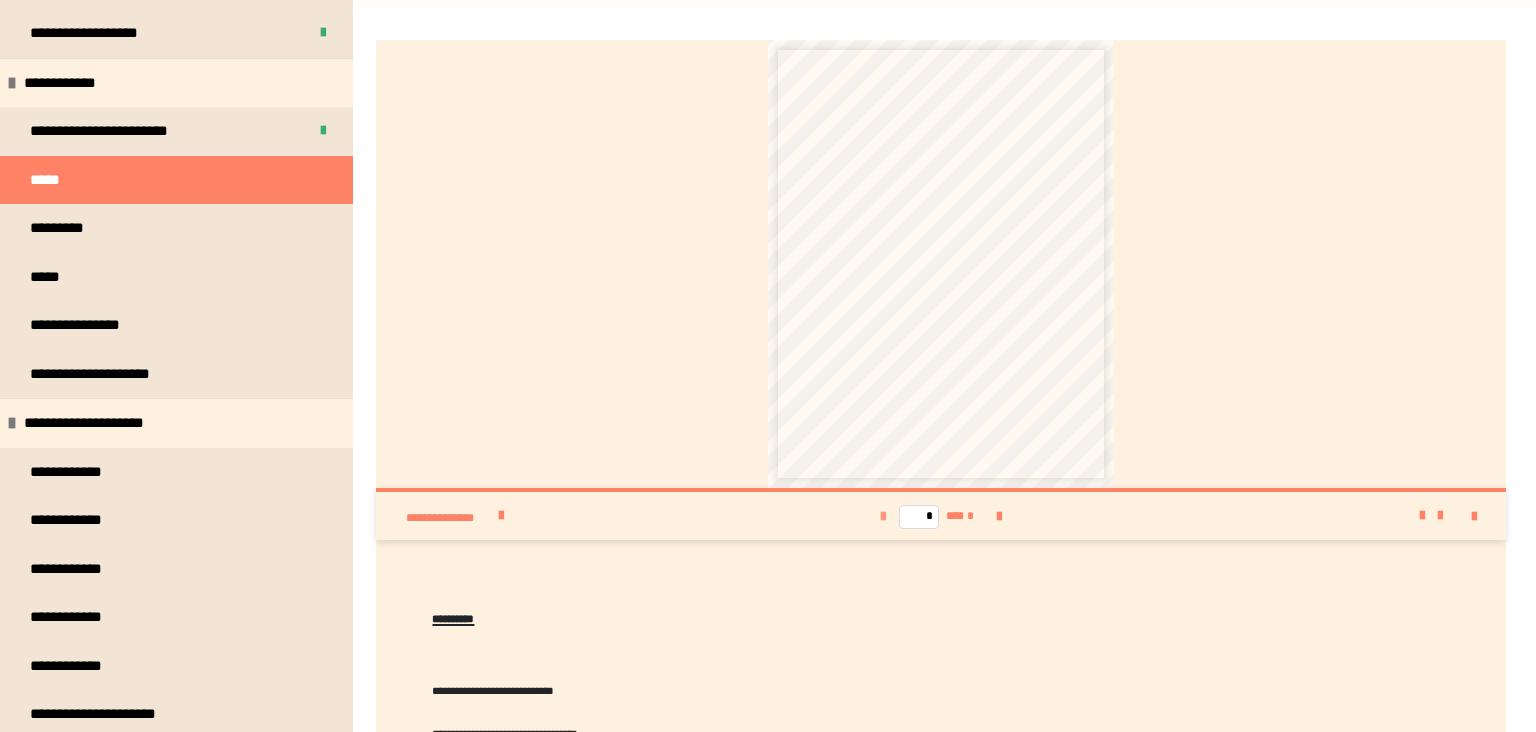 click at bounding box center [883, 517] 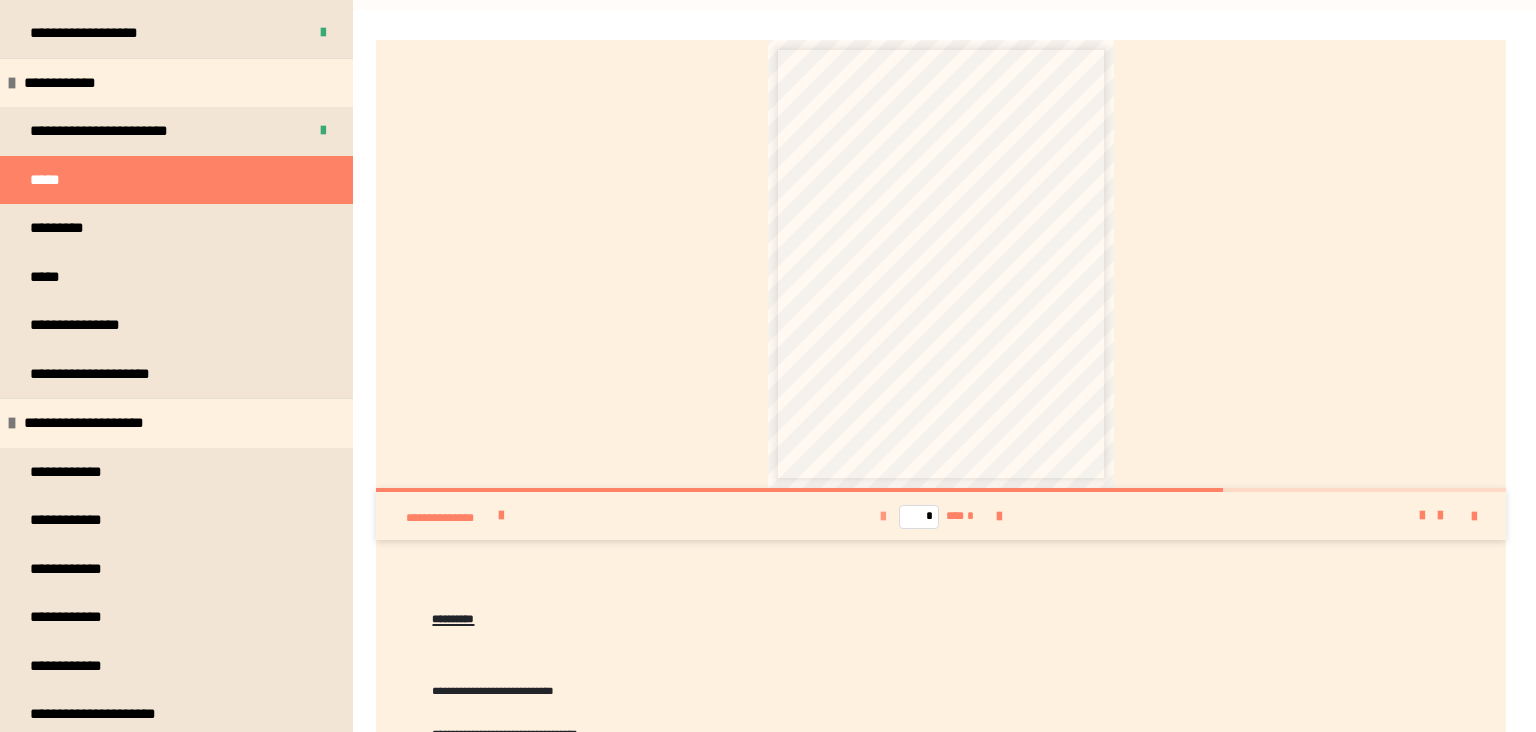 click at bounding box center [883, 517] 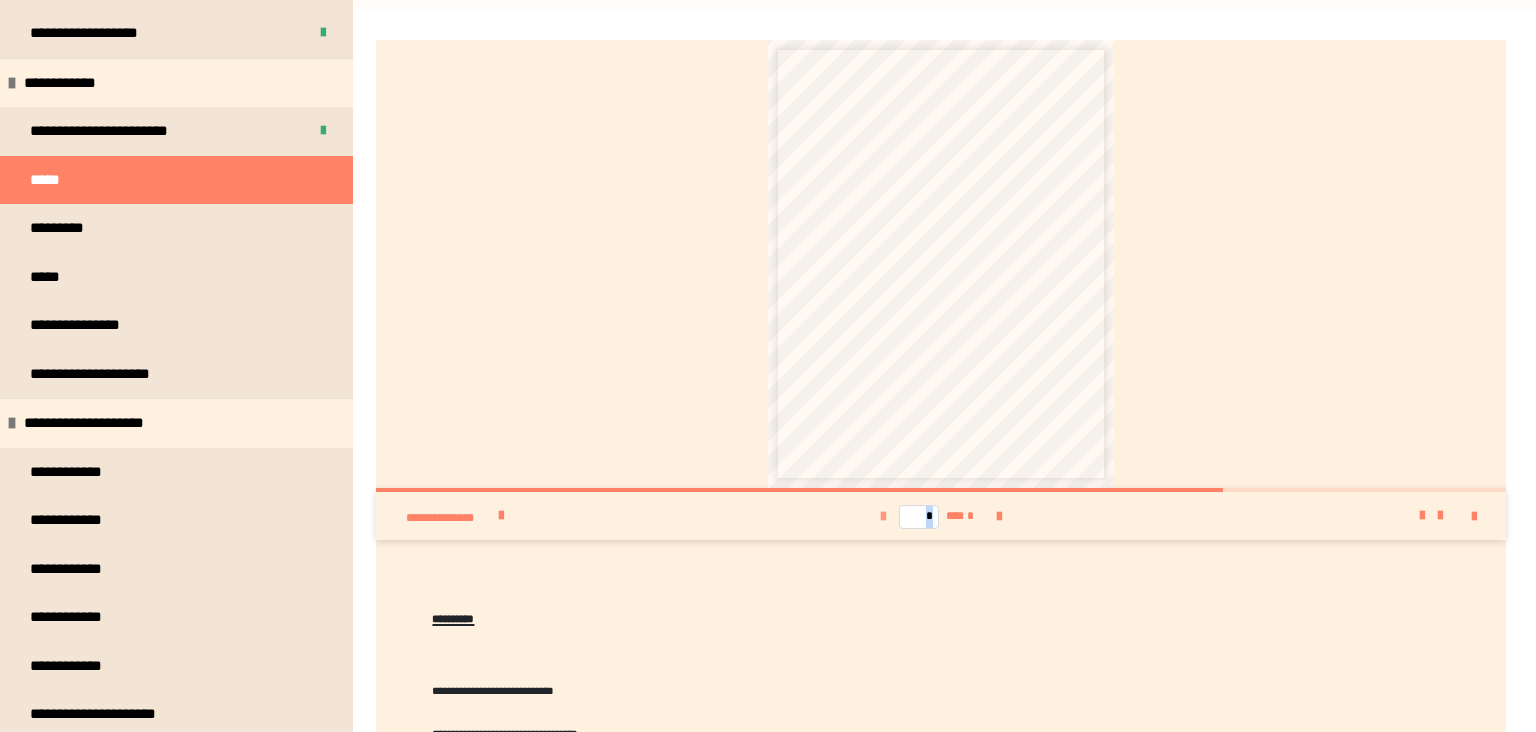 click at bounding box center (883, 517) 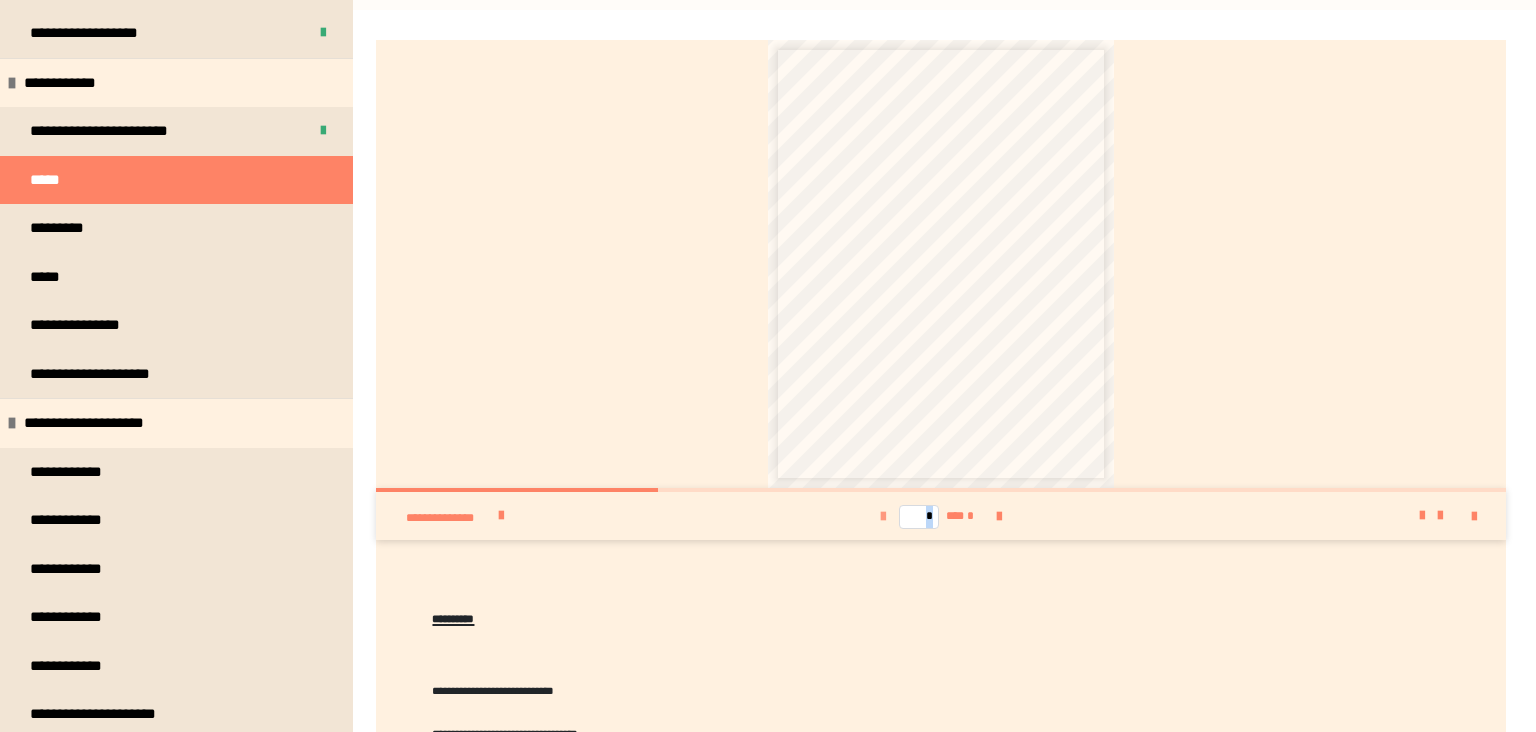 click on "* *** *" at bounding box center (941, 516) 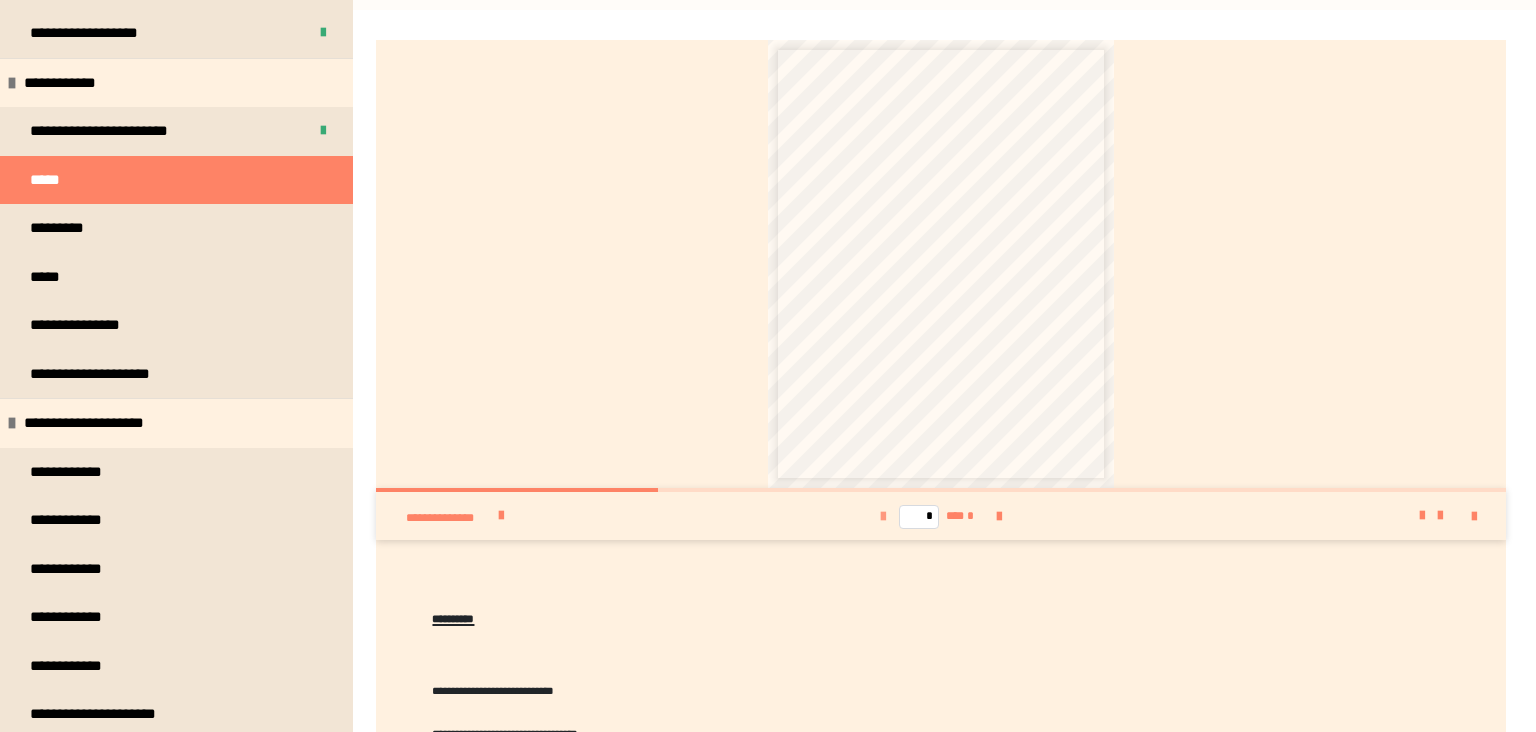 click on "* *** *" at bounding box center [941, 516] 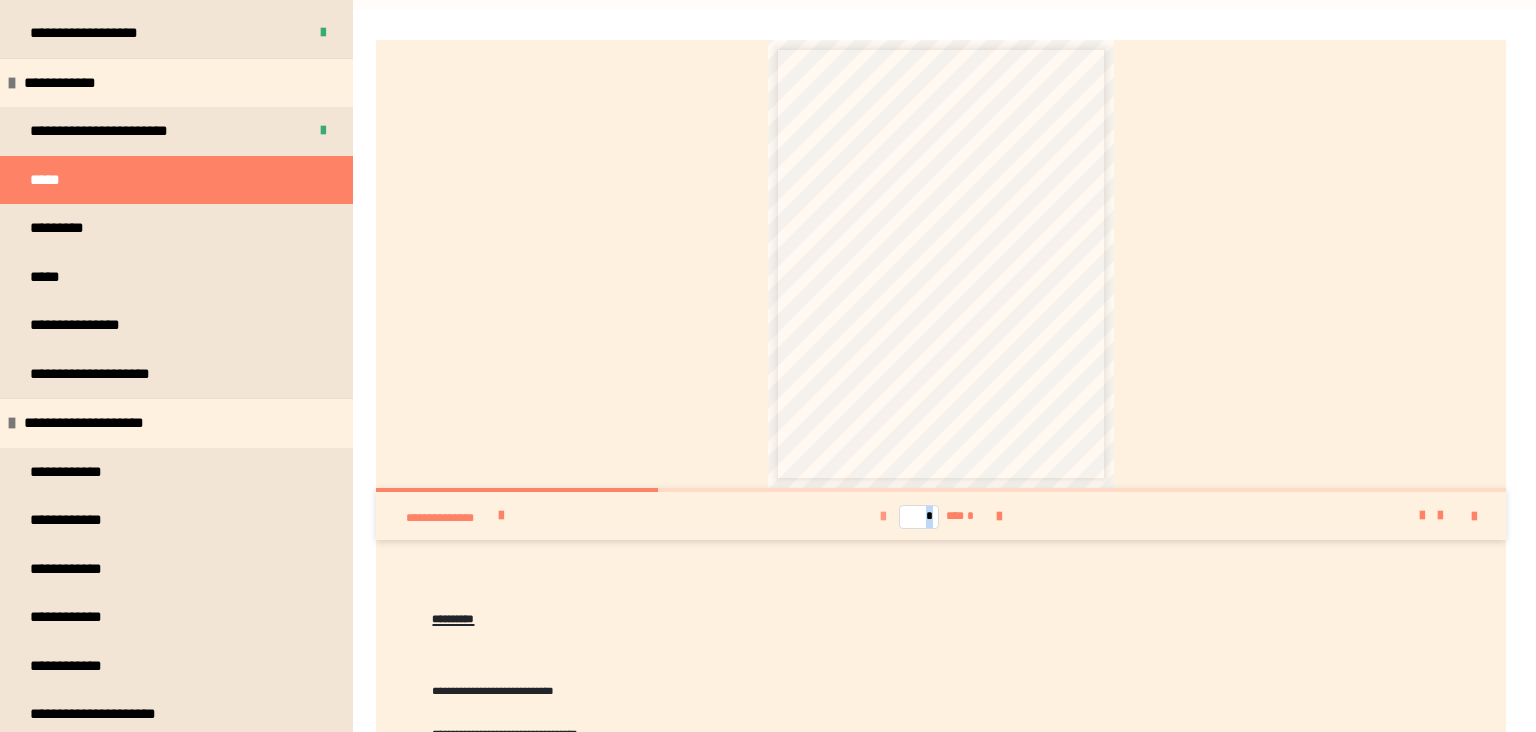 click on "* *** *" at bounding box center [941, 516] 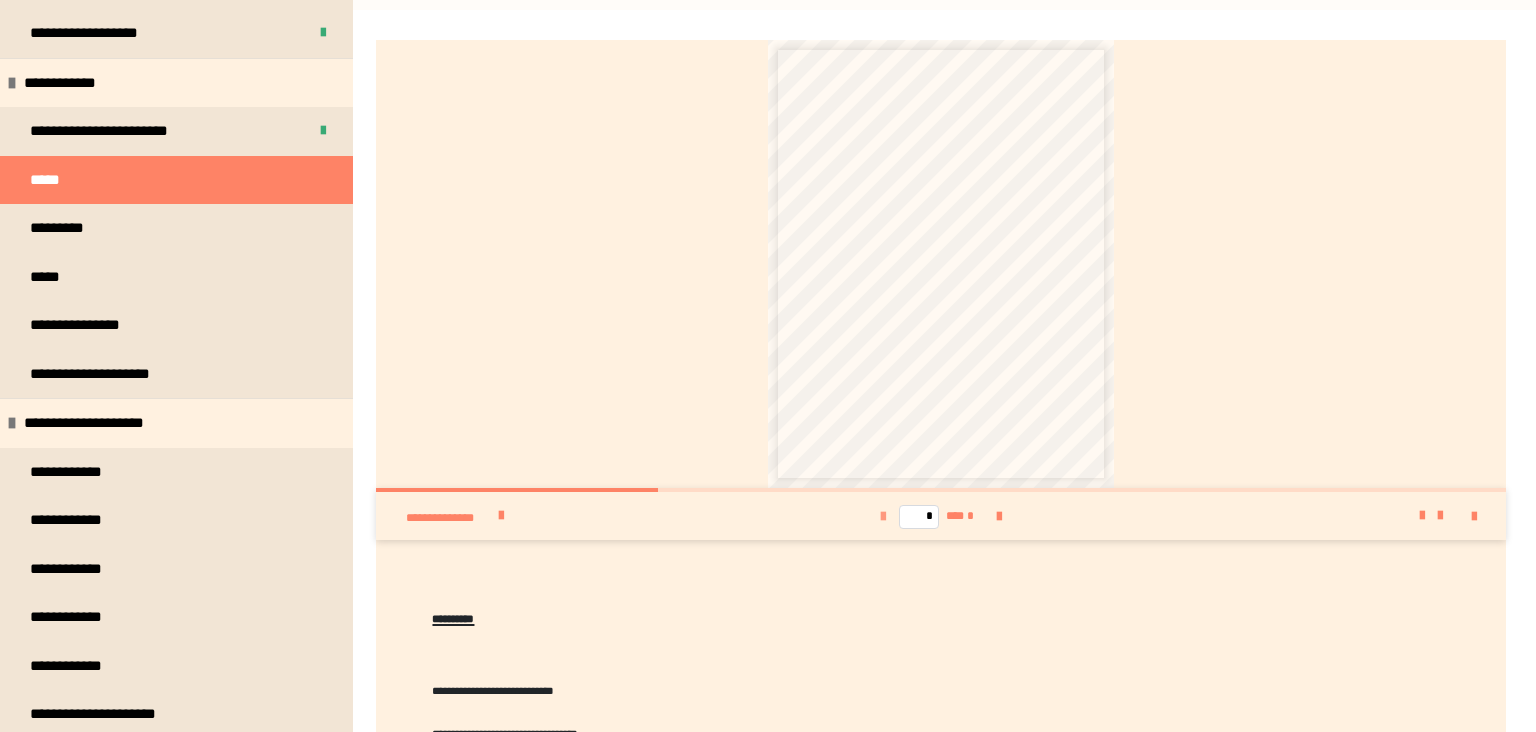 click on "* *** *" at bounding box center [941, 516] 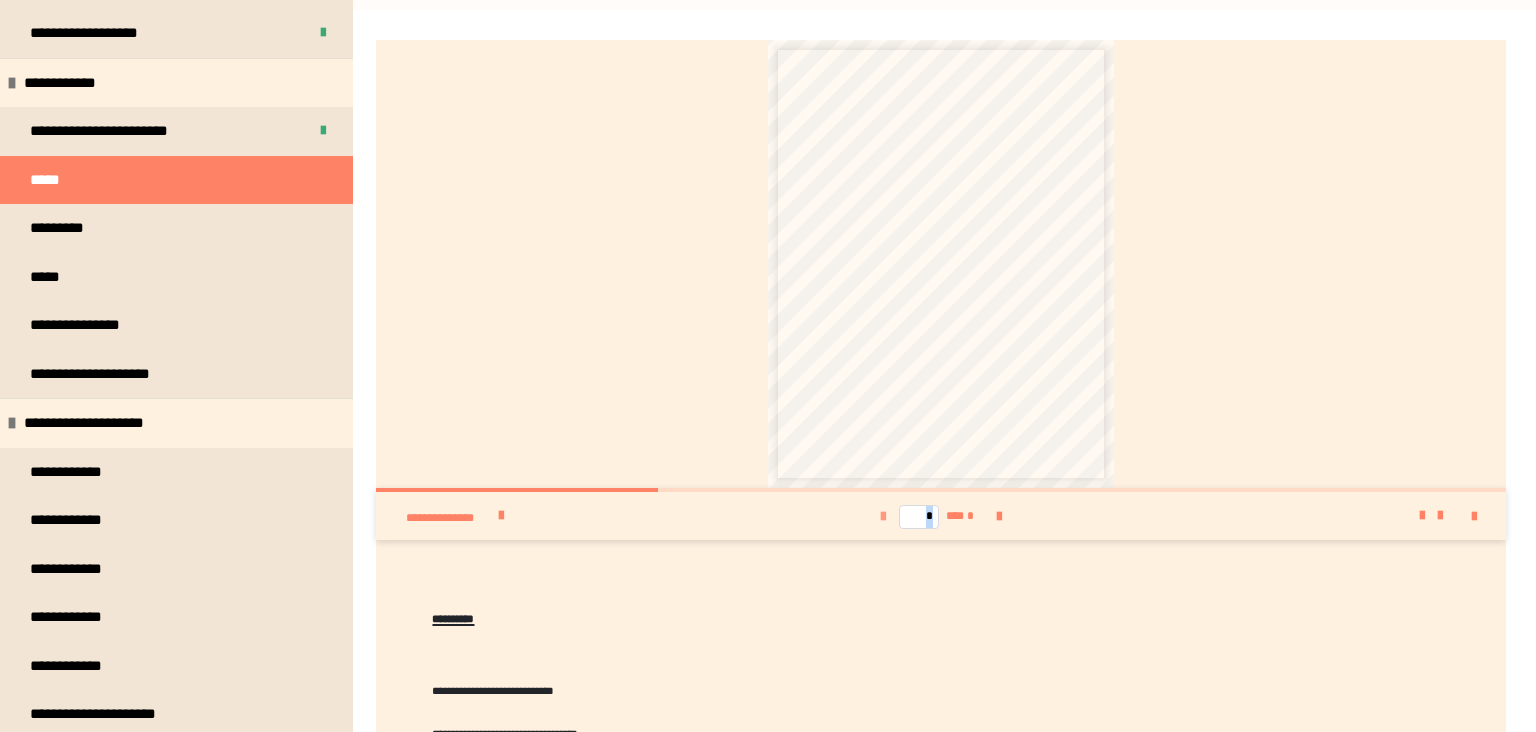click on "* *** *" at bounding box center (941, 516) 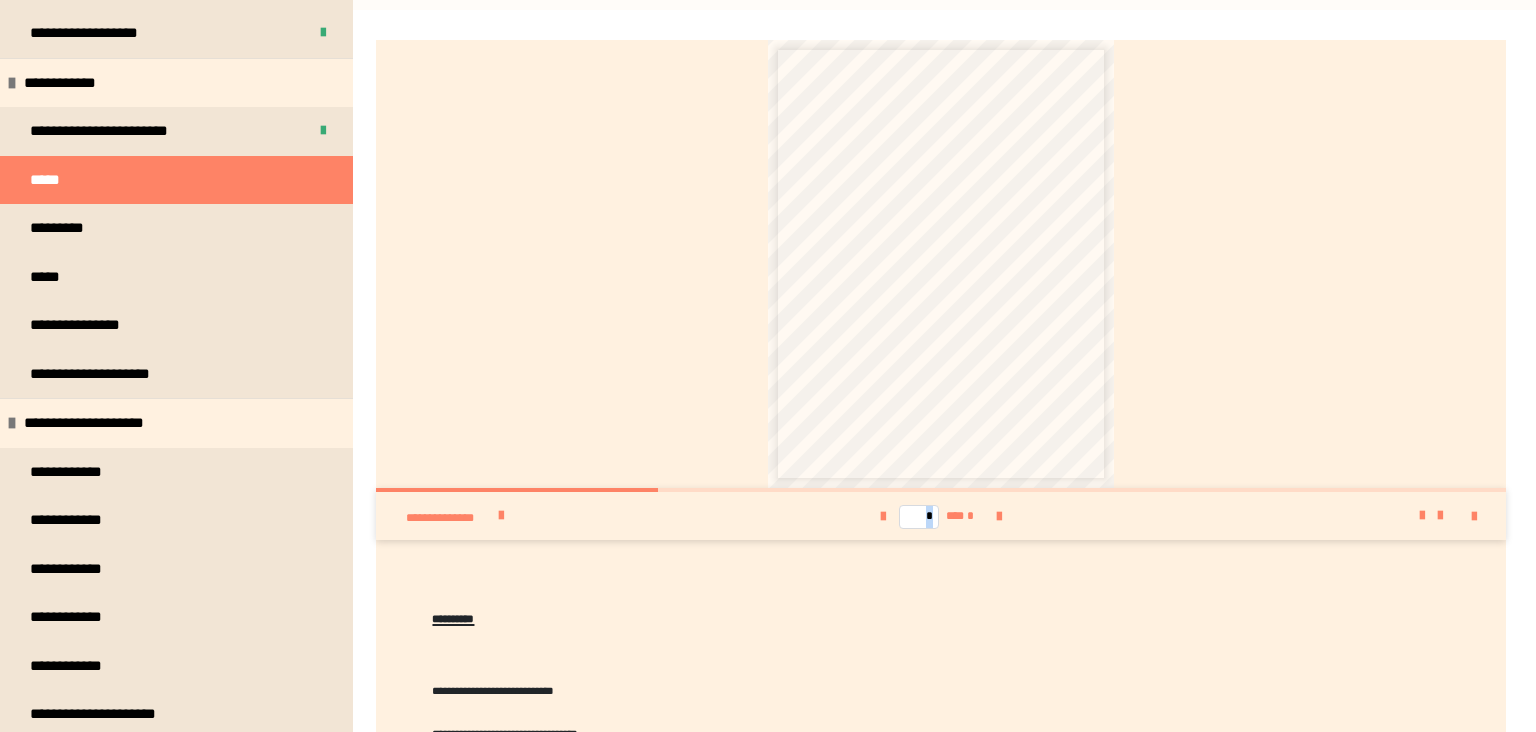 click on "**********" at bounding box center (927, 181) 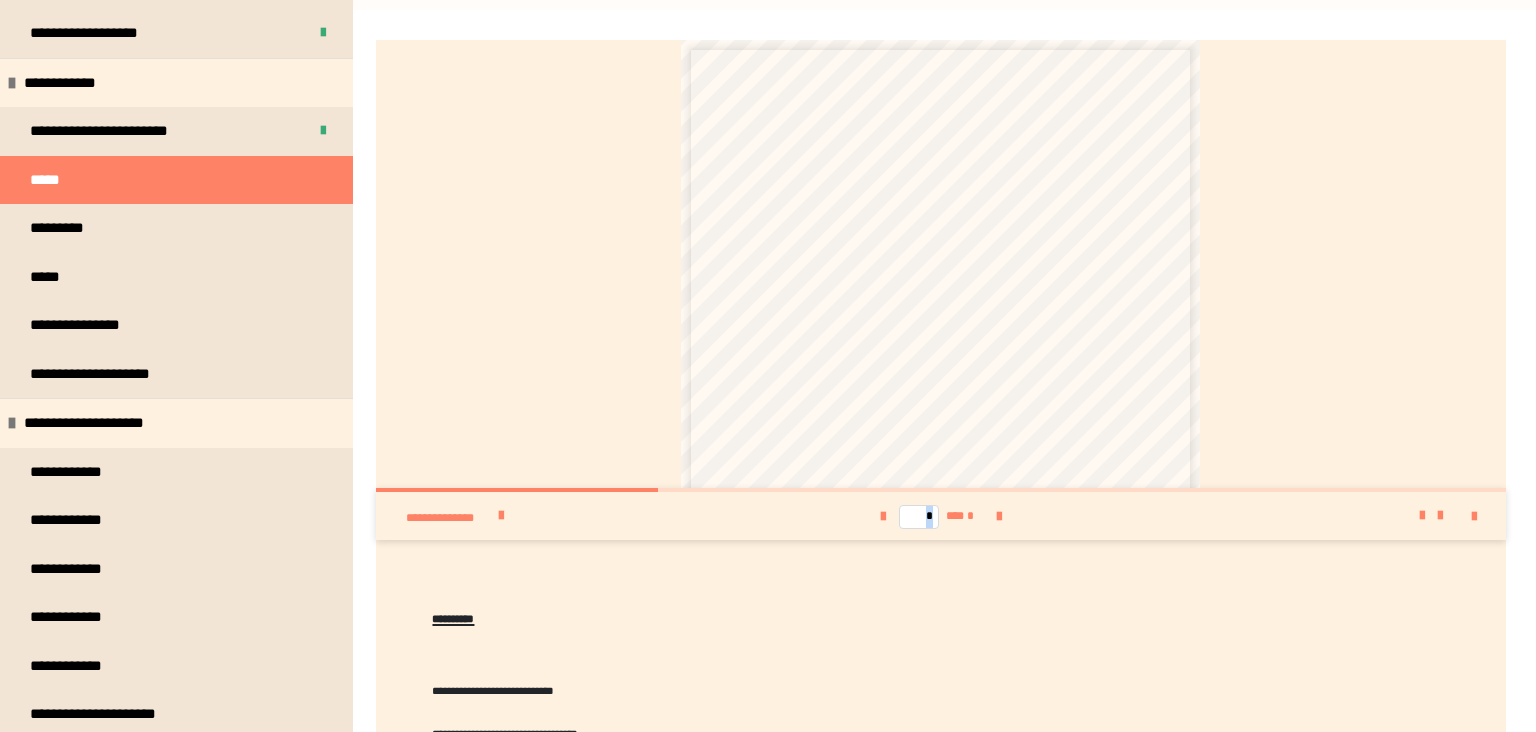 click on "*******" at bounding box center (940, 130) 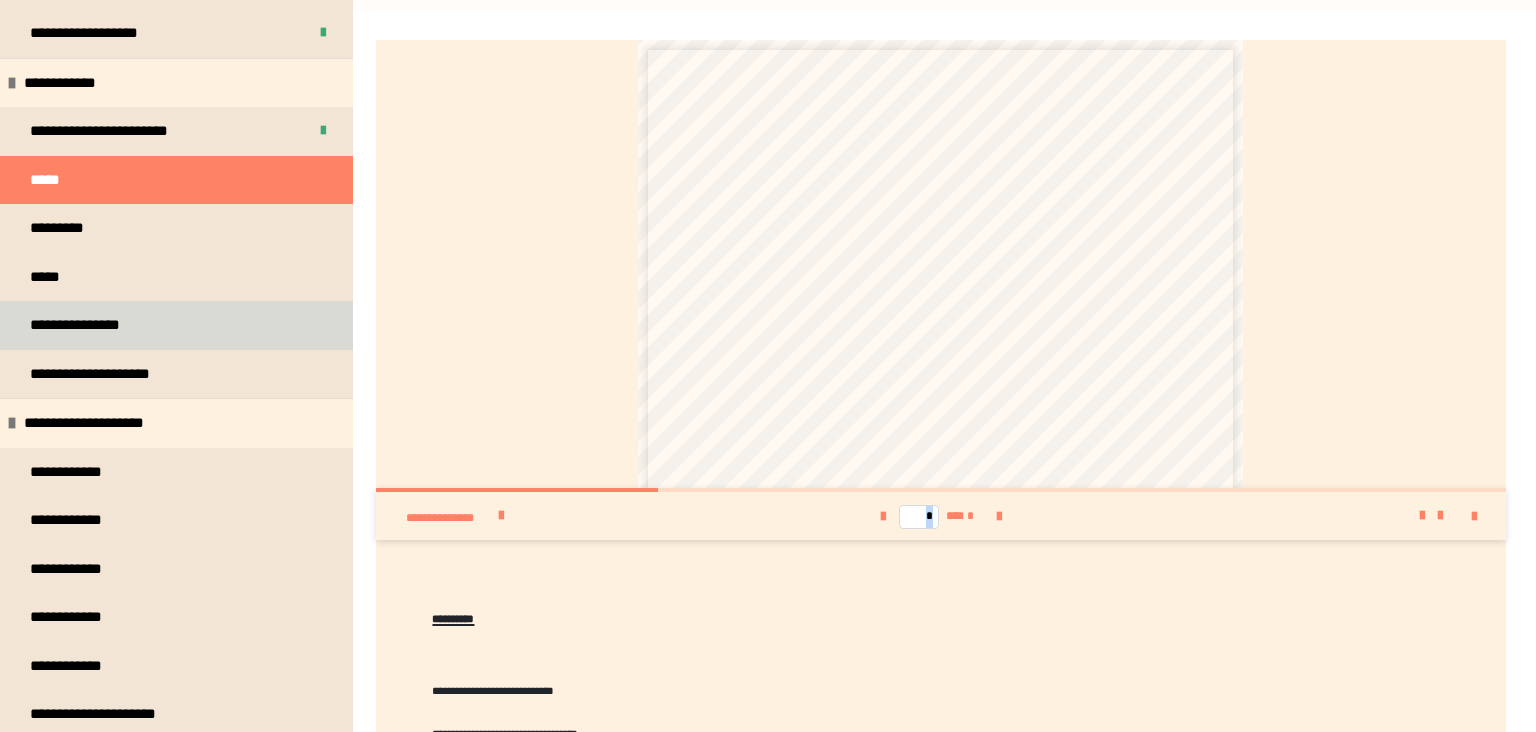click on "**********" at bounding box center [84, 325] 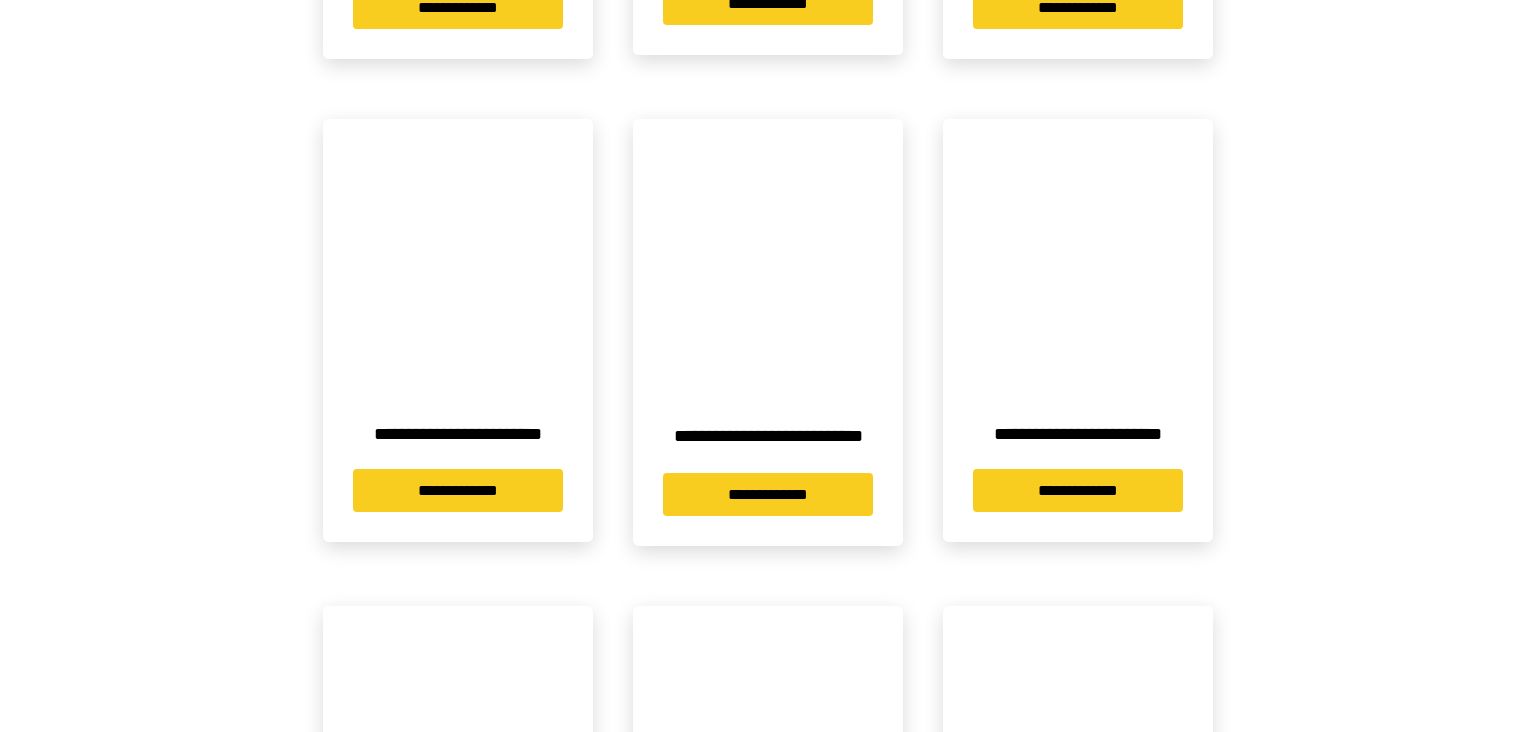 scroll, scrollTop: 0, scrollLeft: 0, axis: both 